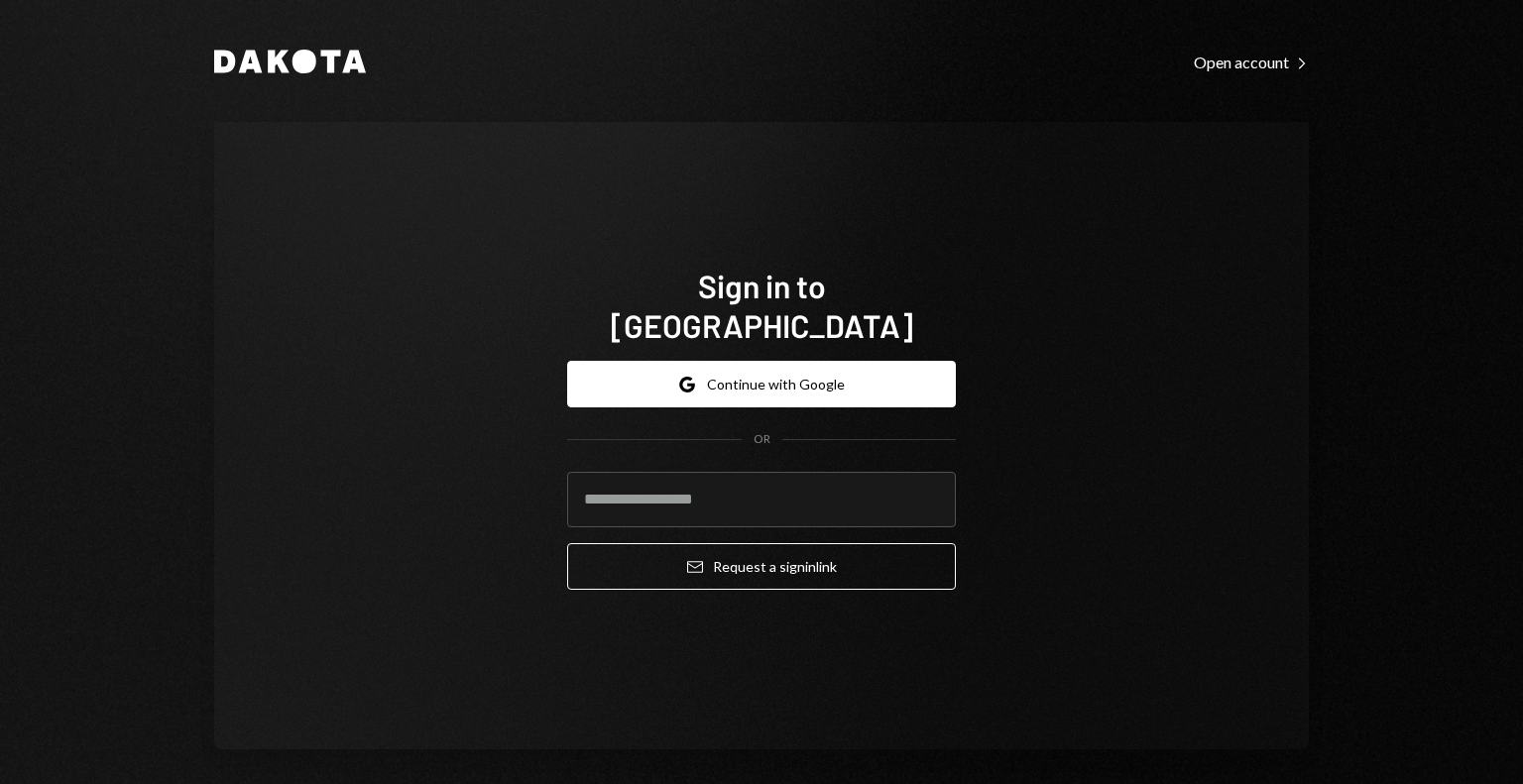 scroll, scrollTop: 0, scrollLeft: 0, axis: both 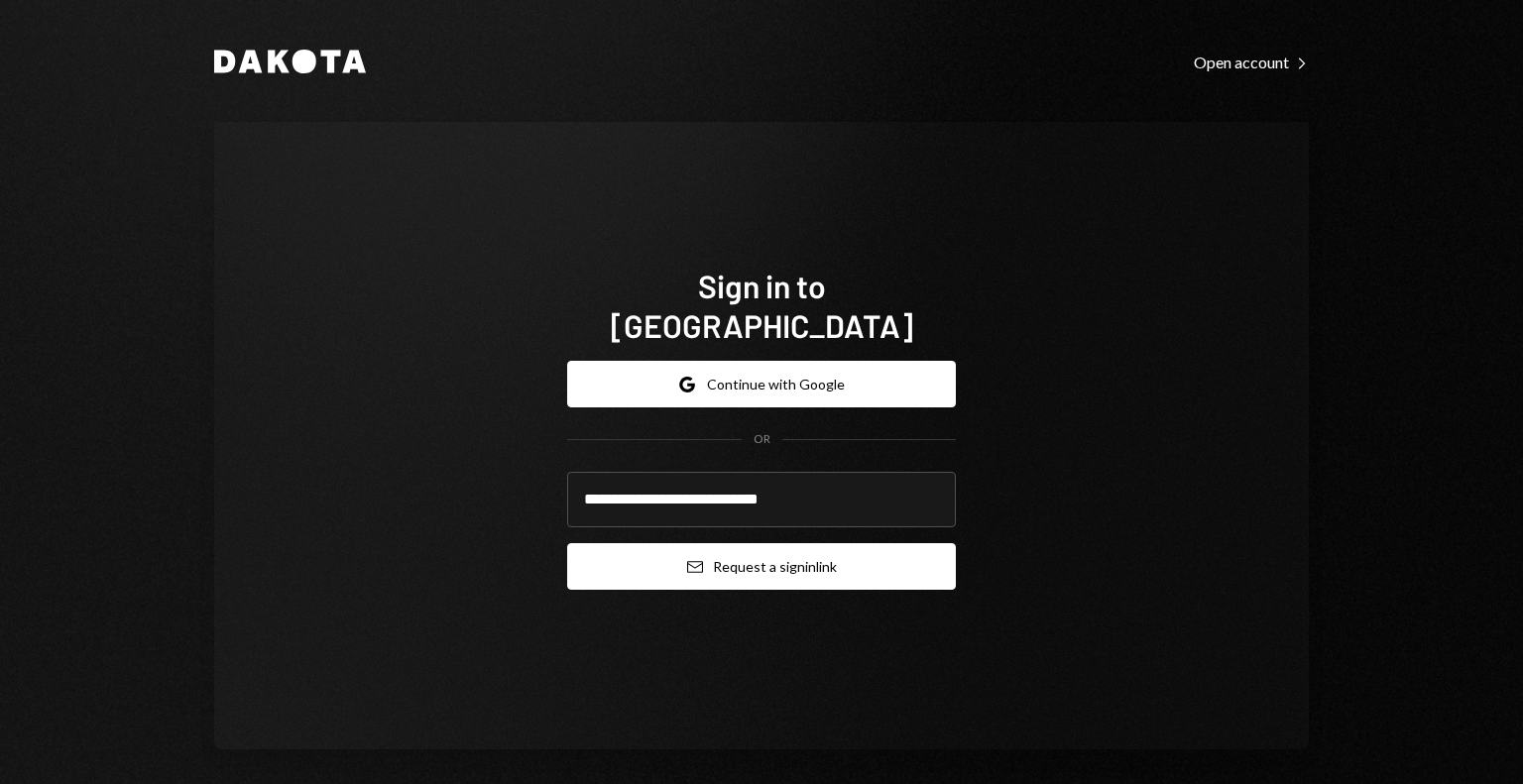 click on "Email Request a sign  in  link" at bounding box center (762, 566) 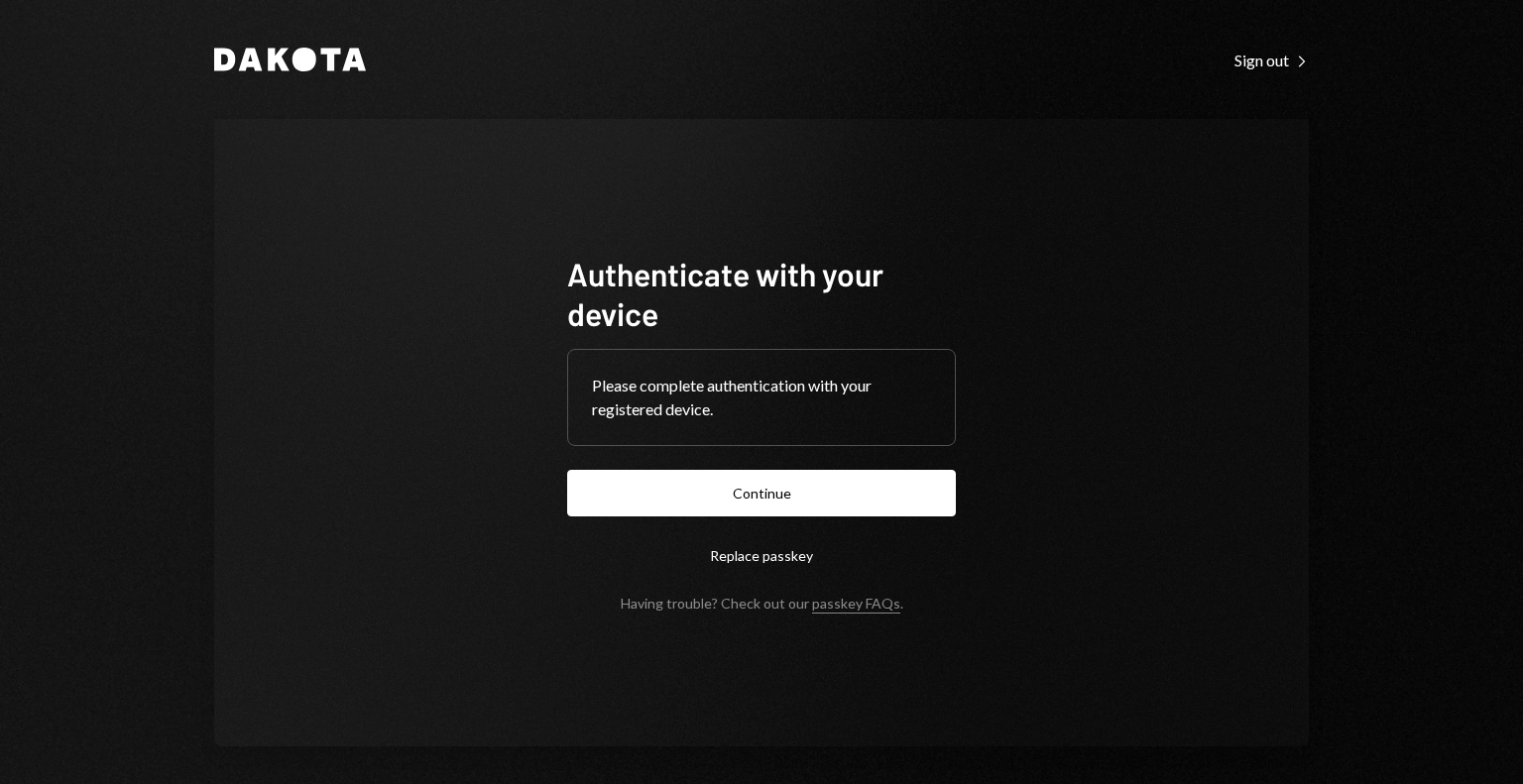 scroll, scrollTop: 0, scrollLeft: 0, axis: both 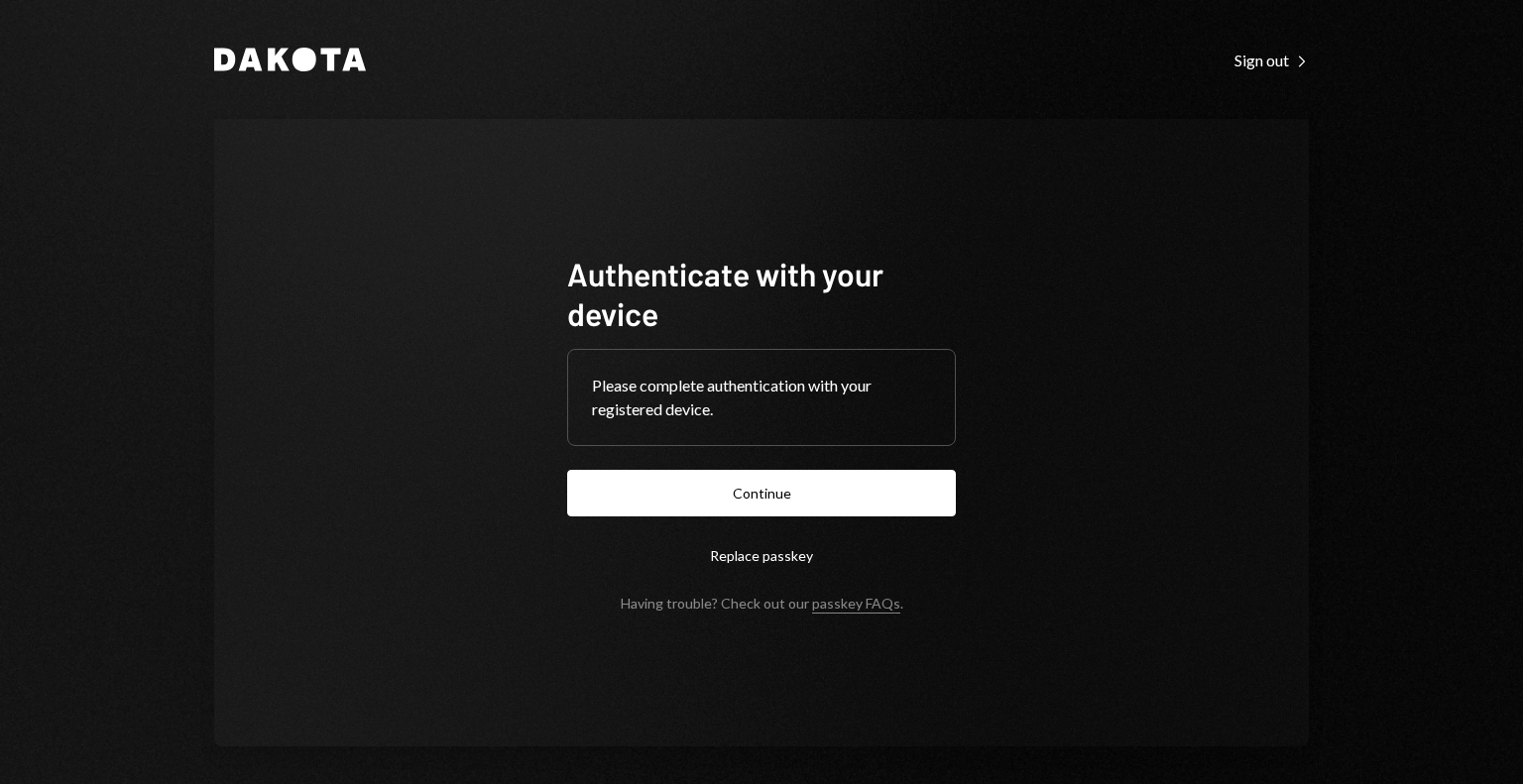 click on "Continue" at bounding box center [762, 493] 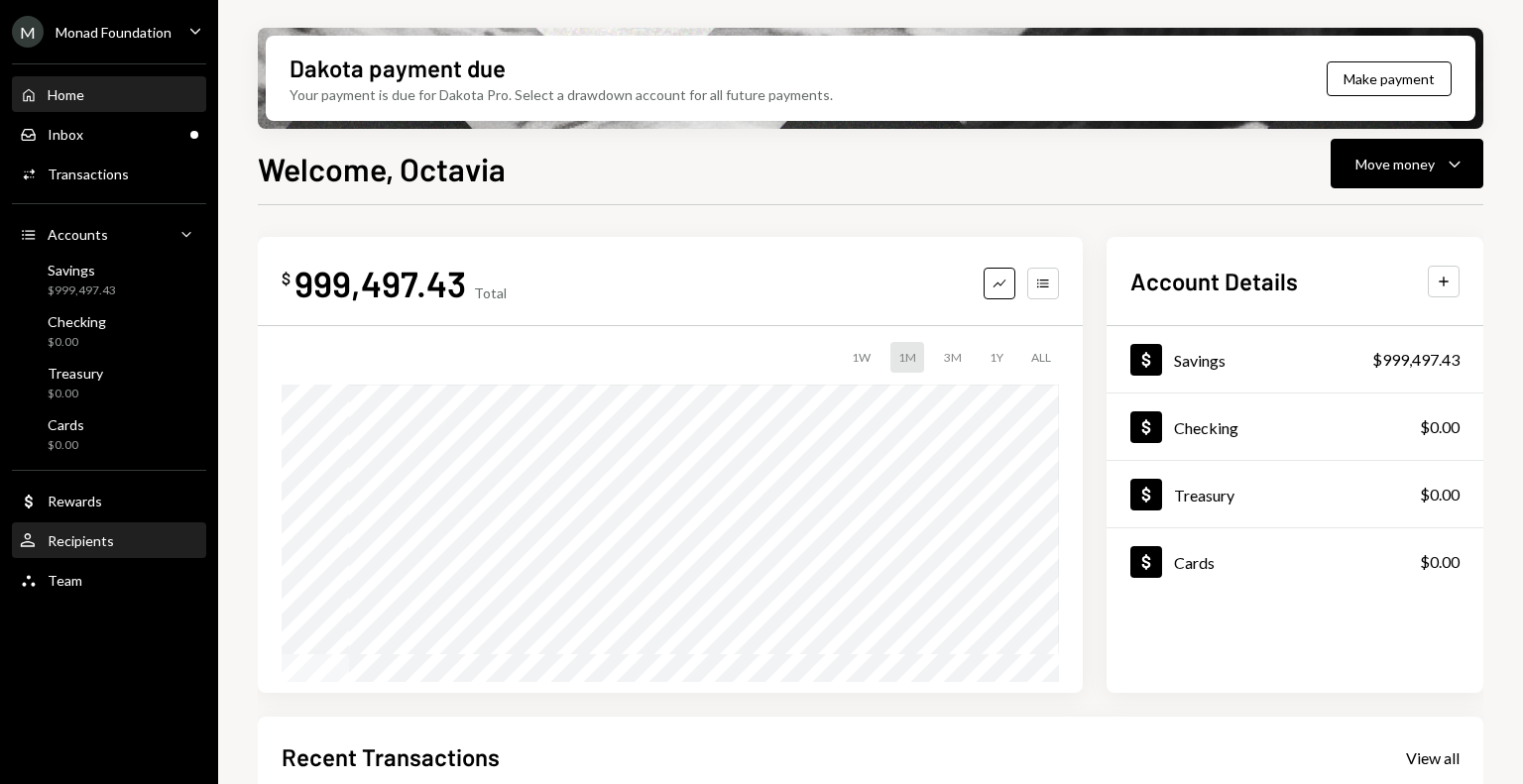 click on "User Recipients" at bounding box center (109, 541) 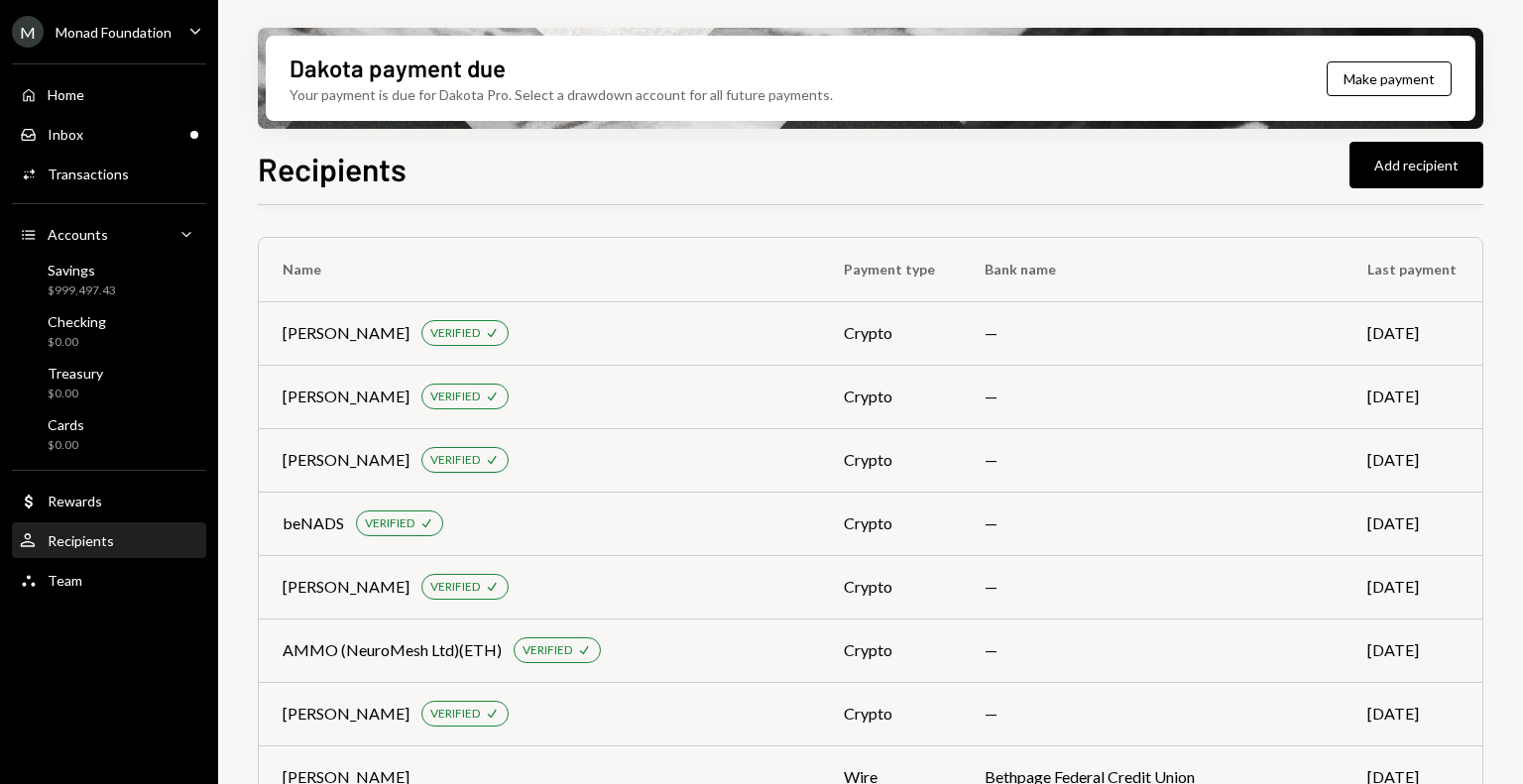 scroll, scrollTop: 10800, scrollLeft: 0, axis: vertical 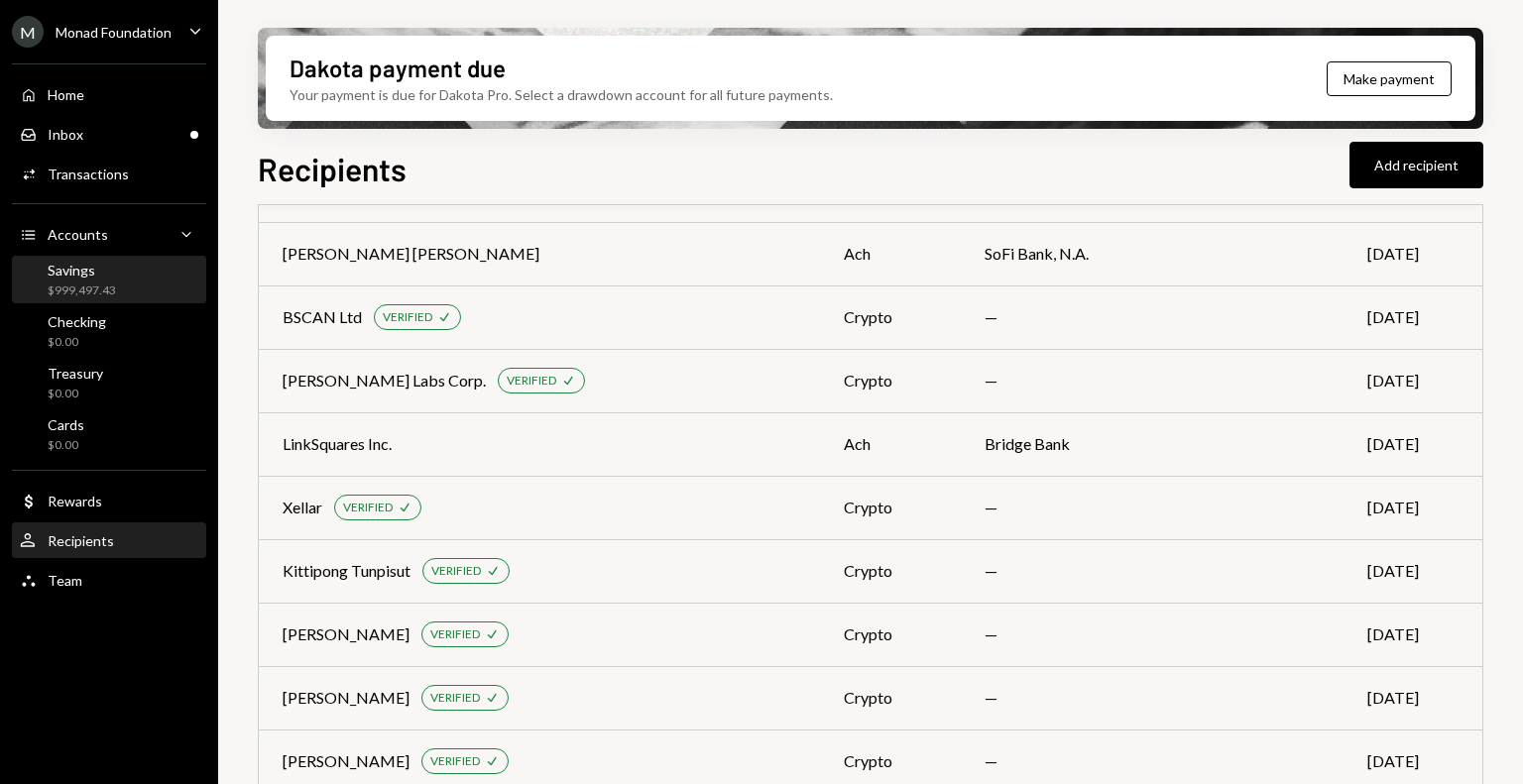click on "$999,497.43" at bounding box center (81, 290) 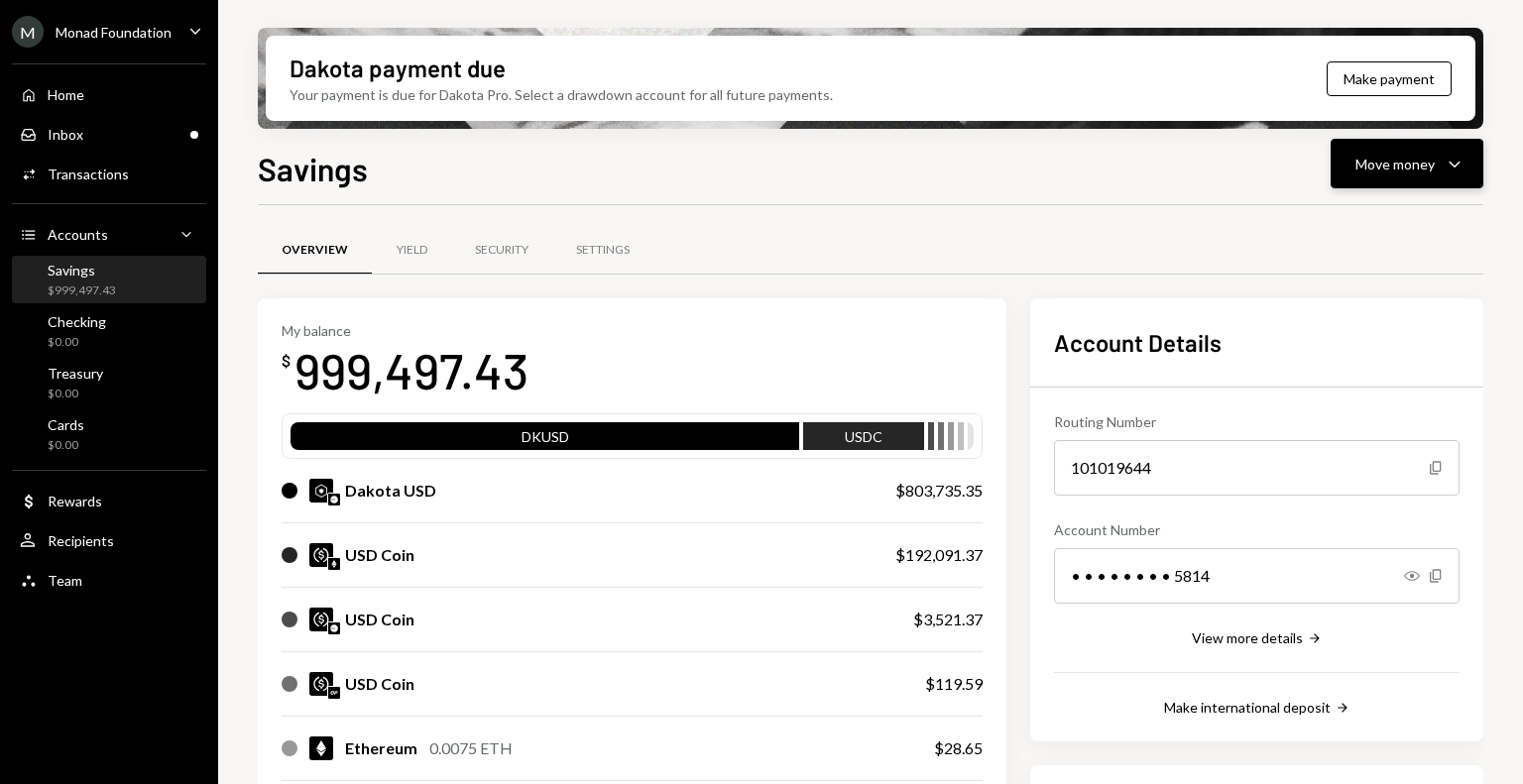click on "Move money" at bounding box center [1395, 164] 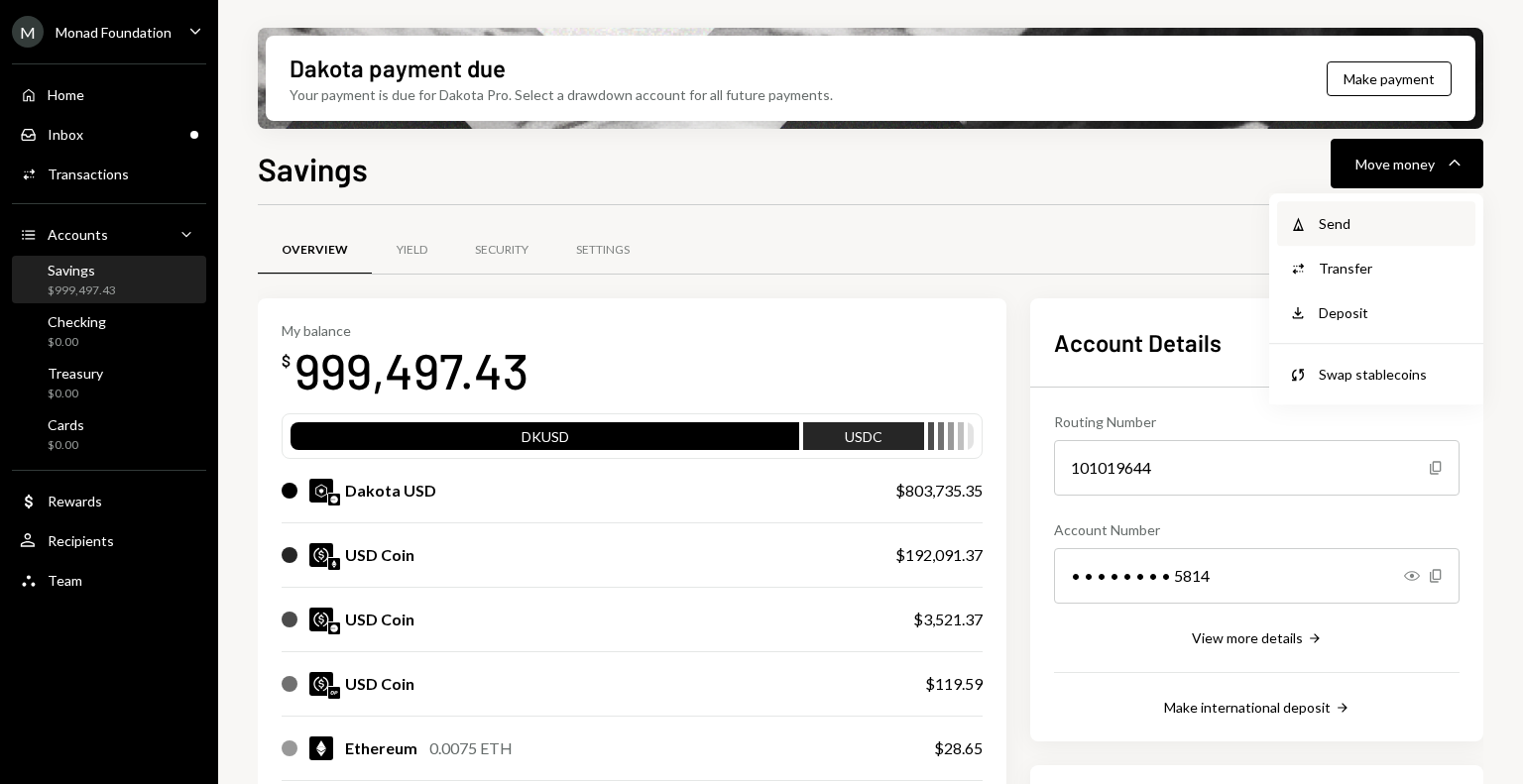 click on "Send" at bounding box center [1391, 223] 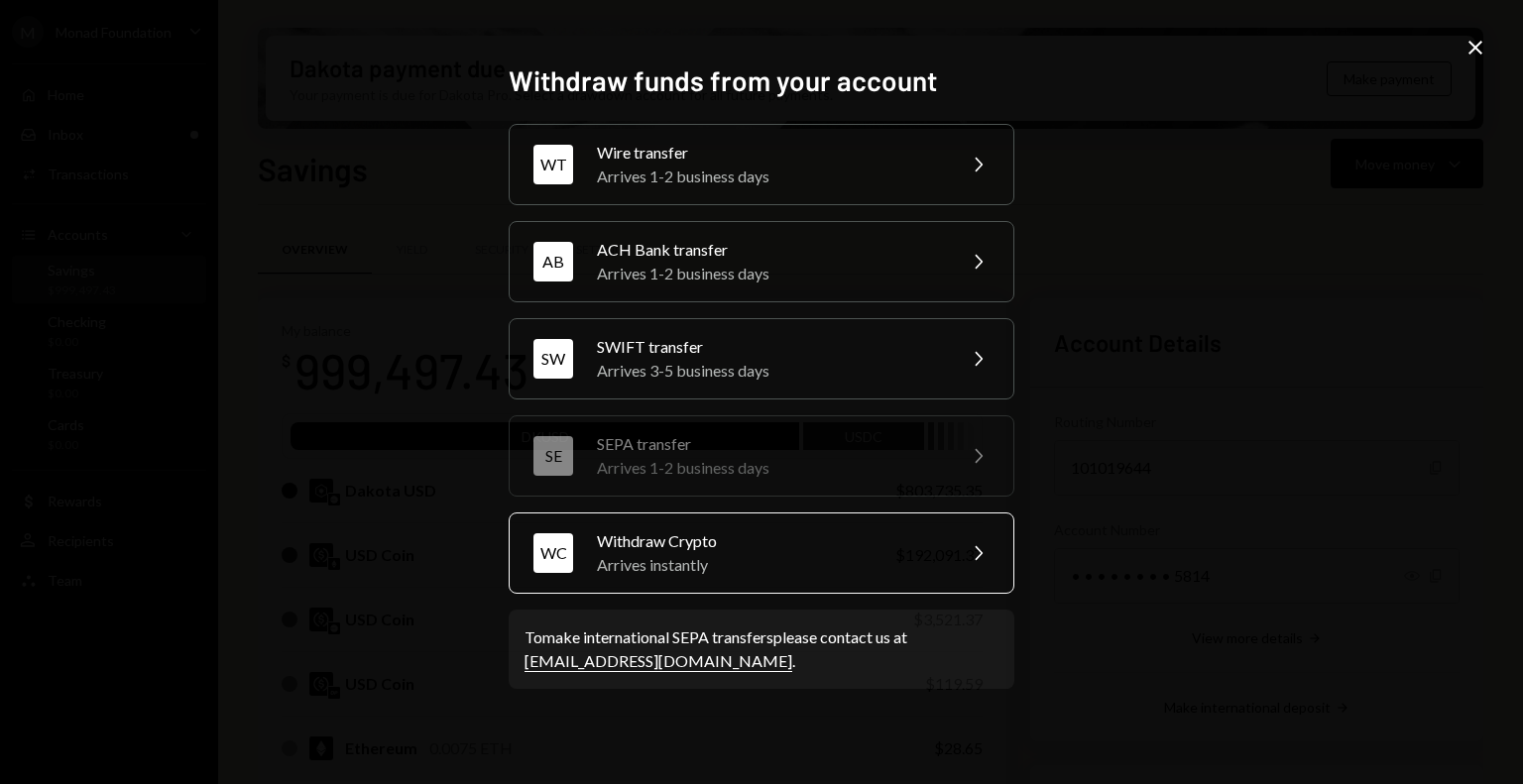 click on "Withdraw Crypto" at bounding box center (769, 541) 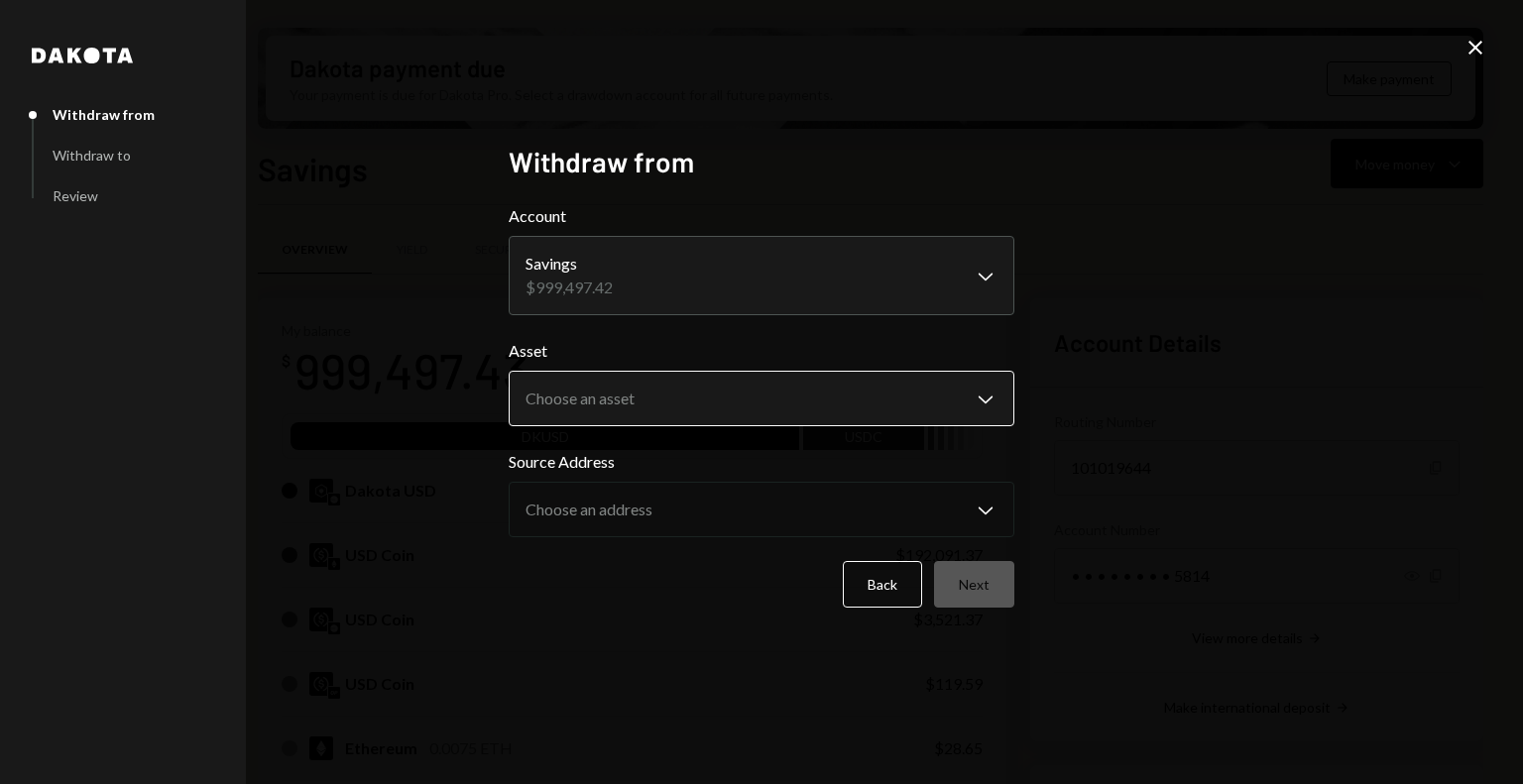 click on "M Monad Foundation Caret Down Home Home Inbox Inbox Activities Transactions Accounts Accounts Caret Down Savings $999,497.43 Checking $0.00 Treasury $0.00 Cards $0.00 Dollar Rewards User Recipients Team Team Dakota payment due Your payment is due for Dakota Pro. Select a drawdown account for all future payments. Make payment Savings Move money Caret Down Overview Yield Security Settings My balance $ 999,497.43 DKUSD USDC Dakota USD $803,735.35 USD Coin $192,091.37 USD Coin $3,521.37 USD Coin $119.59 Ethereum 0.0075  ETH $28.65 Solana 0.0057  SOL $1.09 USD Coin $0.00 Recent Transactions View all Type Initiated By Initiated At Status Bank Payment $500,500.00 Octavia Tenga 07/23/25 11:35 AM Review Right Arrow Withdrawal 1,656.67  USDC Octavia Tenga 07/22/25 4:36 PM Review Right Arrow Withdrawal 2,609  USDC Octavia Tenga 07/22/25 10:45 AM Review Right Arrow Withdrawal 10  USDC Philip Jacobs 07/21/25 4:33 PM Completed Withdrawal 1,656.67  USDC Octavia Tenga 07/21/25 4:13 PM Completed Account Details Routing Number" at bounding box center [762, 392] 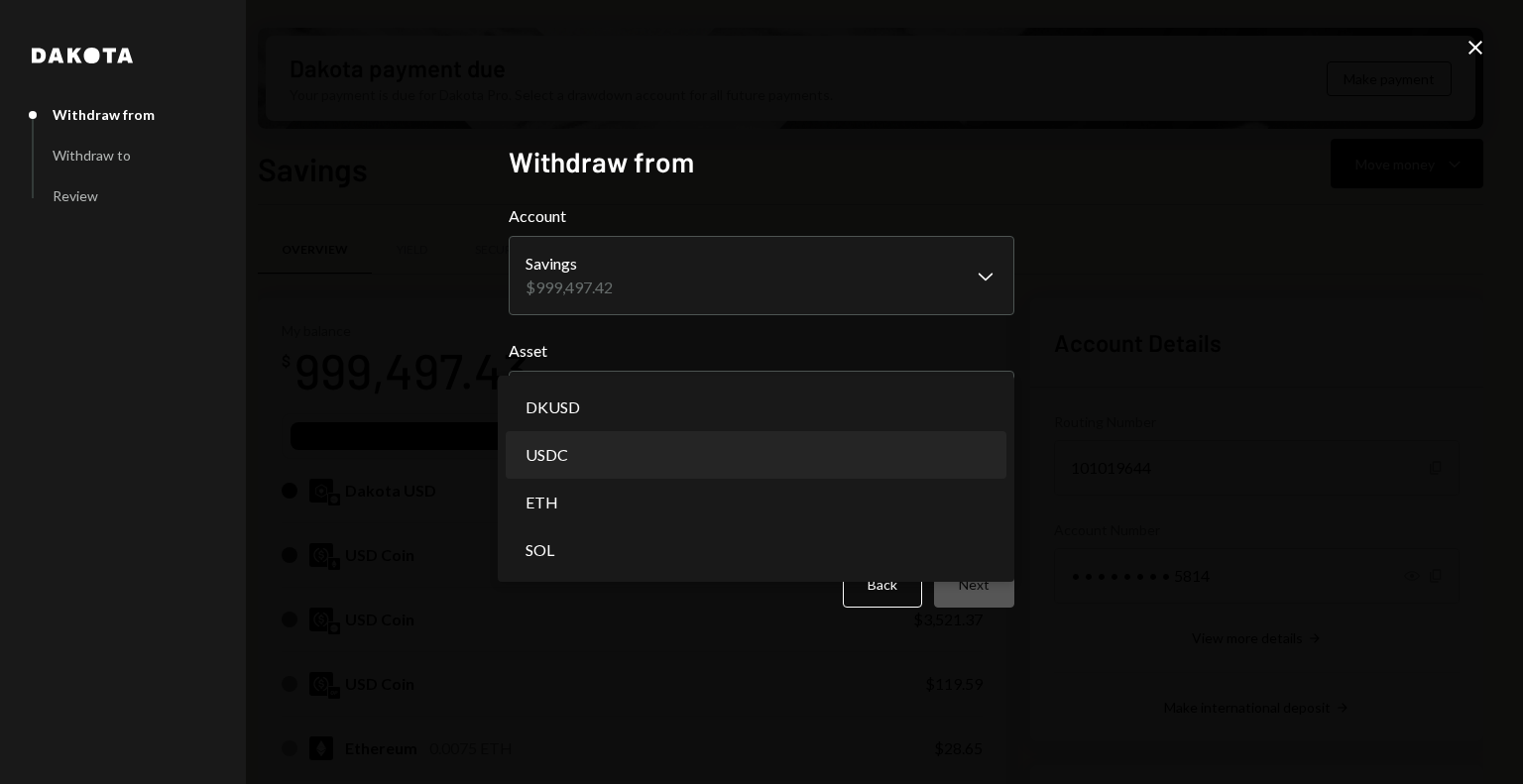 select on "****" 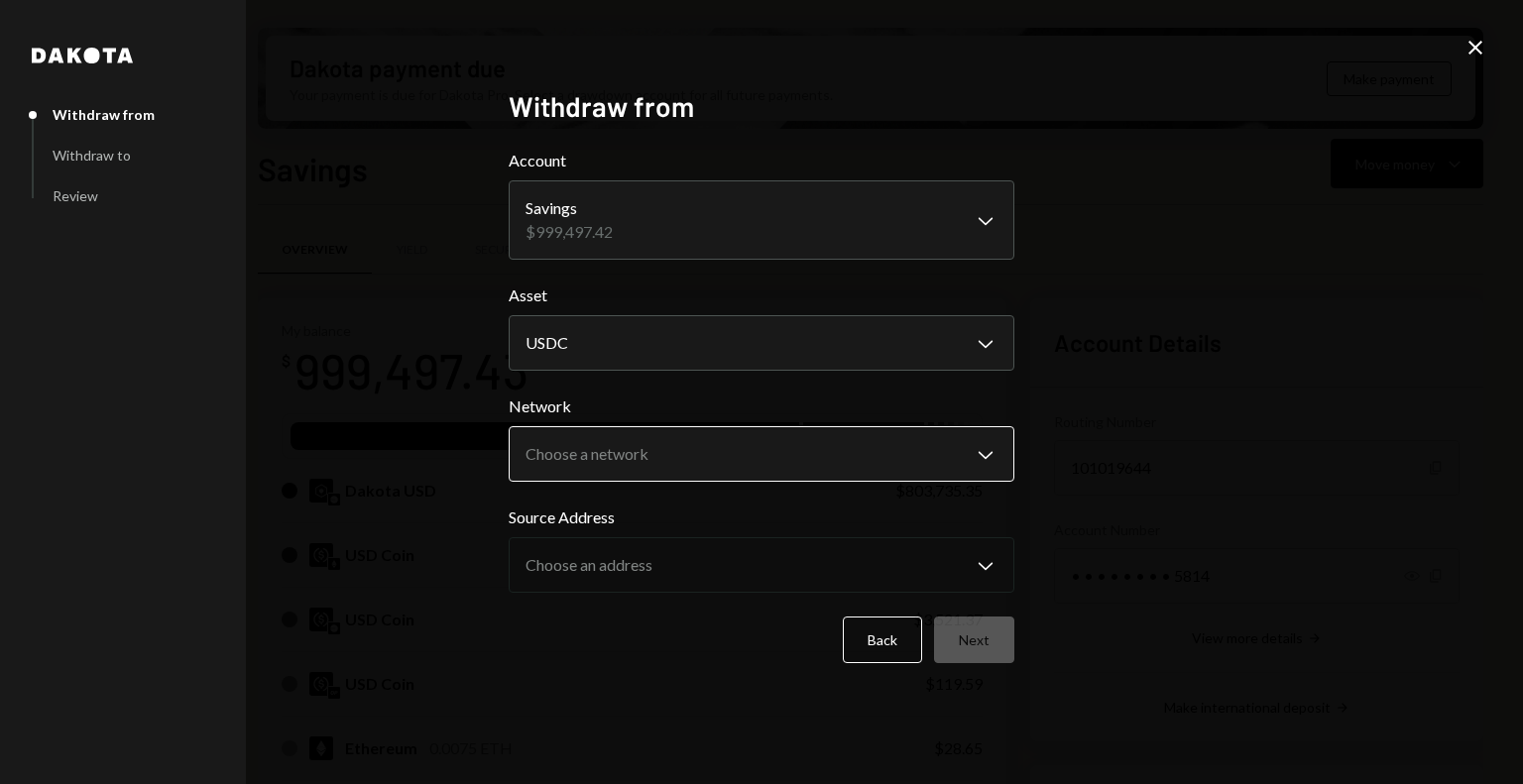 click on "M Monad Foundation Caret Down Home Home Inbox Inbox Activities Transactions Accounts Accounts Caret Down Savings $999,497.43 Checking $0.00 Treasury $0.00 Cards $0.00 Dollar Rewards User Recipients Team Team Dakota payment due Your payment is due for Dakota Pro. Select a drawdown account for all future payments. Make payment Savings Move money Caret Down Overview Yield Security Settings My balance $ 999,497.43 DKUSD USDC Dakota USD $803,735.35 USD Coin $192,091.37 USD Coin $3,521.37 USD Coin $119.59 Ethereum 0.0075  ETH $28.65 Solana 0.0057  SOL $1.09 USD Coin $0.00 Recent Transactions View all Type Initiated By Initiated At Status Bank Payment $500,500.00 Octavia Tenga 07/23/25 11:35 AM Review Right Arrow Withdrawal 1,656.67  USDC Octavia Tenga 07/22/25 4:36 PM Review Right Arrow Withdrawal 2,609  USDC Octavia Tenga 07/22/25 10:45 AM Review Right Arrow Withdrawal 10  USDC Philip Jacobs 07/21/25 4:33 PM Completed Withdrawal 1,656.67  USDC Octavia Tenga 07/21/25 4:13 PM Completed Account Details Routing Number" at bounding box center [762, 392] 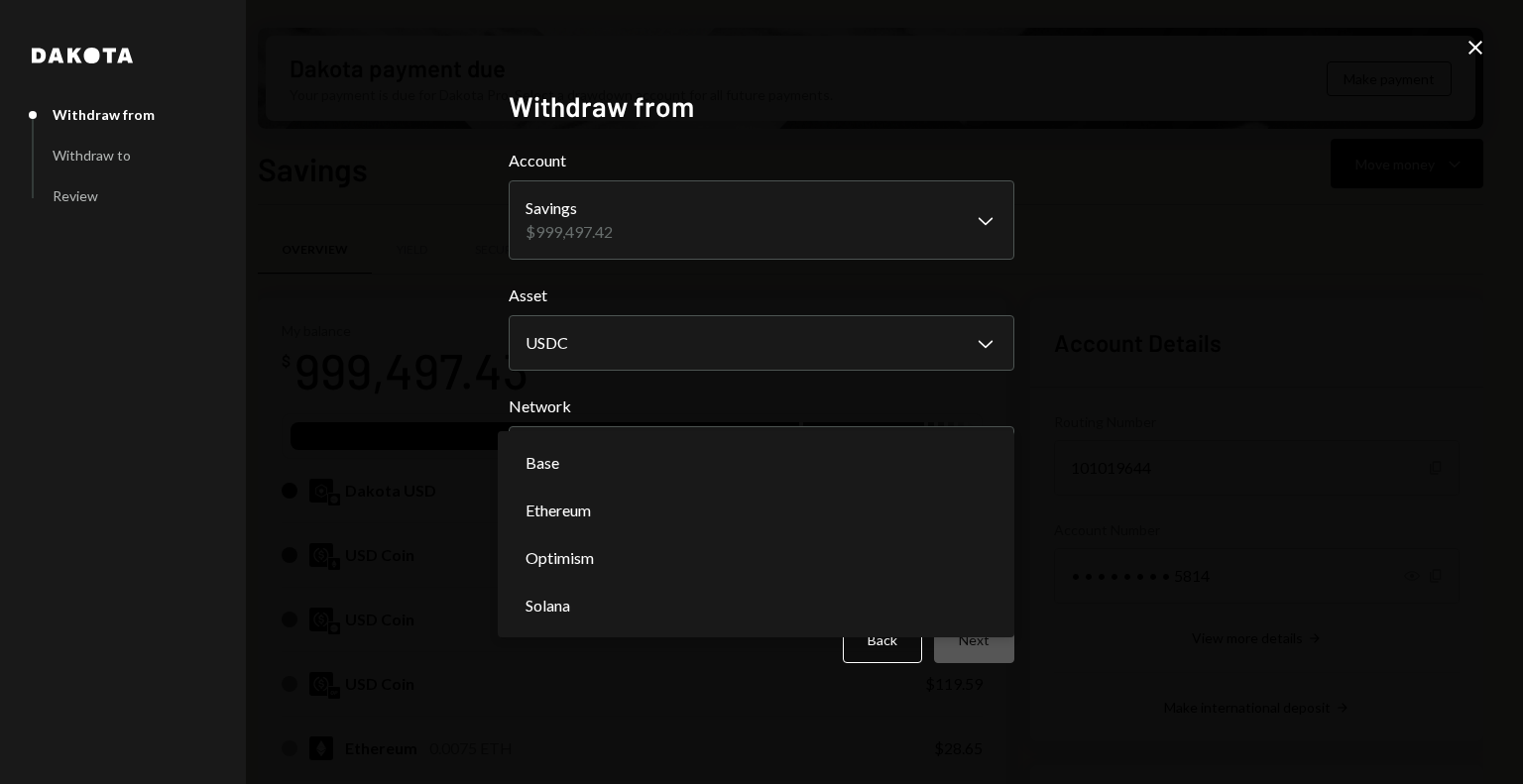 select on "**********" 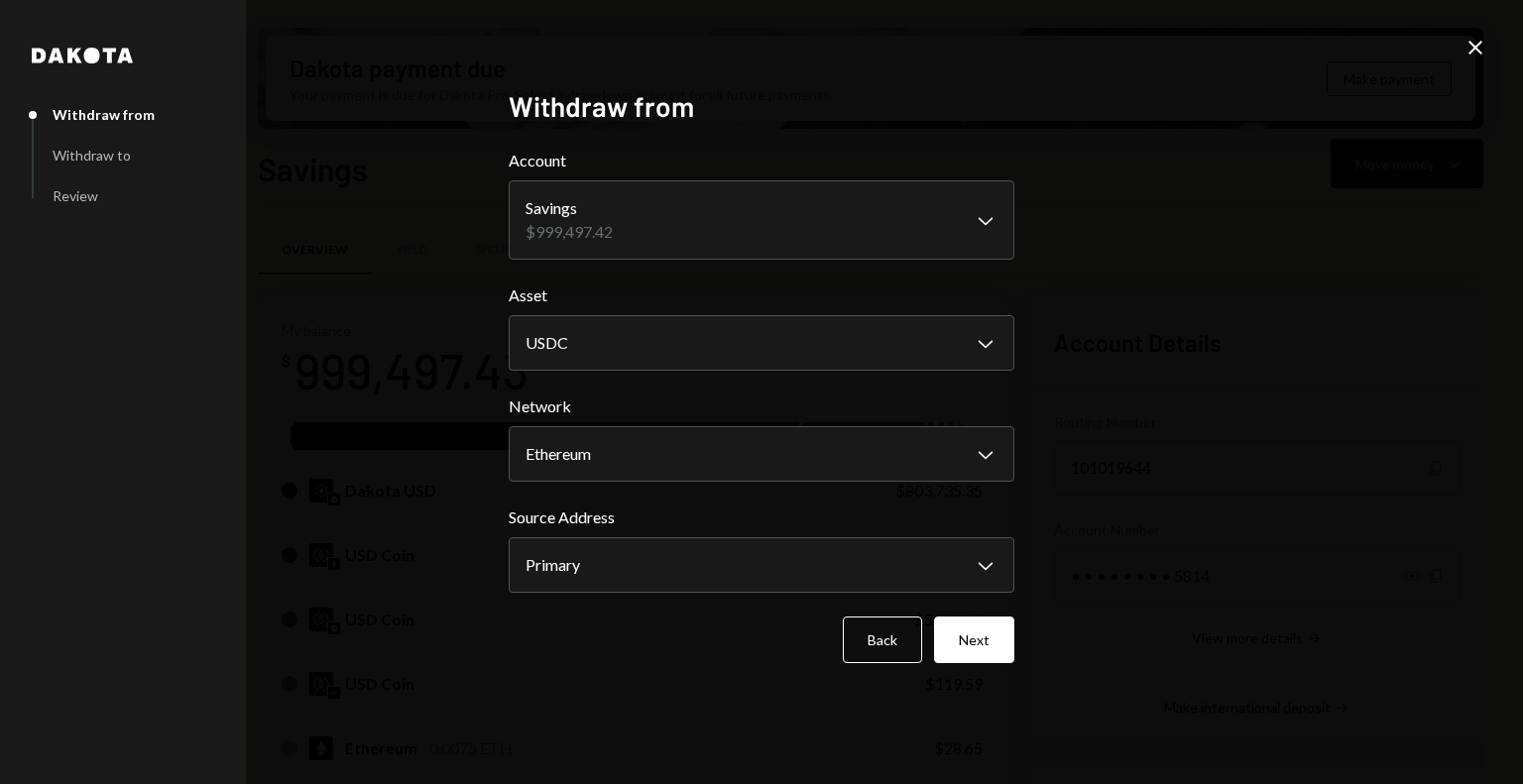 click on "Next" at bounding box center [974, 639] 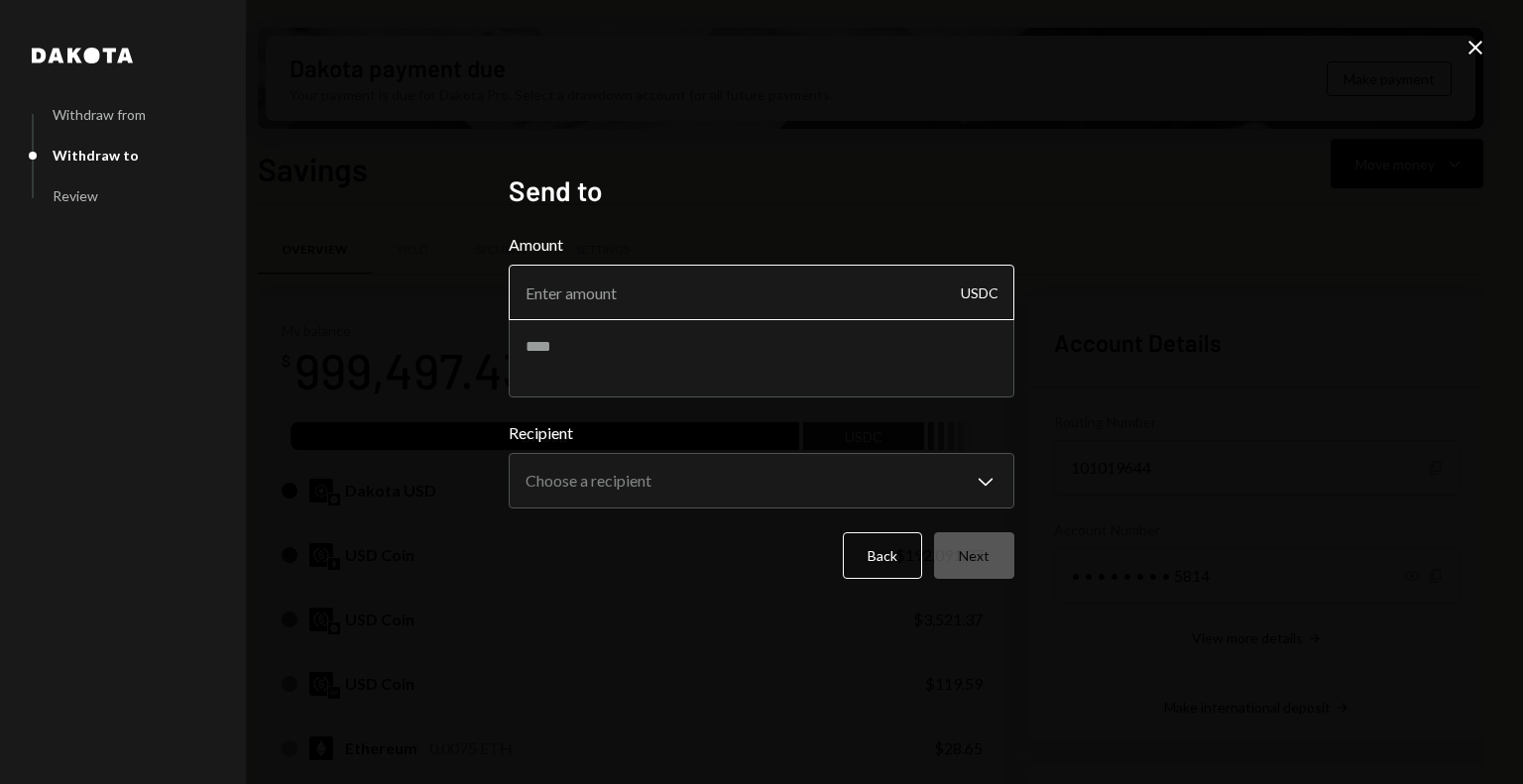 click on "Amount" at bounding box center (762, 292) 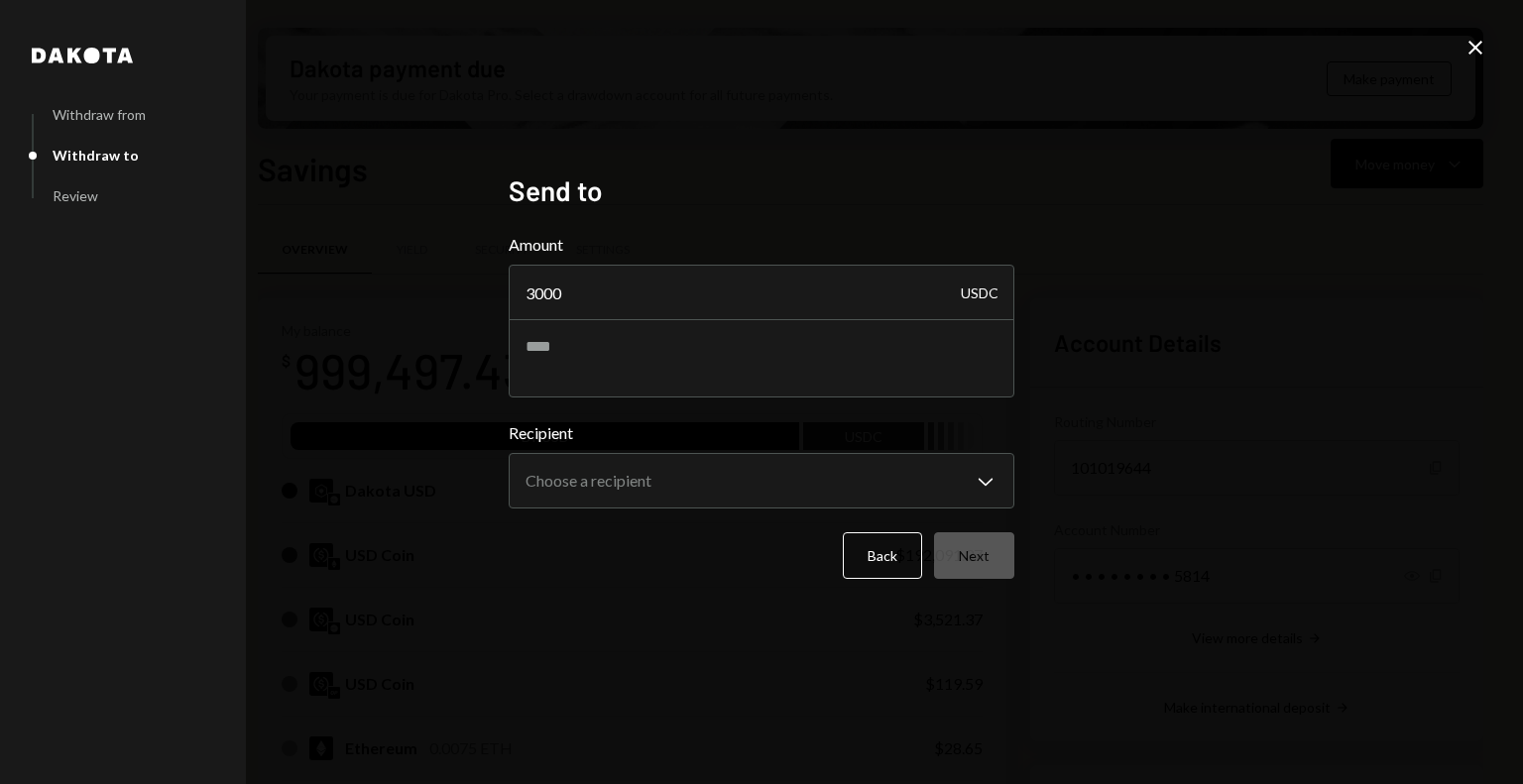 type on "3000" 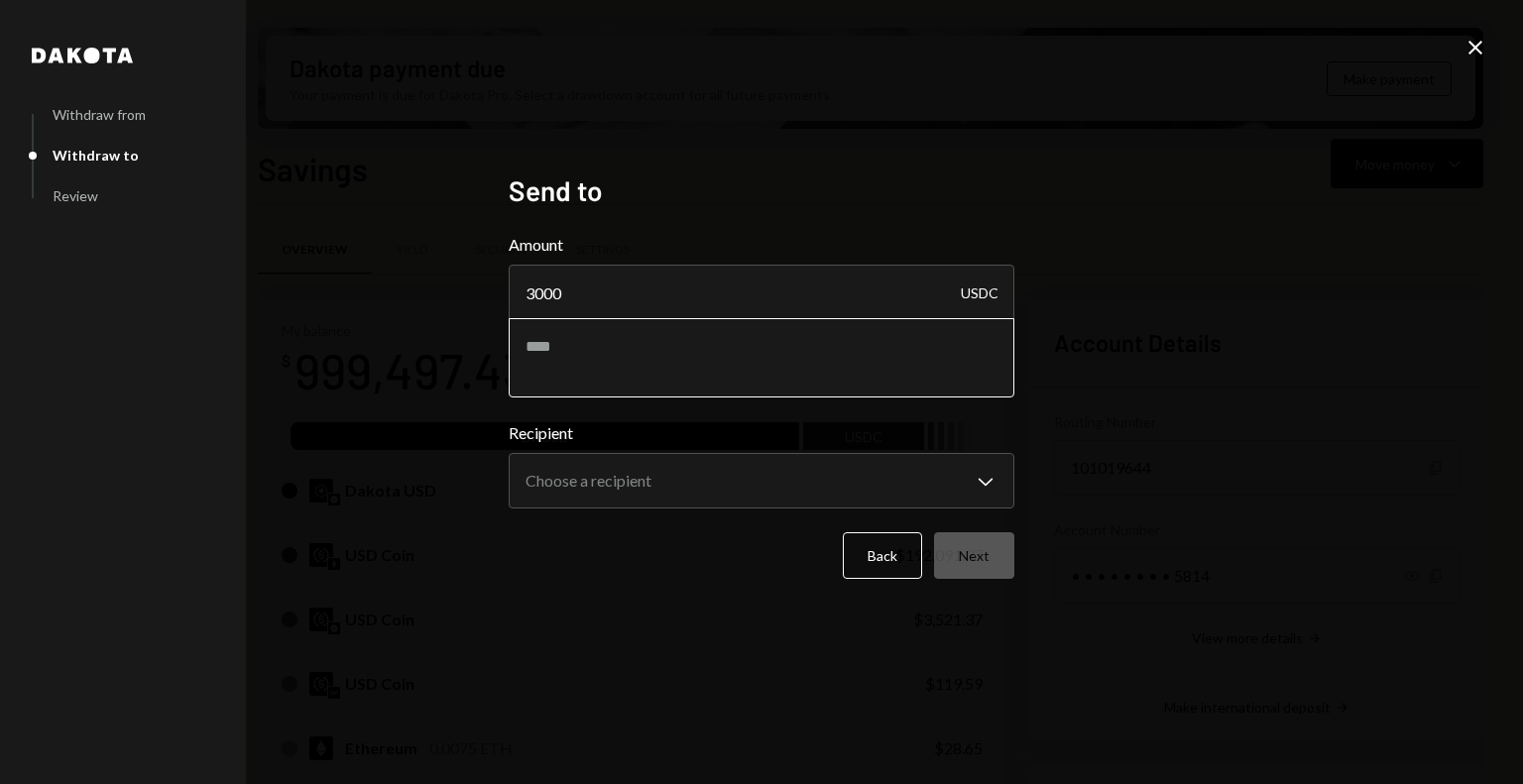 click at bounding box center (762, 358) 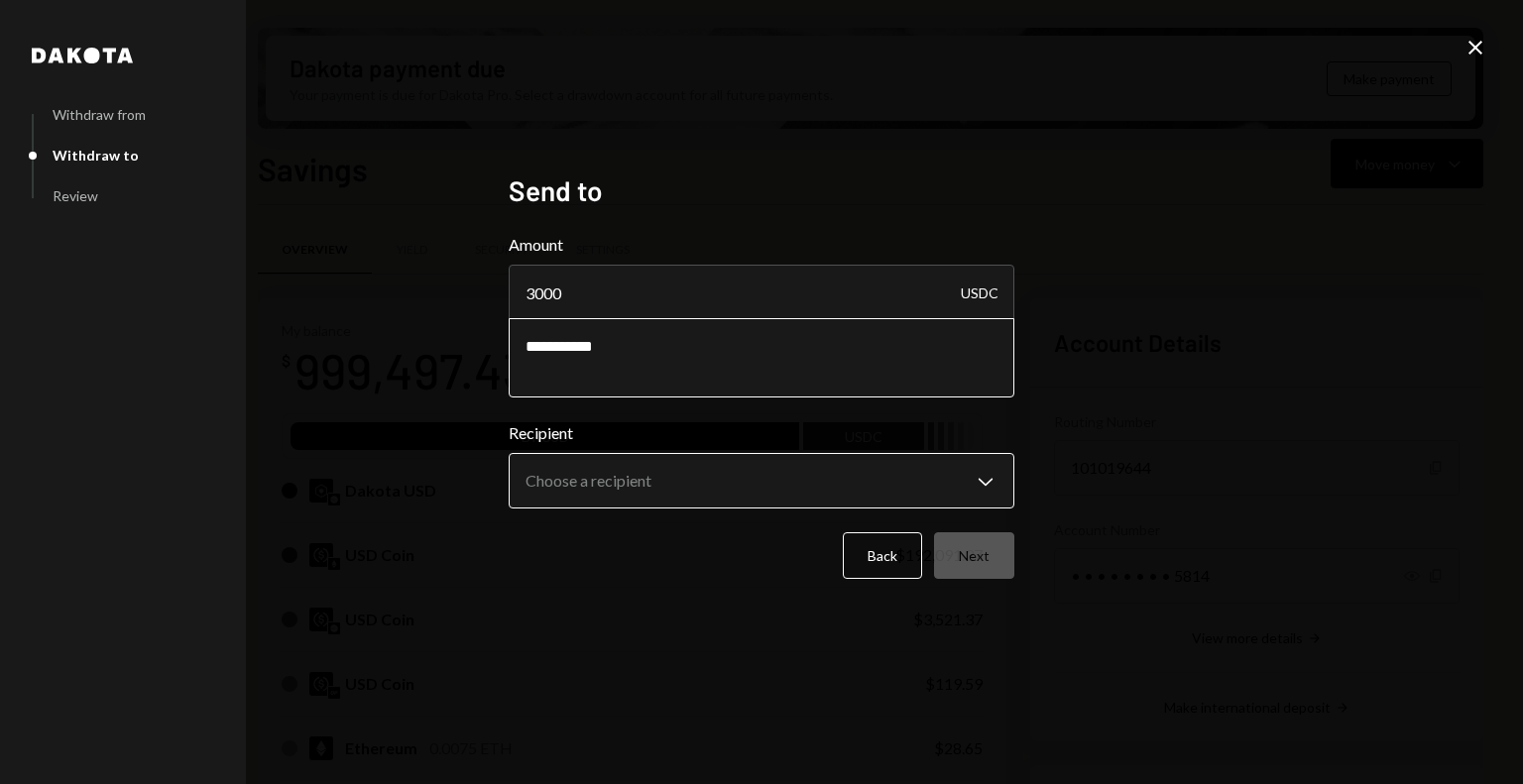 type on "**********" 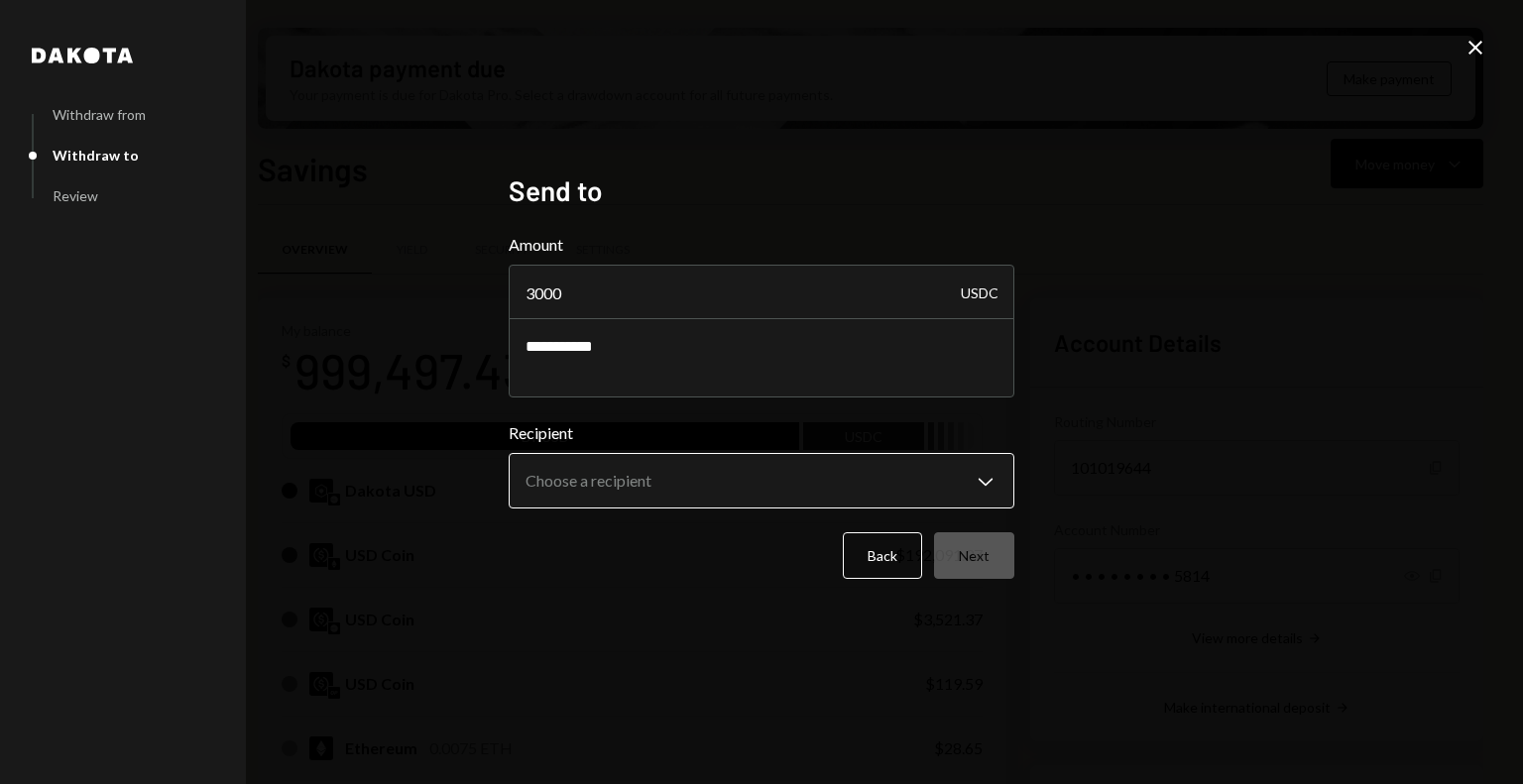 click on "M Monad Foundation Caret Down Home Home Inbox Inbox Activities Transactions Accounts Accounts Caret Down Savings $999,497.43 Checking $0.00 Treasury $0.00 Cards $0.00 Dollar Rewards User Recipients Team Team Dakota payment due Your payment is due for Dakota Pro. Select a drawdown account for all future payments. Make payment Savings Move money Caret Down Overview Yield Security Settings My balance $ 999,497.43 DKUSD USDC Dakota USD $803,735.35 USD Coin $192,091.37 USD Coin $3,521.37 USD Coin $119.59 Ethereum 0.0075  ETH $28.65 Solana 0.0057  SOL $1.09 USD Coin $0.00 Recent Transactions View all Type Initiated By Initiated At Status Bank Payment $500,500.00 Octavia Tenga 07/23/25 11:35 AM Review Right Arrow Withdrawal 1,656.67  USDC Octavia Tenga 07/22/25 4:36 PM Review Right Arrow Withdrawal 2,609  USDC Octavia Tenga 07/22/25 10:45 AM Review Right Arrow Withdrawal 10  USDC Philip Jacobs 07/21/25 4:33 PM Completed Withdrawal 1,656.67  USDC Octavia Tenga 07/21/25 4:13 PM Completed Account Details Routing Number" at bounding box center [762, 392] 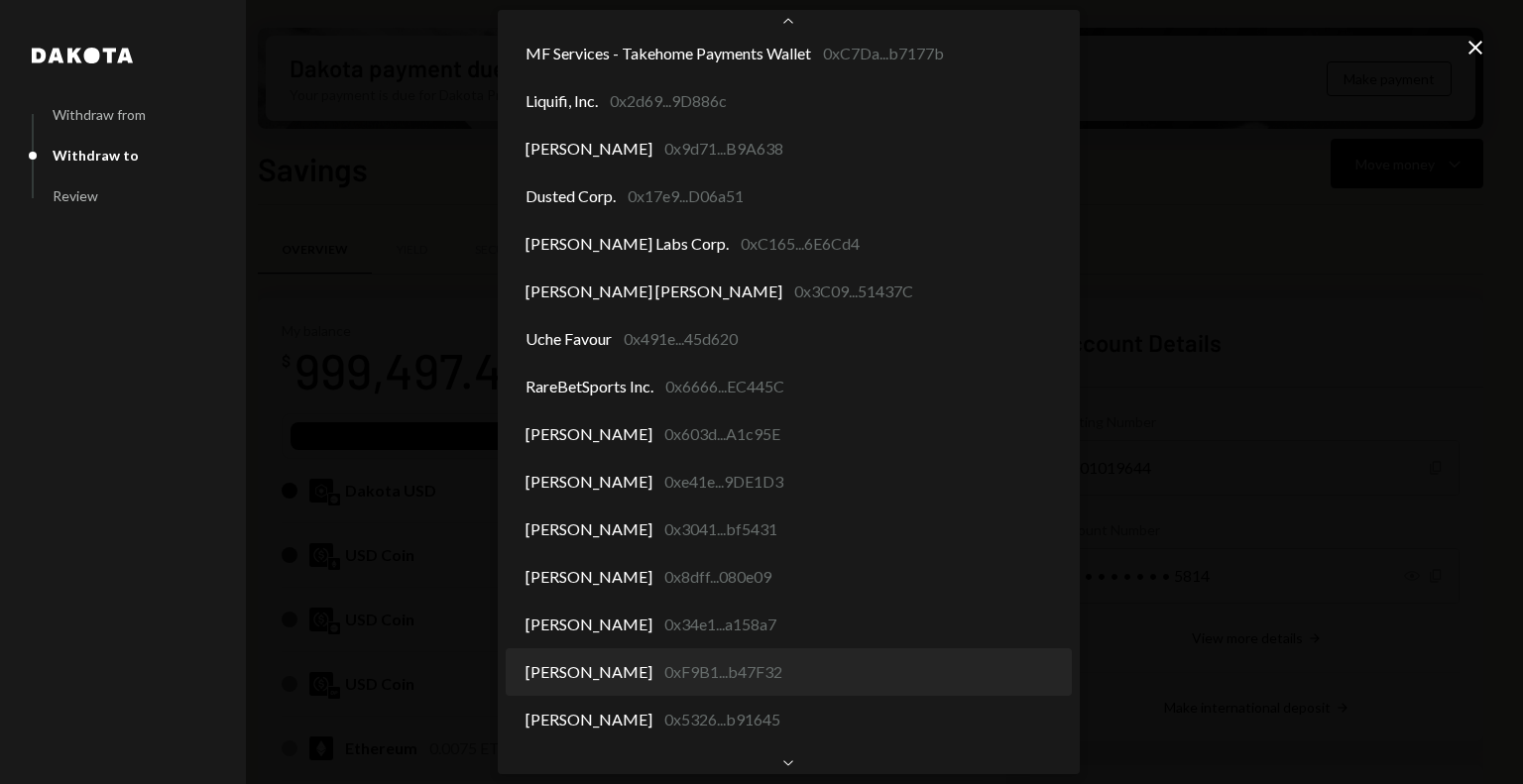 scroll, scrollTop: 1733, scrollLeft: 0, axis: vertical 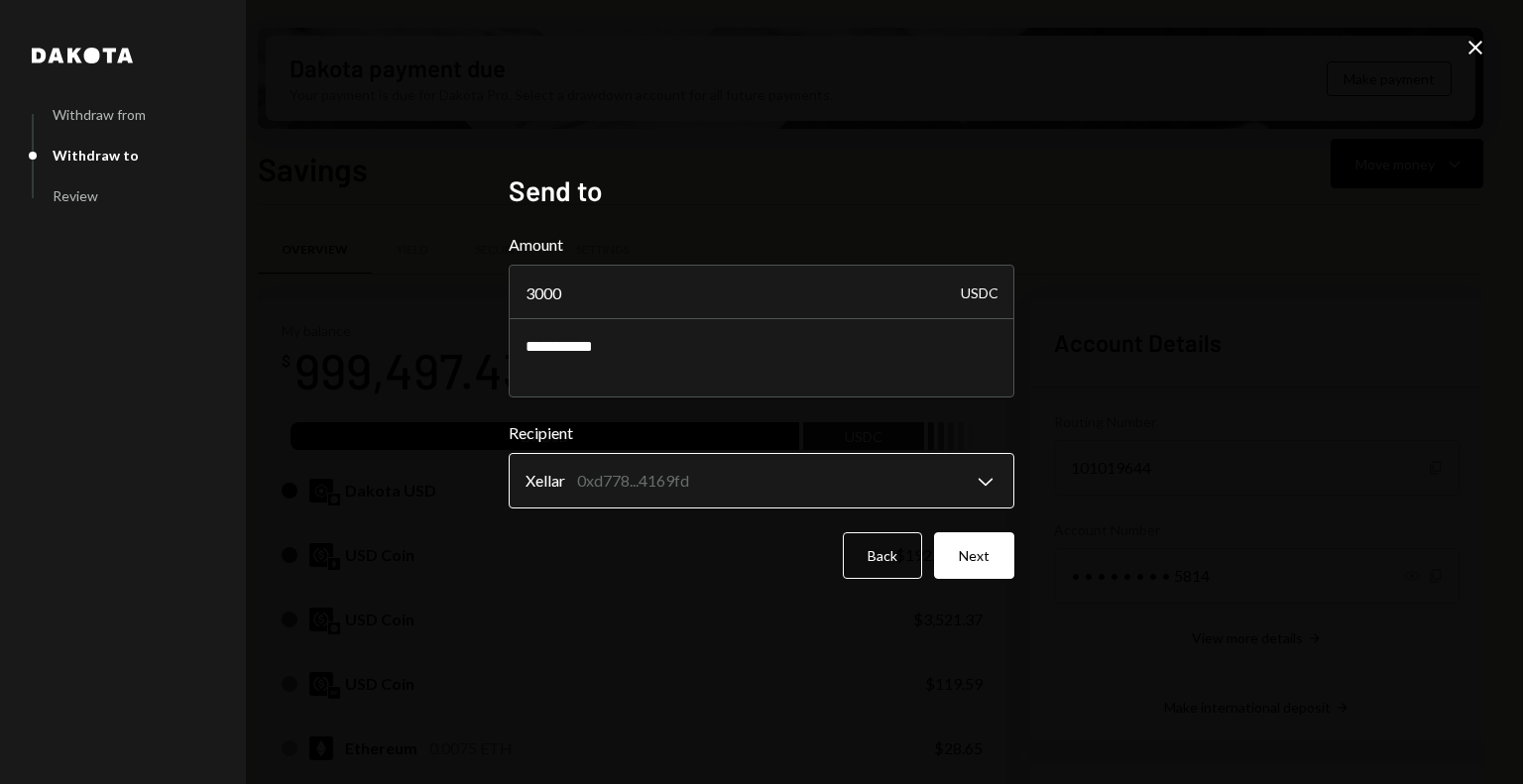 click on "M Monad Foundation Caret Down Home Home Inbox Inbox Activities Transactions Accounts Accounts Caret Down Savings $999,497.43 Checking $0.00 Treasury $0.00 Cards $0.00 Dollar Rewards User Recipients Team Team Dakota payment due Your payment is due for Dakota Pro. Select a drawdown account for all future payments. Make payment Savings Move money Caret Down Overview Yield Security Settings My balance $ 999,497.43 DKUSD USDC Dakota USD $803,735.35 USD Coin $192,091.37 USD Coin $3,521.37 USD Coin $119.59 Ethereum 0.0075  ETH $28.65 Solana 0.0057  SOL $1.09 USD Coin $0.00 Recent Transactions View all Type Initiated By Initiated At Status Bank Payment $500,500.00 Octavia Tenga 07/23/25 11:35 AM Review Right Arrow Withdrawal 1,656.67  USDC Octavia Tenga 07/22/25 4:36 PM Review Right Arrow Withdrawal 2,609  USDC Octavia Tenga 07/22/25 10:45 AM Review Right Arrow Withdrawal 10  USDC Philip Jacobs 07/21/25 4:33 PM Completed Withdrawal 1,656.67  USDC Octavia Tenga 07/21/25 4:13 PM Completed Account Details Routing Number" at bounding box center [762, 392] 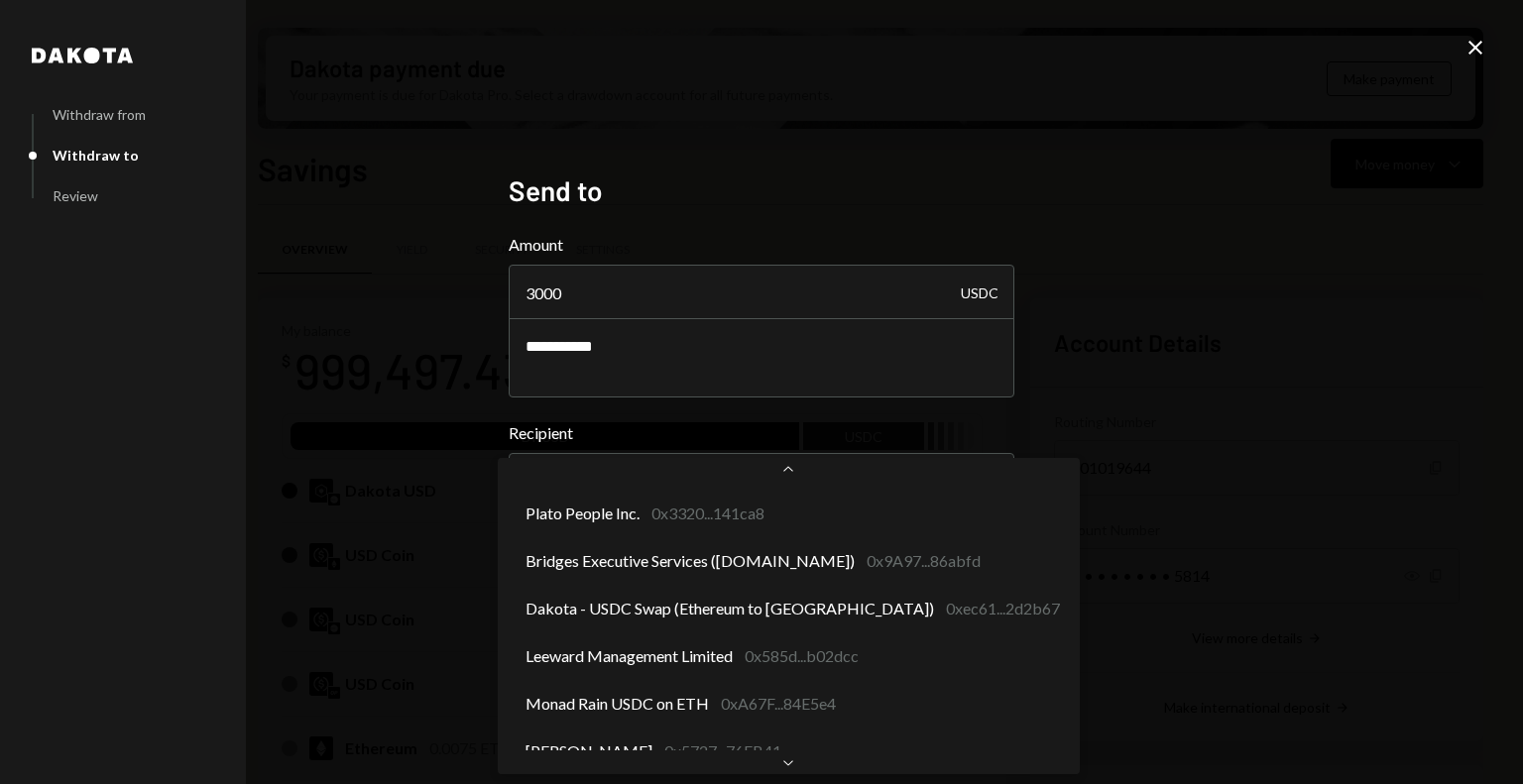 scroll, scrollTop: 1998, scrollLeft: 0, axis: vertical 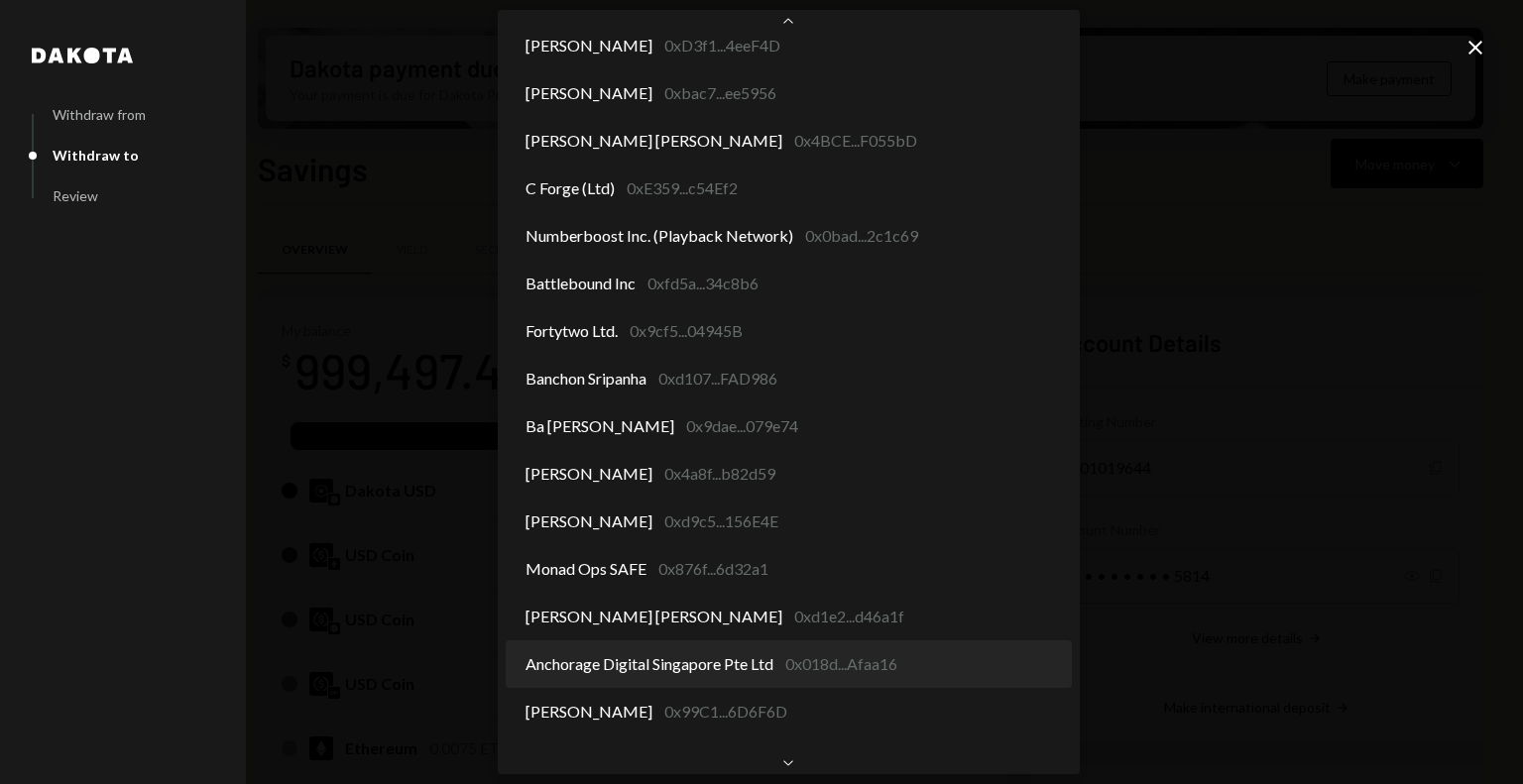 select on "**********" 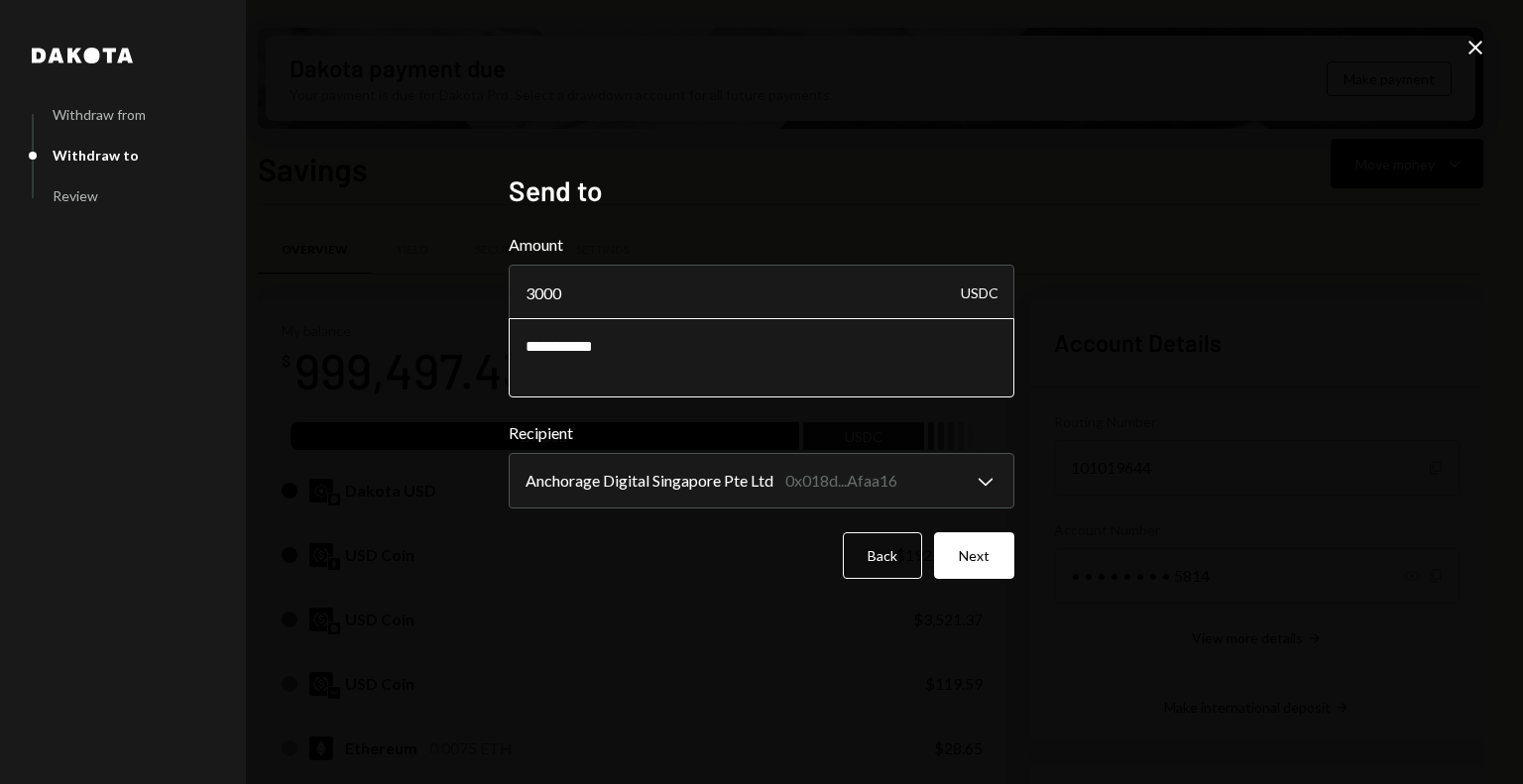 drag, startPoint x: 653, startPoint y: 348, endPoint x: 464, endPoint y: 341, distance: 189.12959 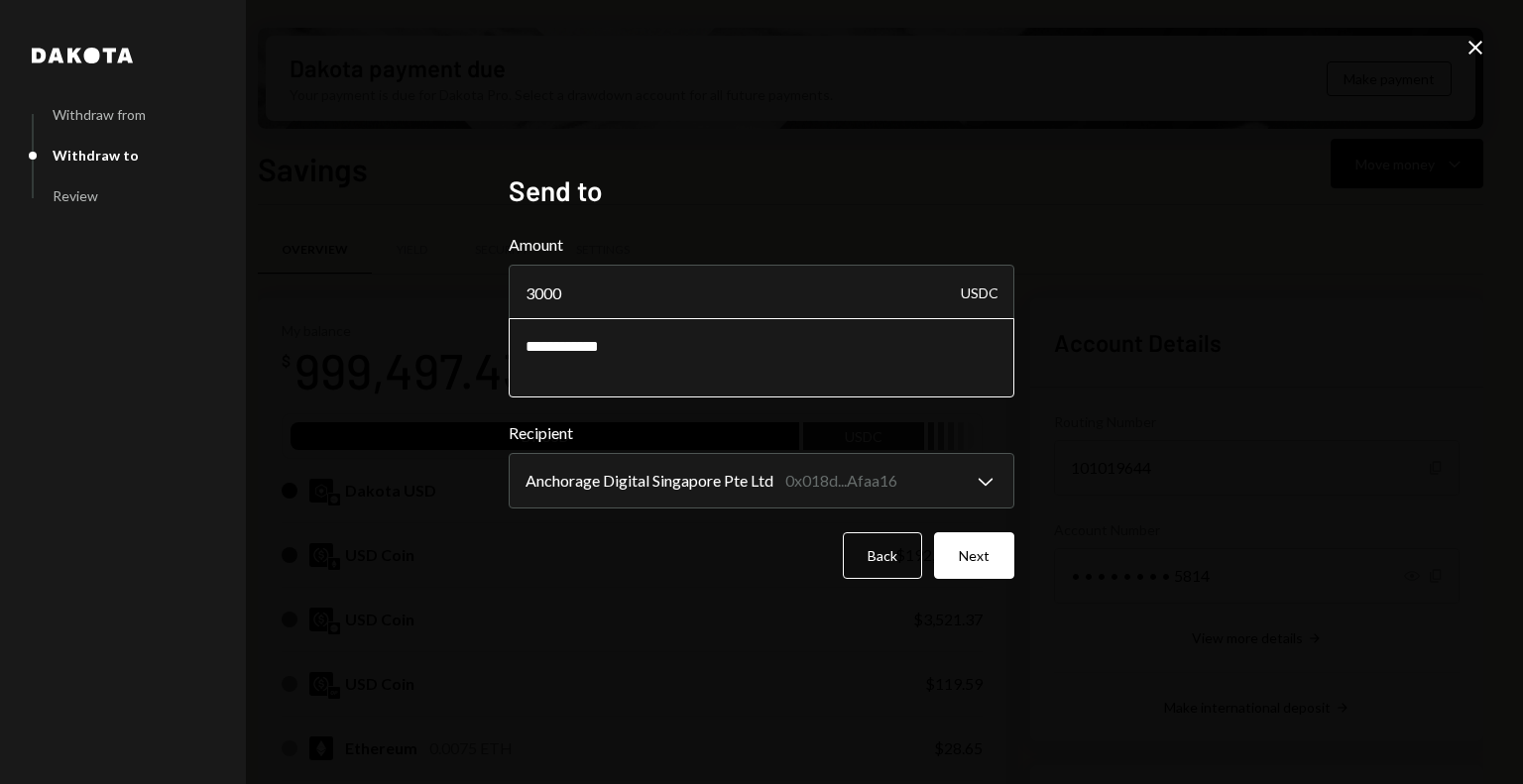 type on "**********" 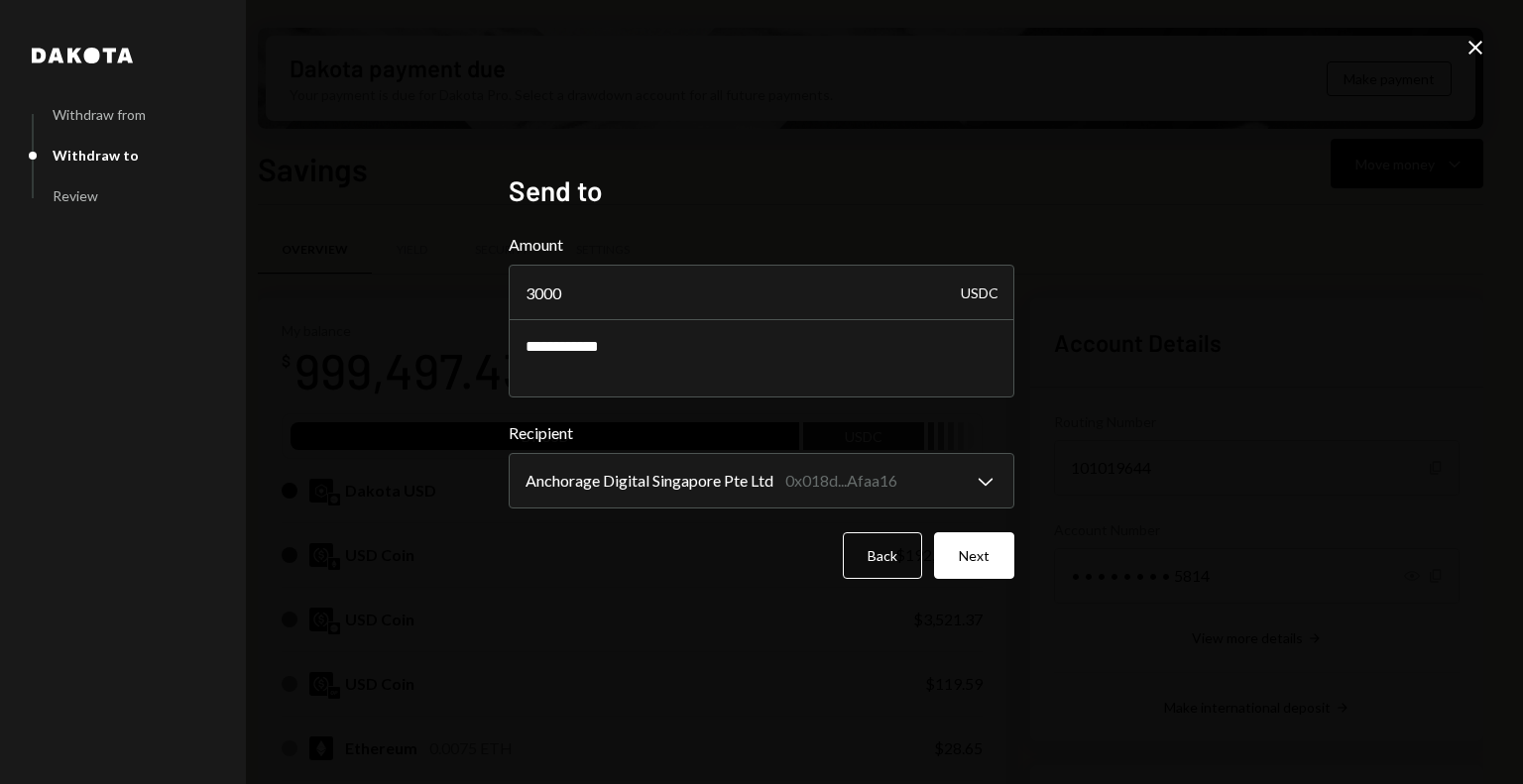 drag, startPoint x: 605, startPoint y: 282, endPoint x: 505, endPoint y: 280, distance: 100.02 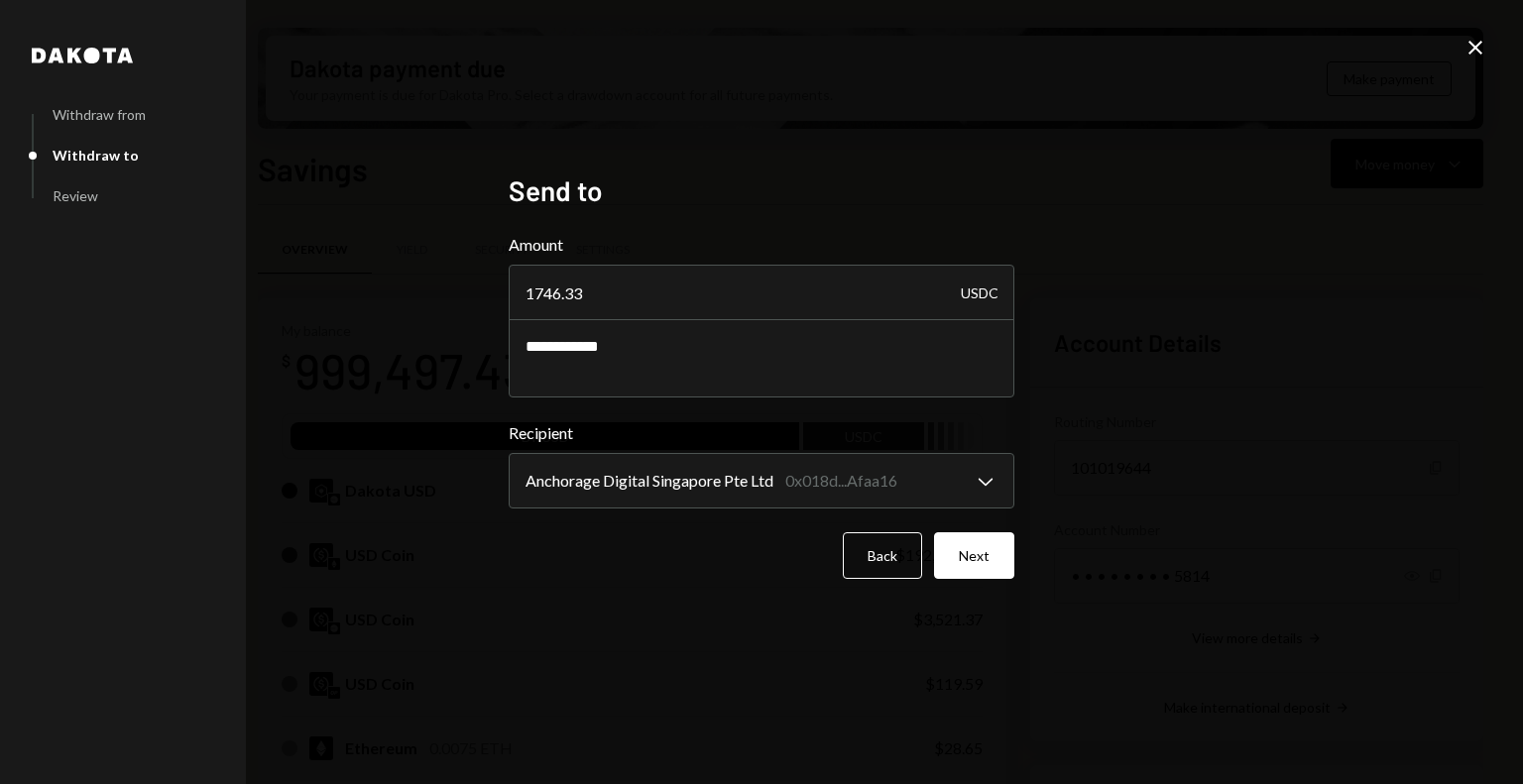 type on "1746.33" 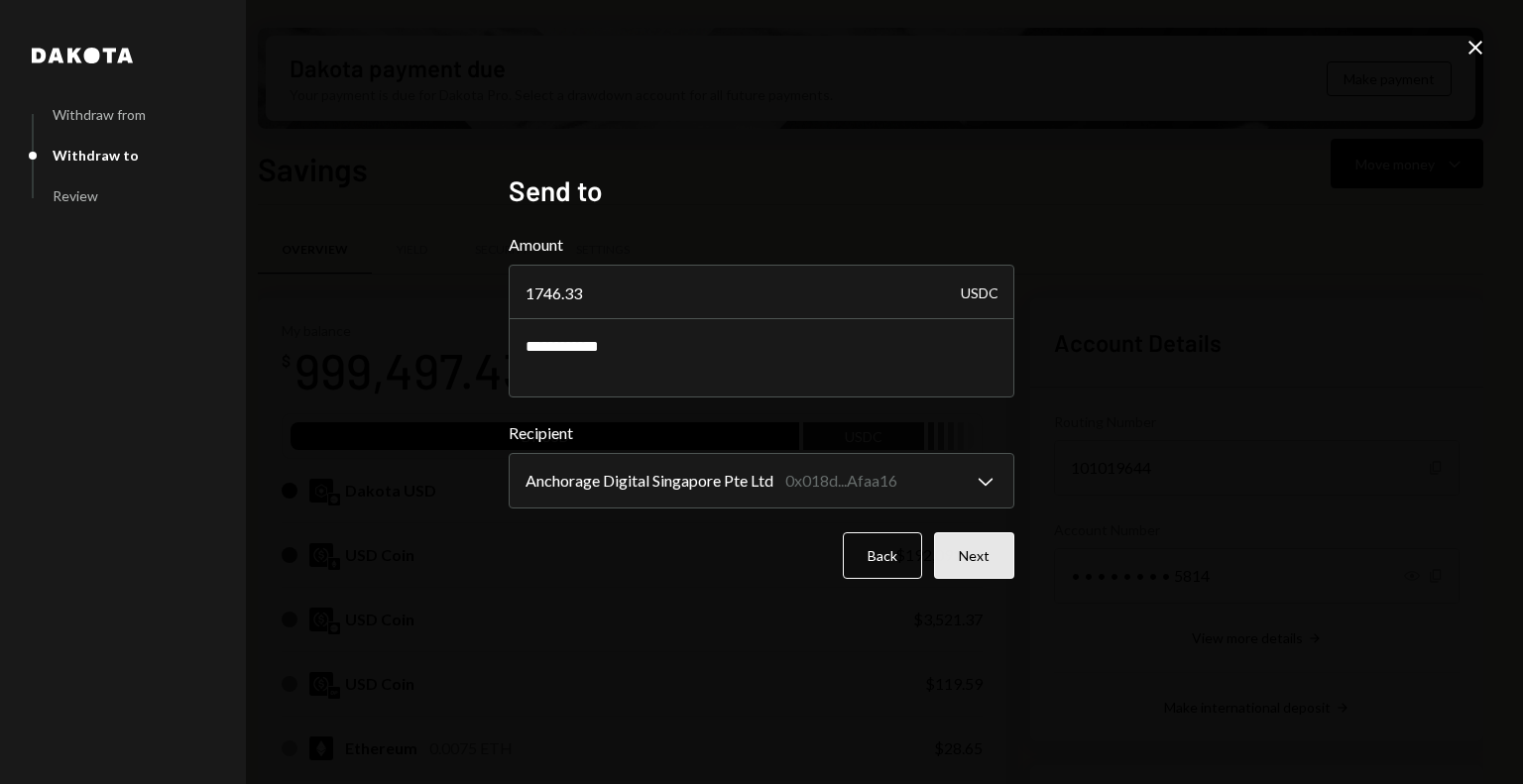 click on "Next" at bounding box center (974, 555) 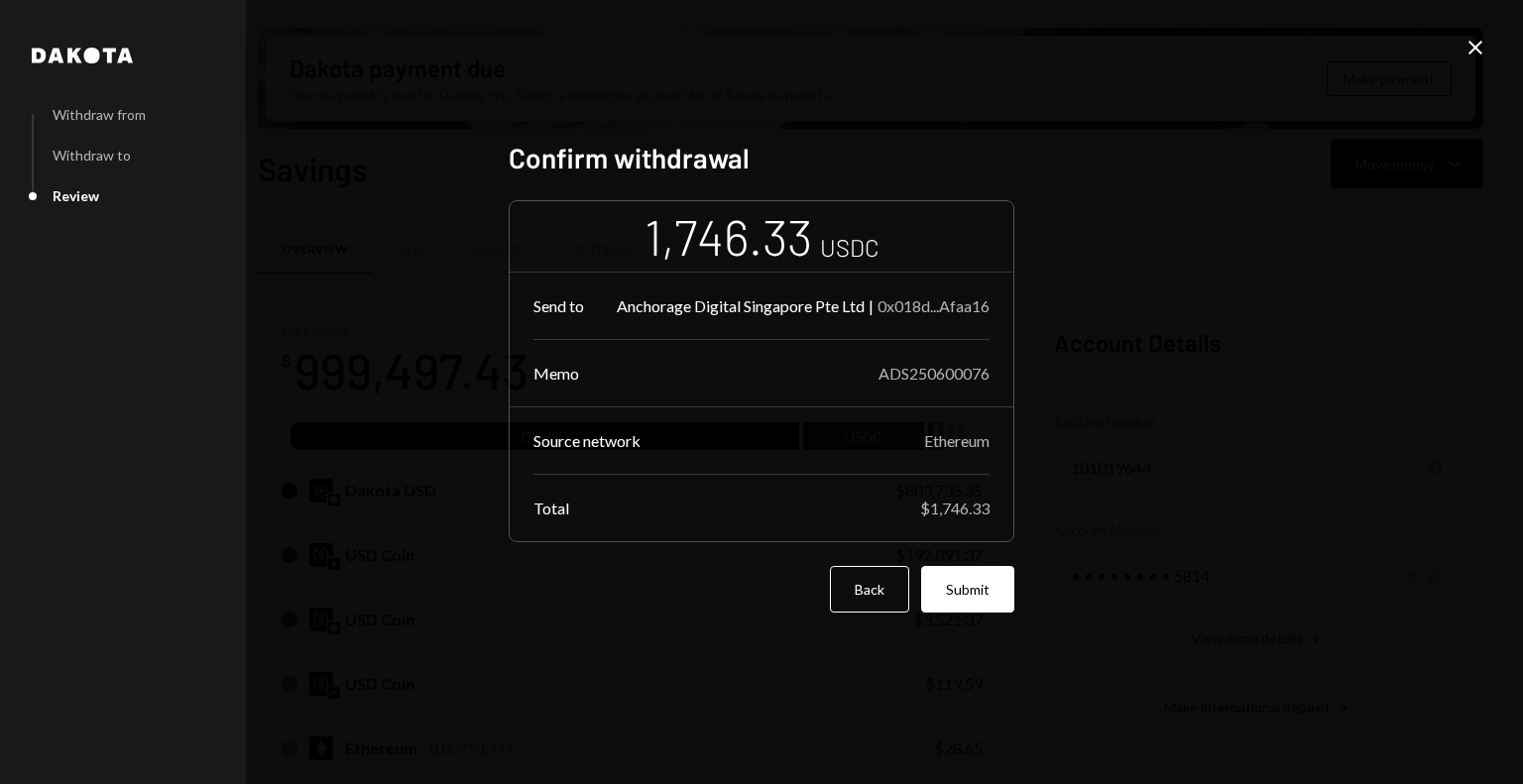 click on "Submit" at bounding box center (968, 589) 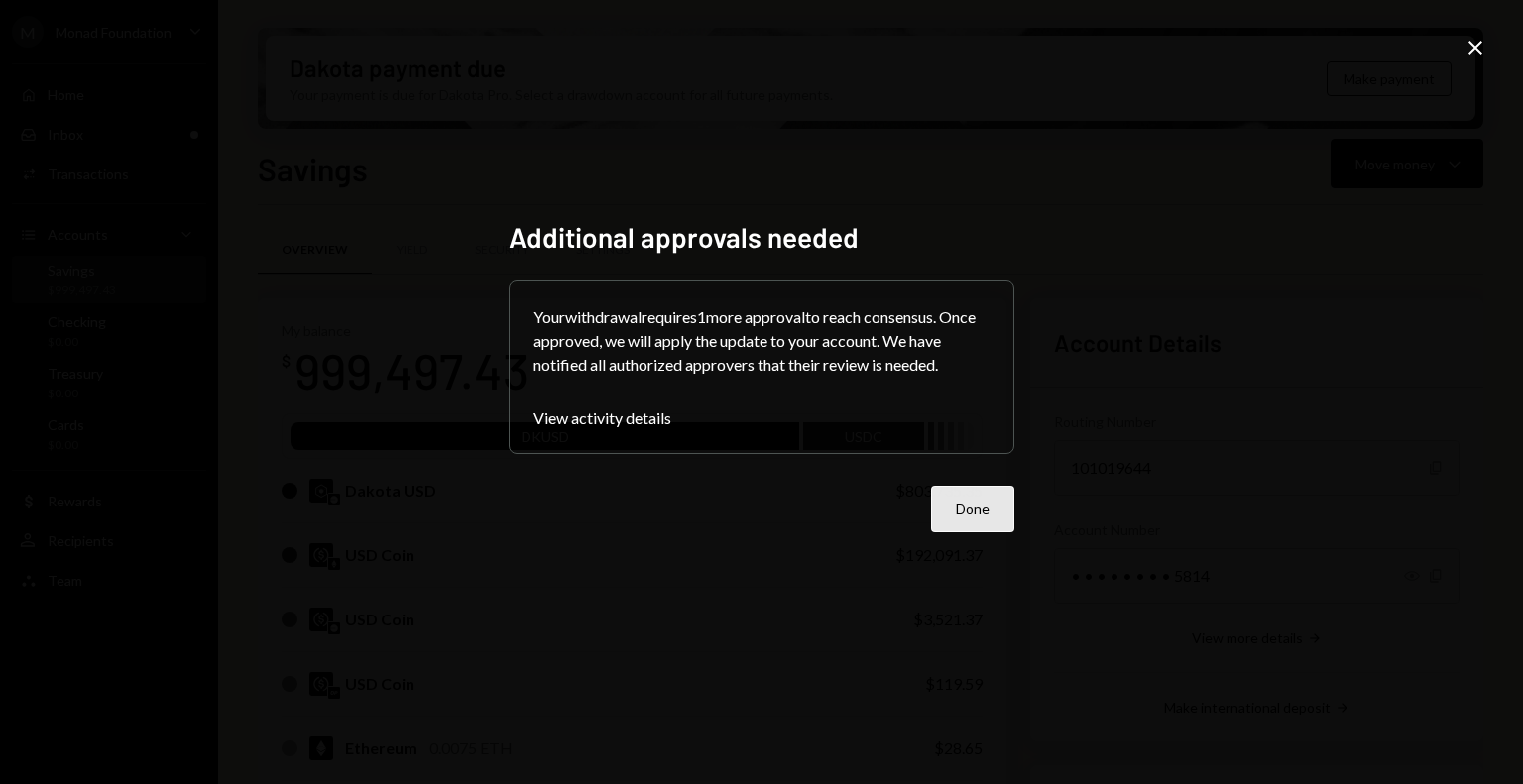 click on "Done" at bounding box center [973, 508] 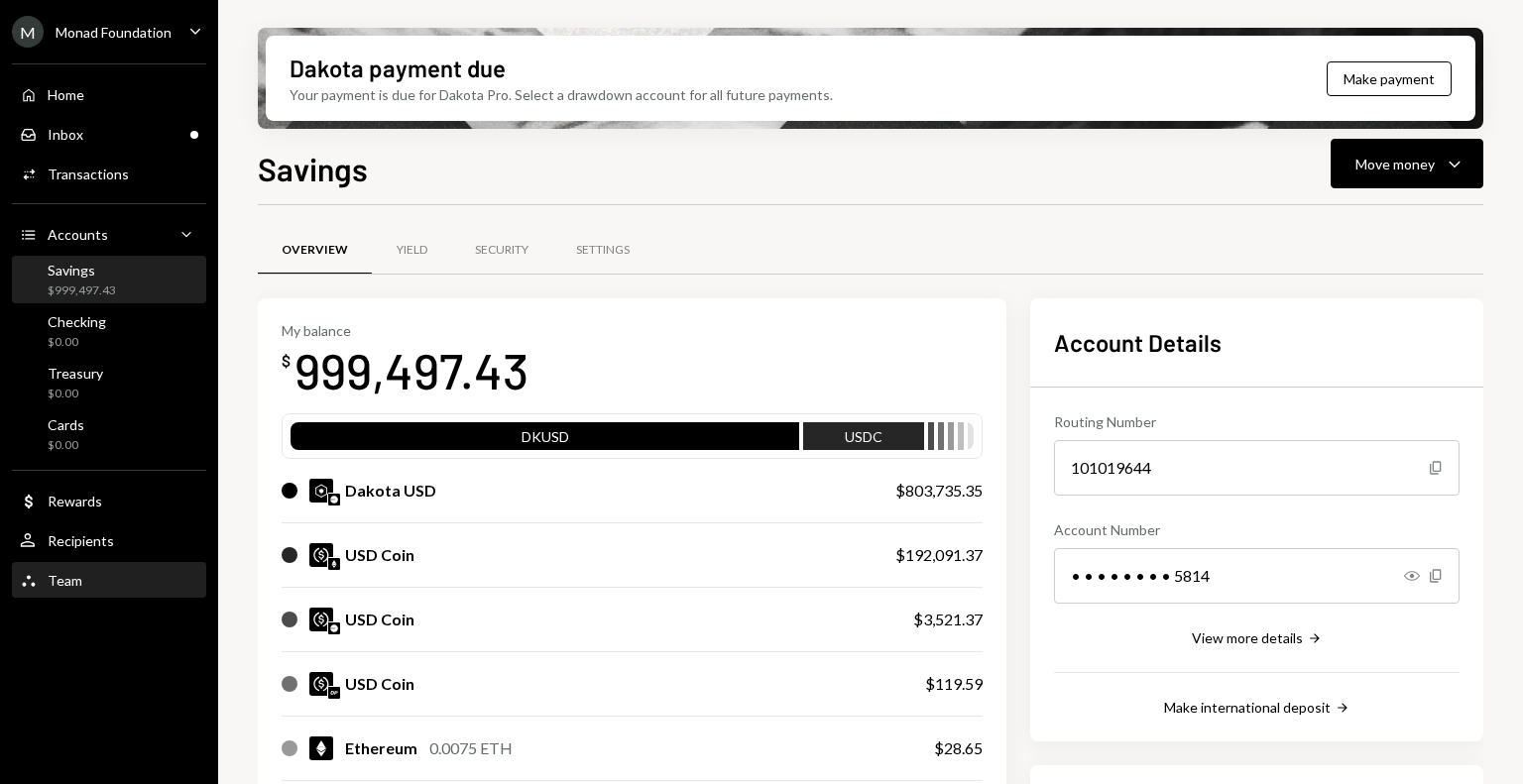 click on "Team Team" at bounding box center (109, 581) 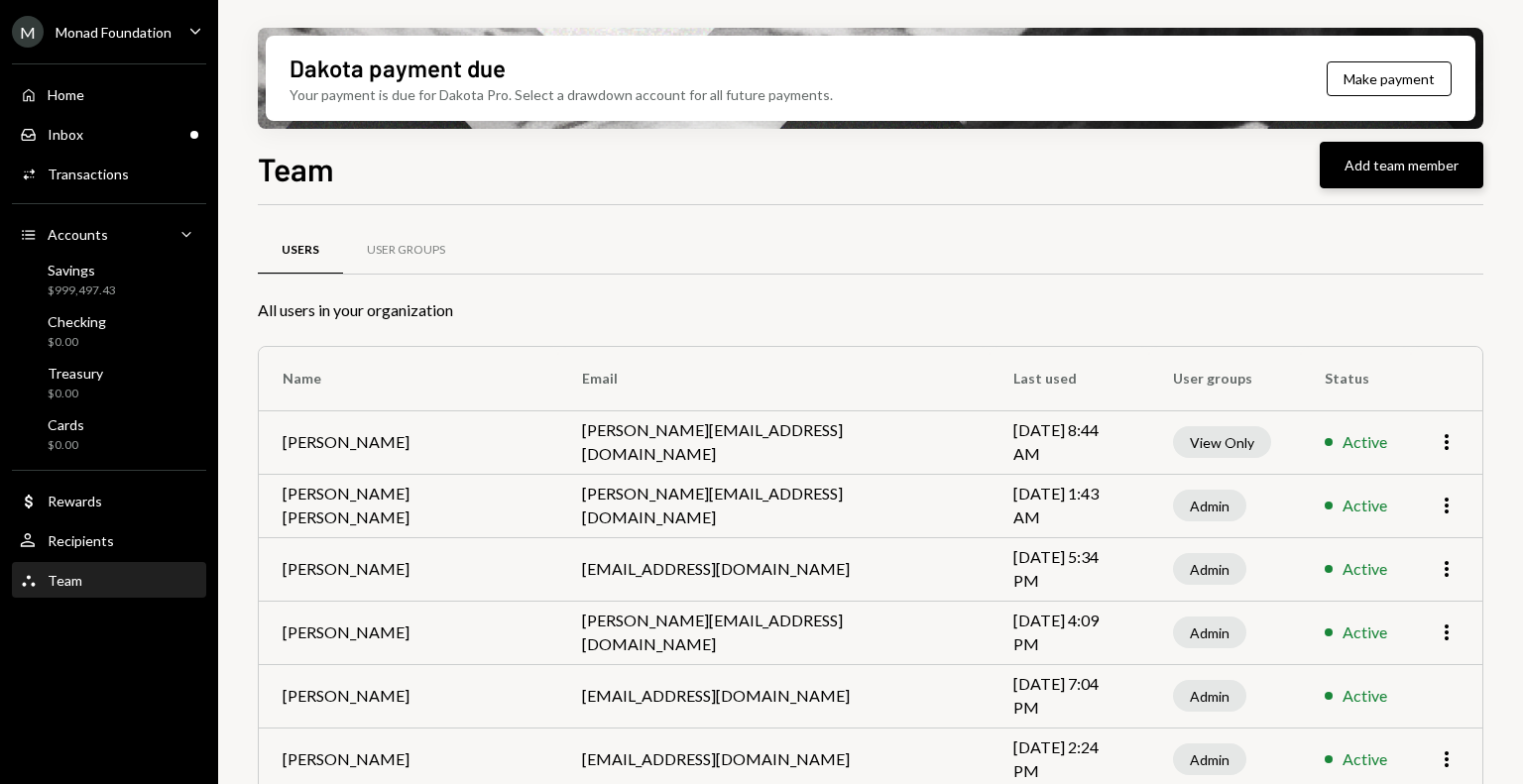 click on "Add team member" at bounding box center [1401, 165] 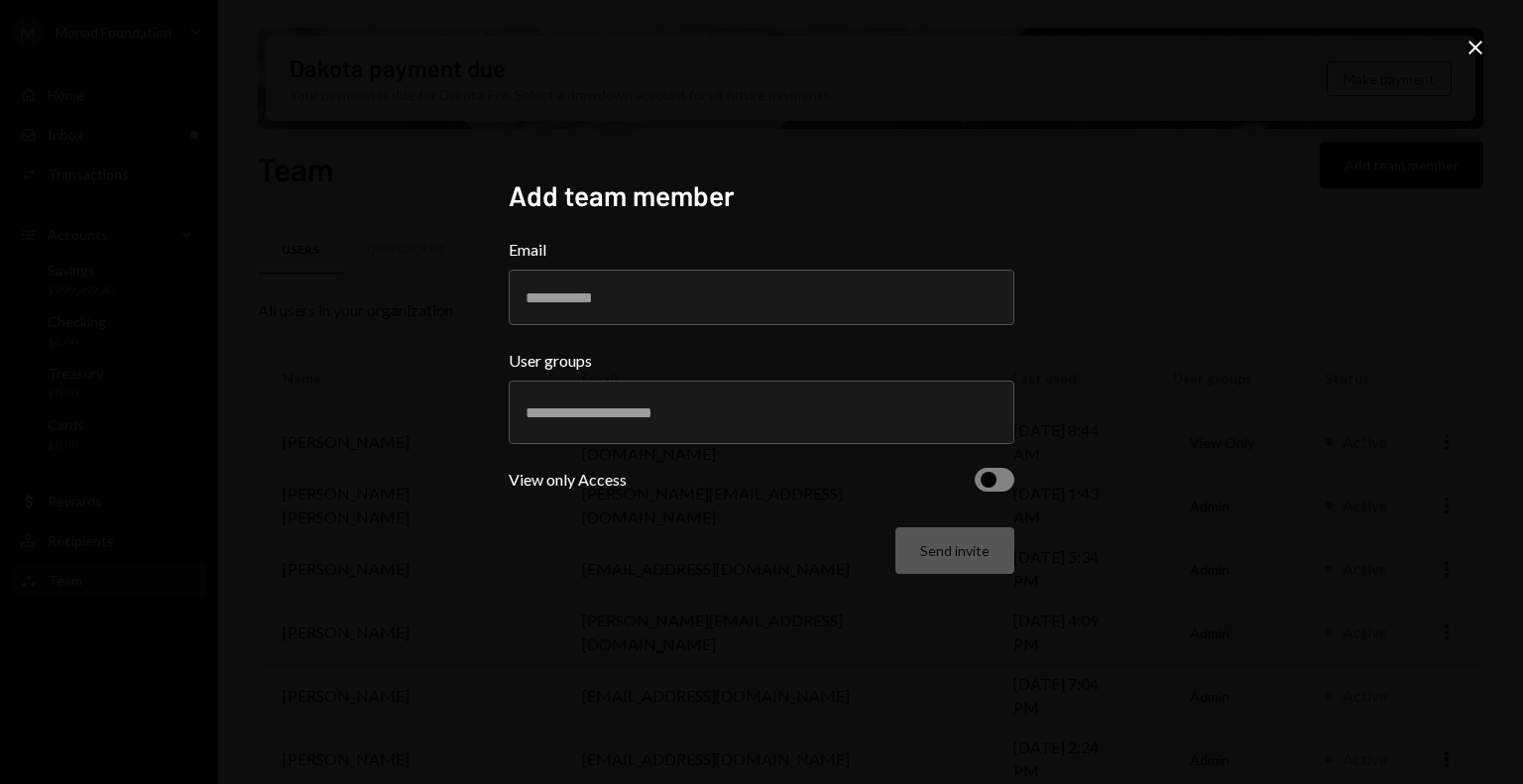 click on "Close" 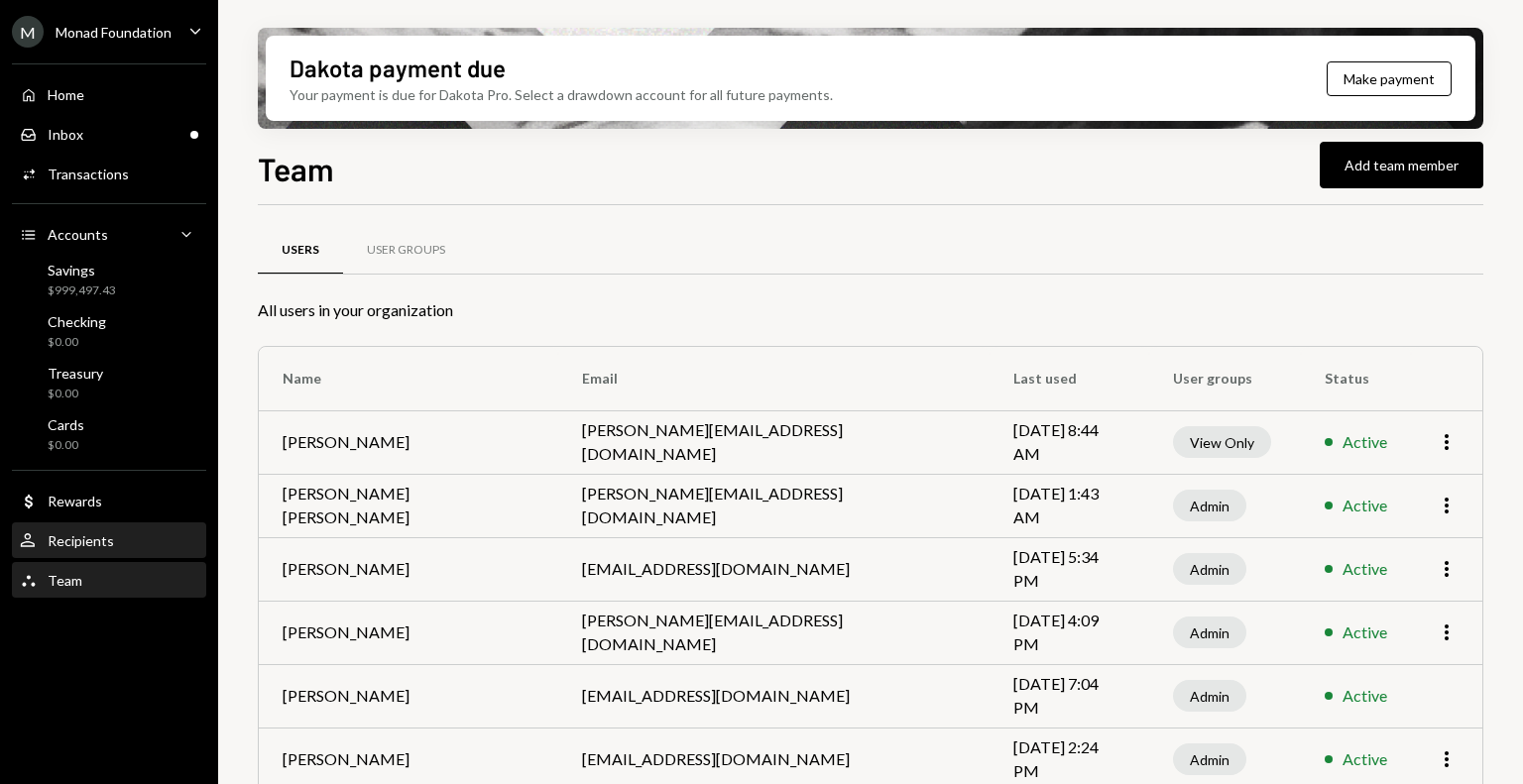 click on "Recipients" at bounding box center [80, 540] 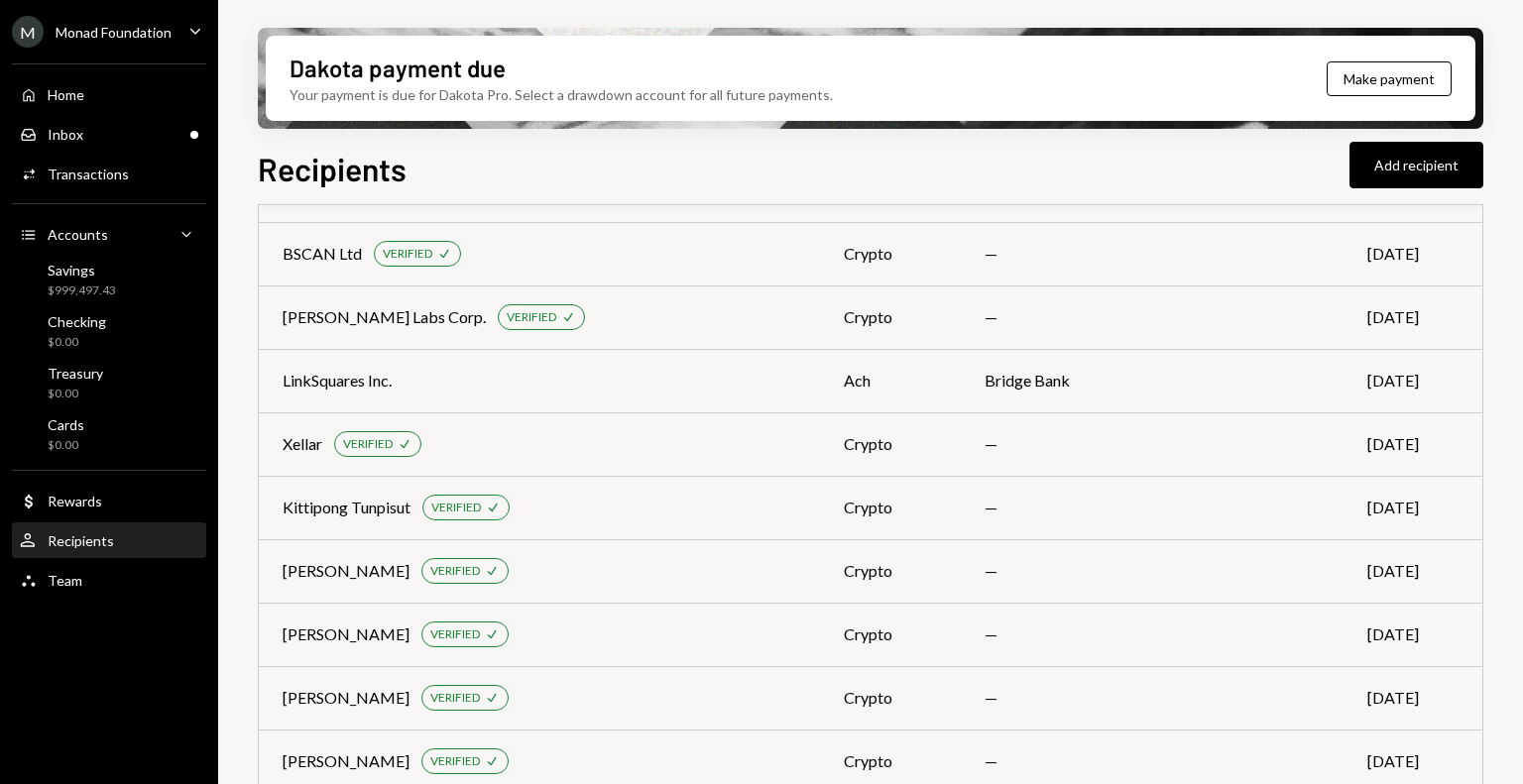 scroll, scrollTop: 4456, scrollLeft: 0, axis: vertical 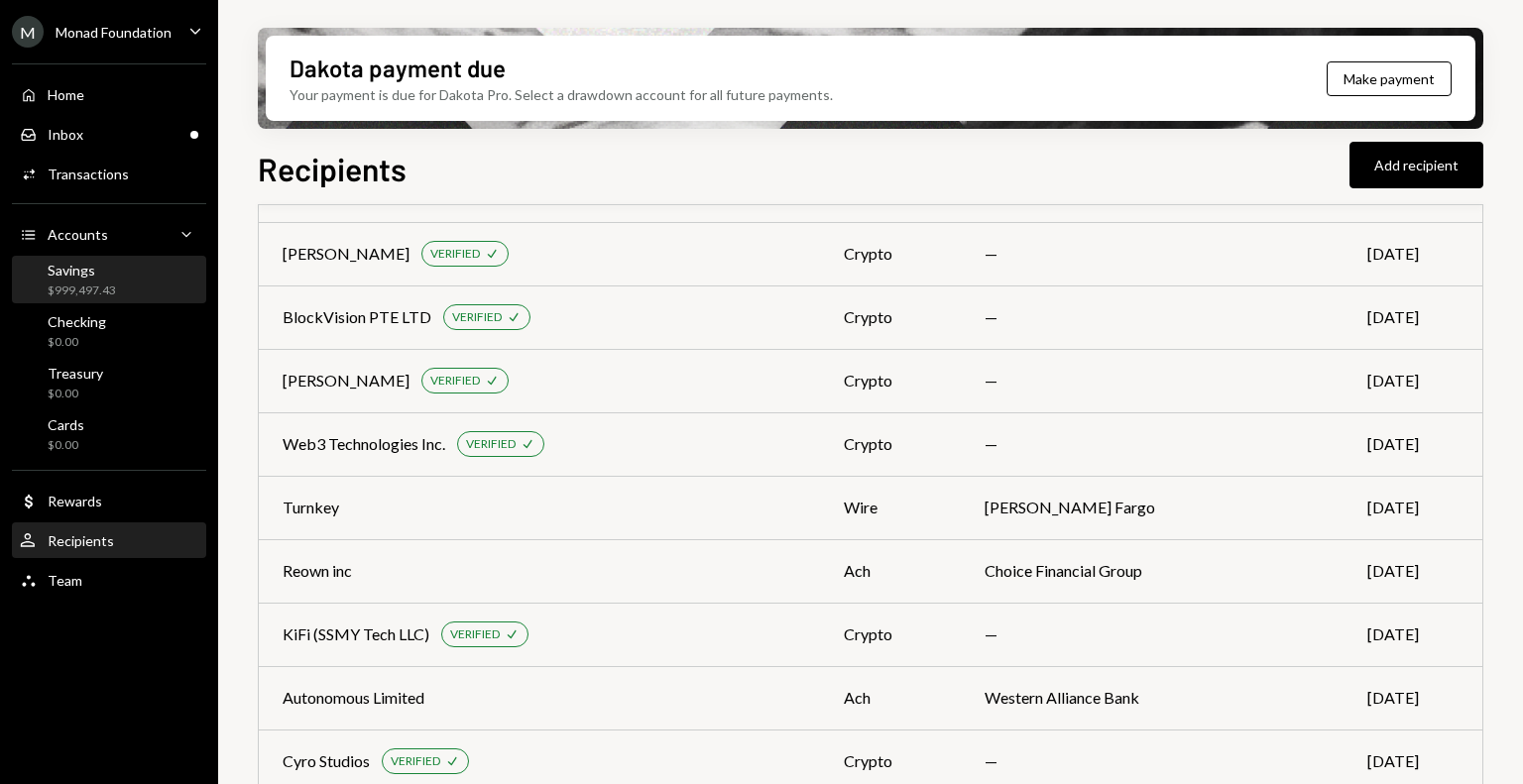 click on "Savings $999,497.43" at bounding box center (109, 280) 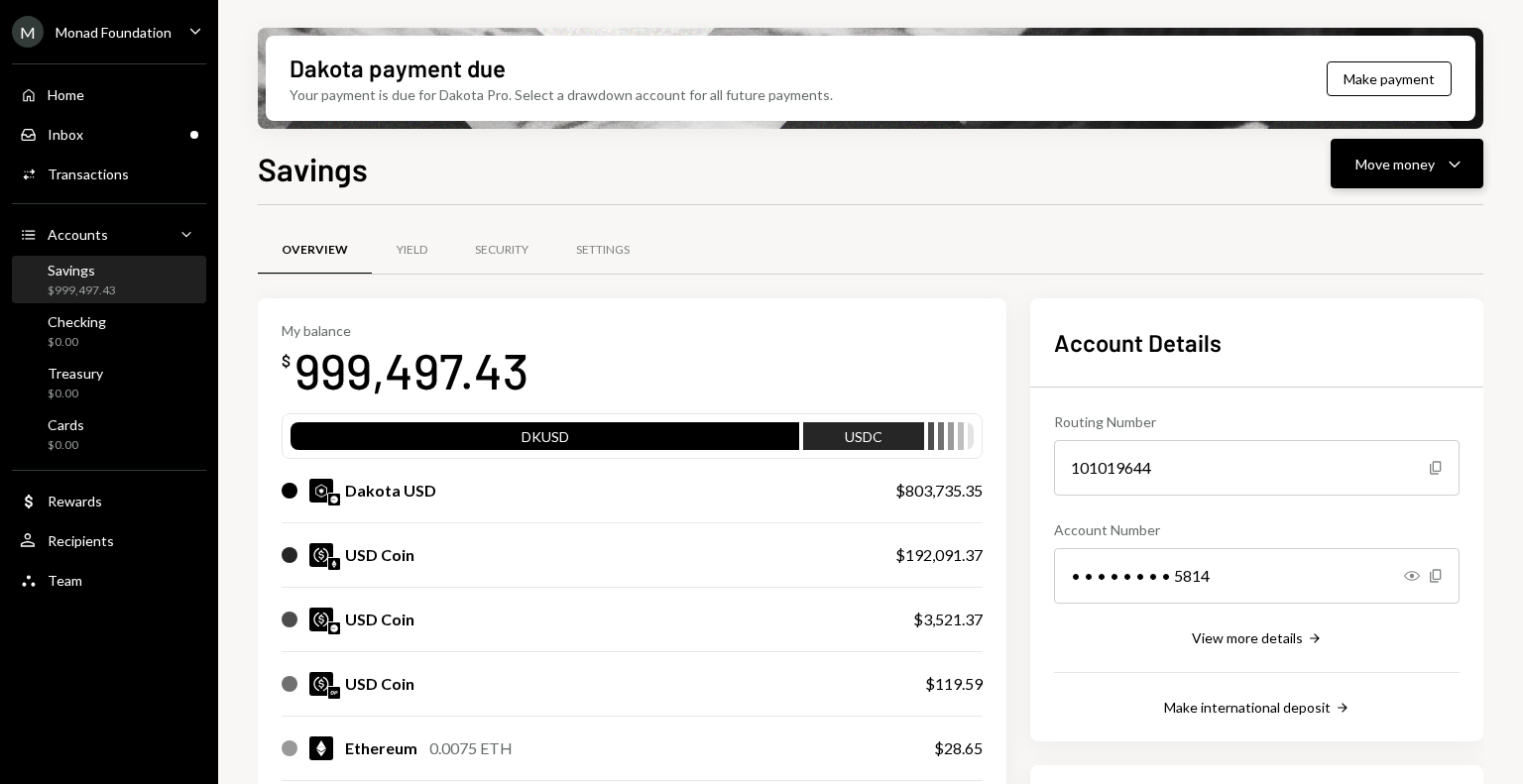 click on "Move money Caret Down" at bounding box center [1407, 164] 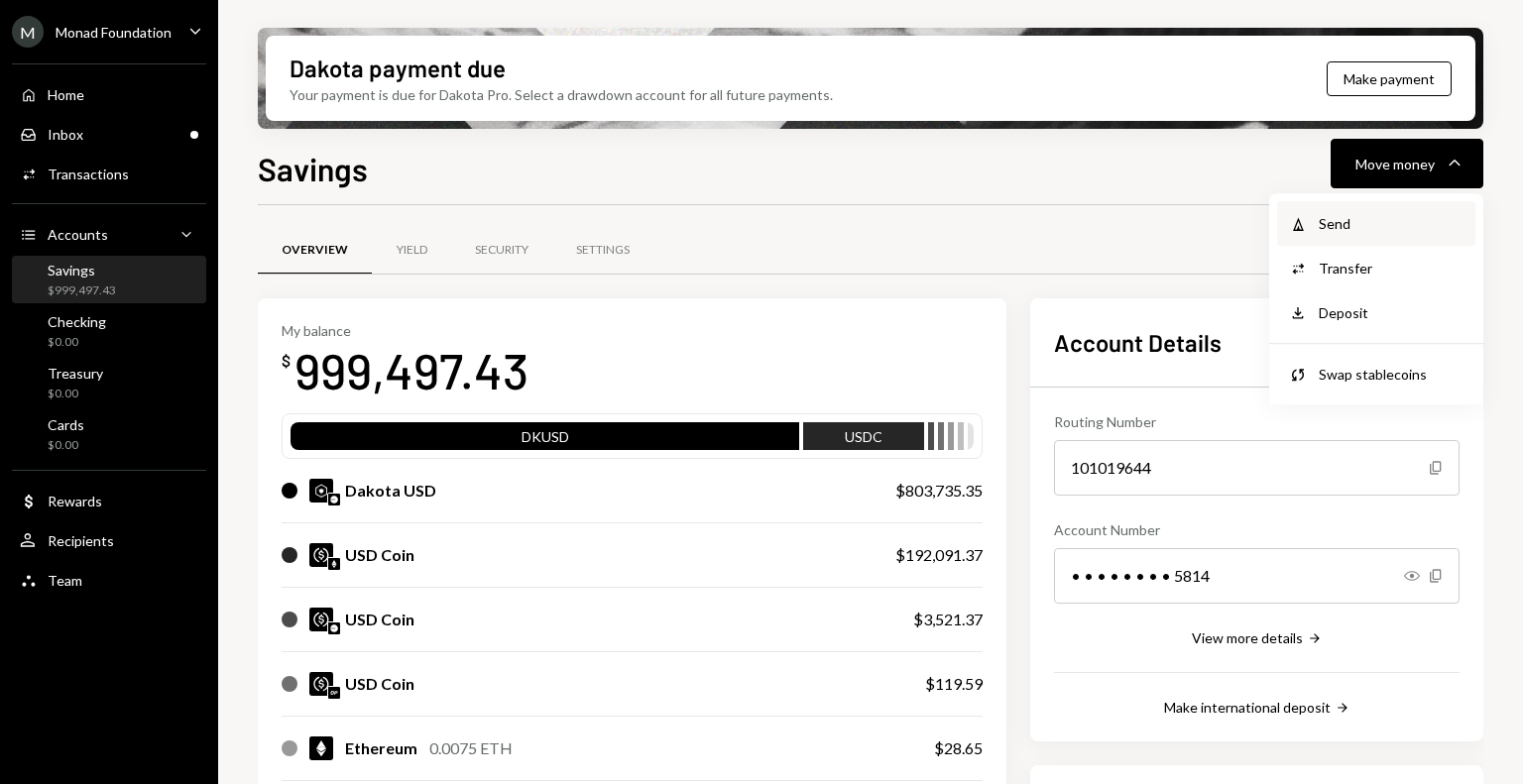 click on "Send" at bounding box center (1391, 223) 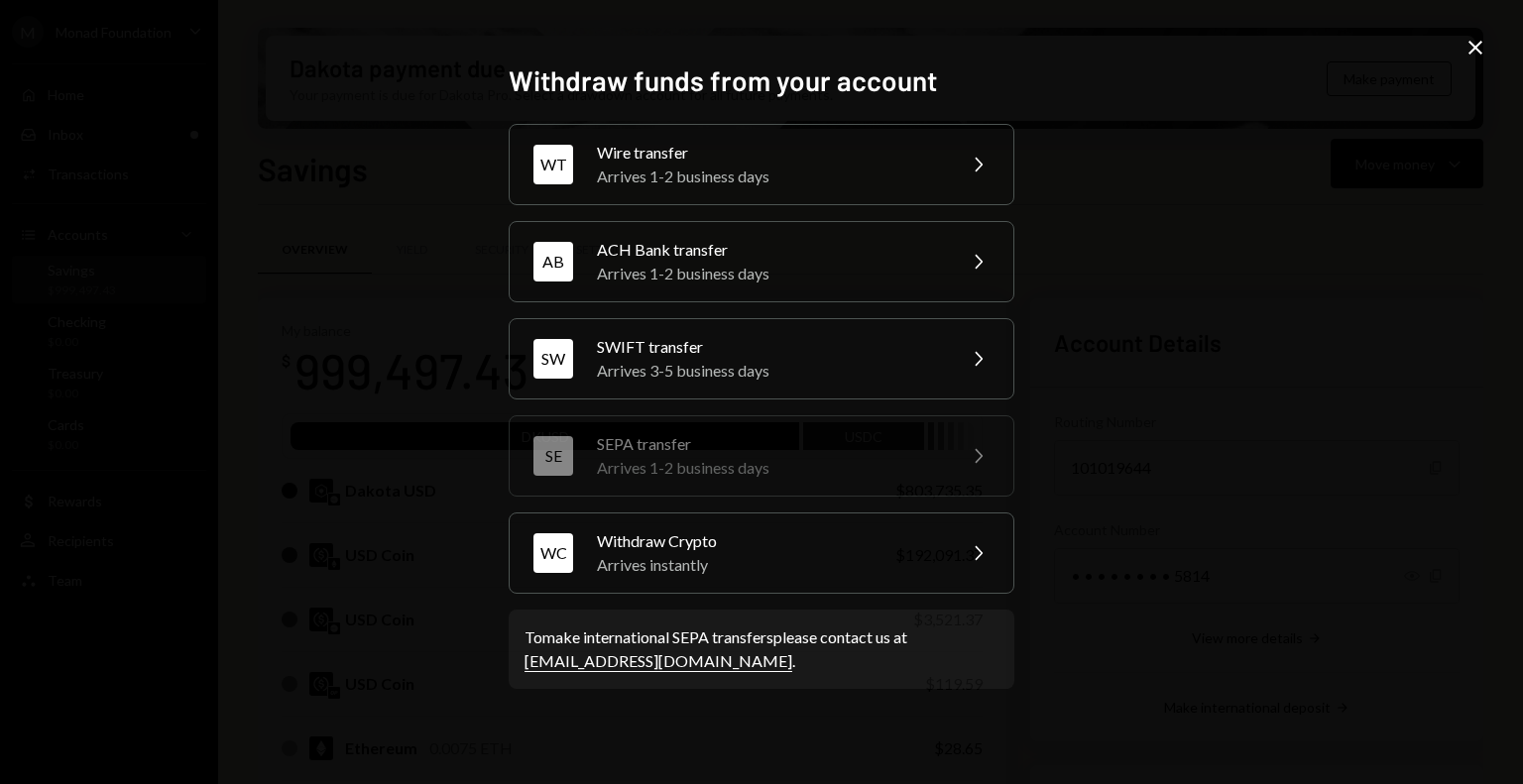 click on "Wire transfer" at bounding box center (769, 153) 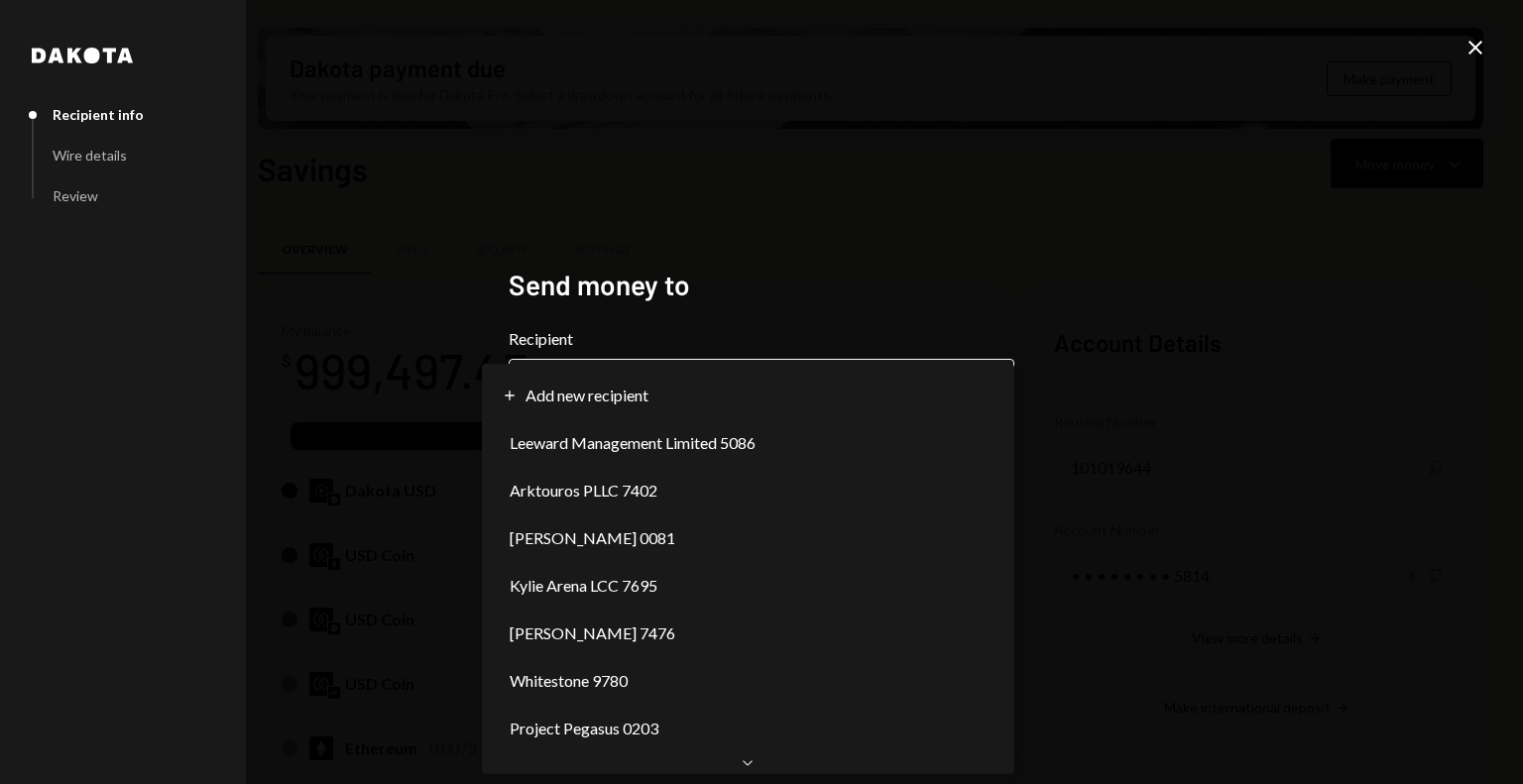 click on "M Monad Foundation Caret Down Home Home Inbox Inbox Activities Transactions Accounts Accounts Caret Down Savings $999,497.43 Checking $0.00 Treasury $0.00 Cards $0.00 Dollar Rewards User Recipients Team Team Dakota payment due Your payment is due for Dakota Pro. Select a drawdown account for all future payments. Make payment Savings Move money Caret Down Overview Yield Security Settings My balance $ 999,497.43 DKUSD USDC Dakota USD $803,735.35 USD Coin $192,091.37 USD Coin $3,521.37 USD Coin $119.59 Ethereum 0.0075  ETH $28.65 Solana 0.0057  SOL $1.09 USD Coin $0.00 Recent Transactions View all Type Initiated By Initiated At Status Withdrawal 1,746.33  USDC Octavia Tenga 07/23/25 7:01 PM Review Right Arrow Bank Payment $500,500.00 Octavia Tenga 07/23/25 11:35 AM Review Right Arrow Withdrawal 1,656.67  USDC Octavia Tenga 07/22/25 4:36 PM Review Right Arrow Withdrawal 2,609  USDC Octavia Tenga 07/22/25 10:45 AM Review Right Arrow Withdrawal 10  USDC Philip Jacobs 07/21/25 4:33 PM Completed Account Details Copy" at bounding box center (762, 392) 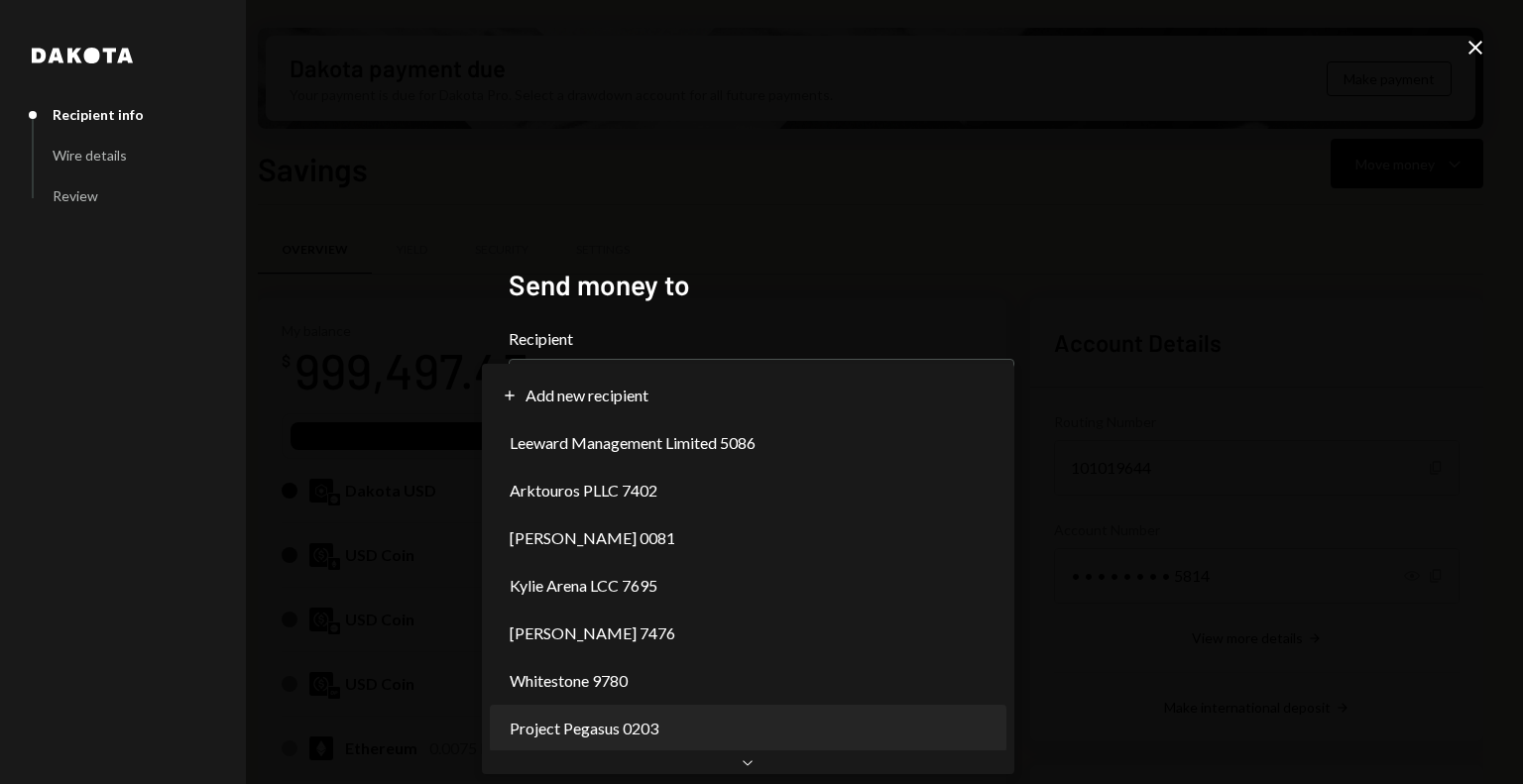 scroll, scrollTop: 0, scrollLeft: 0, axis: both 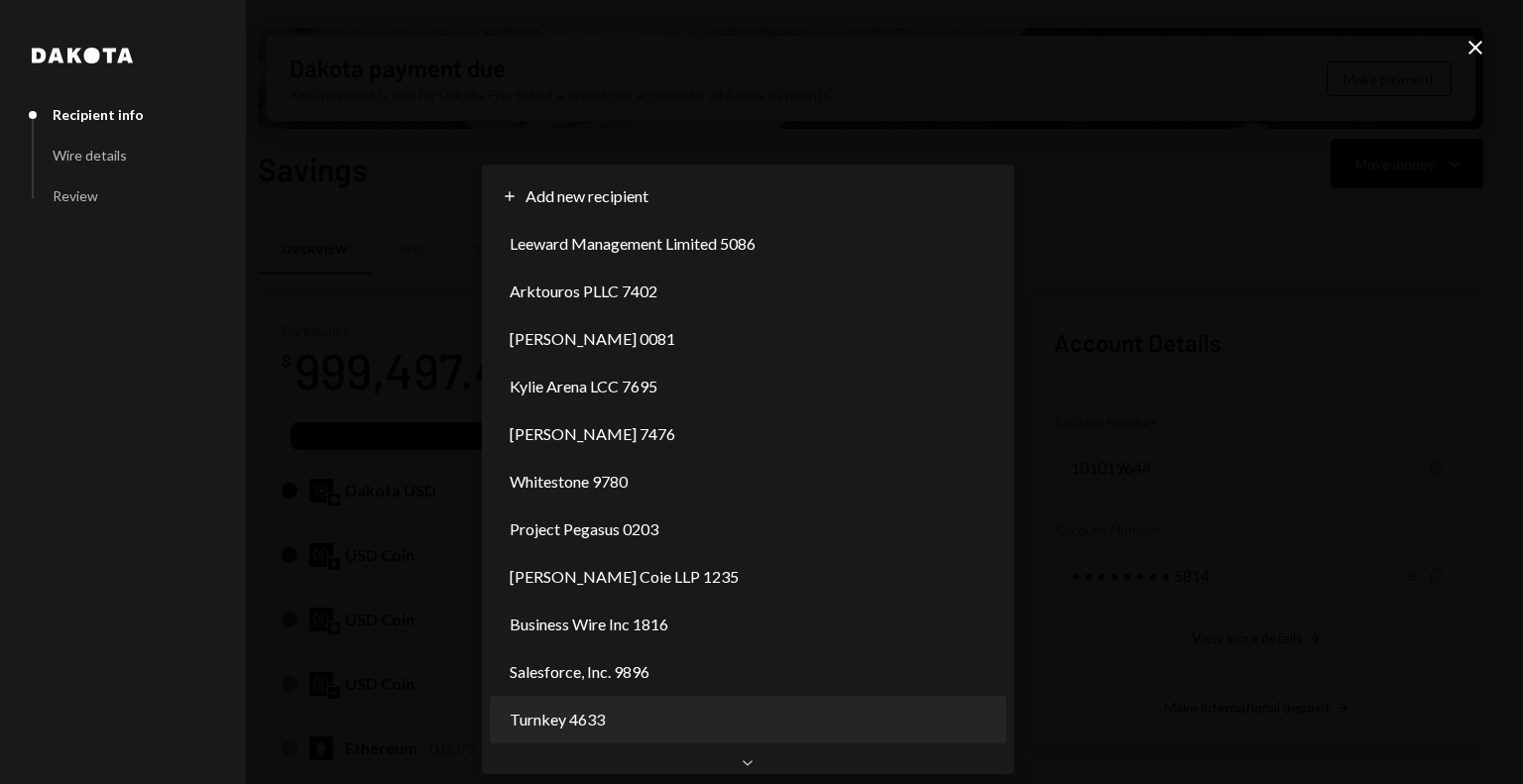 select on "**********" 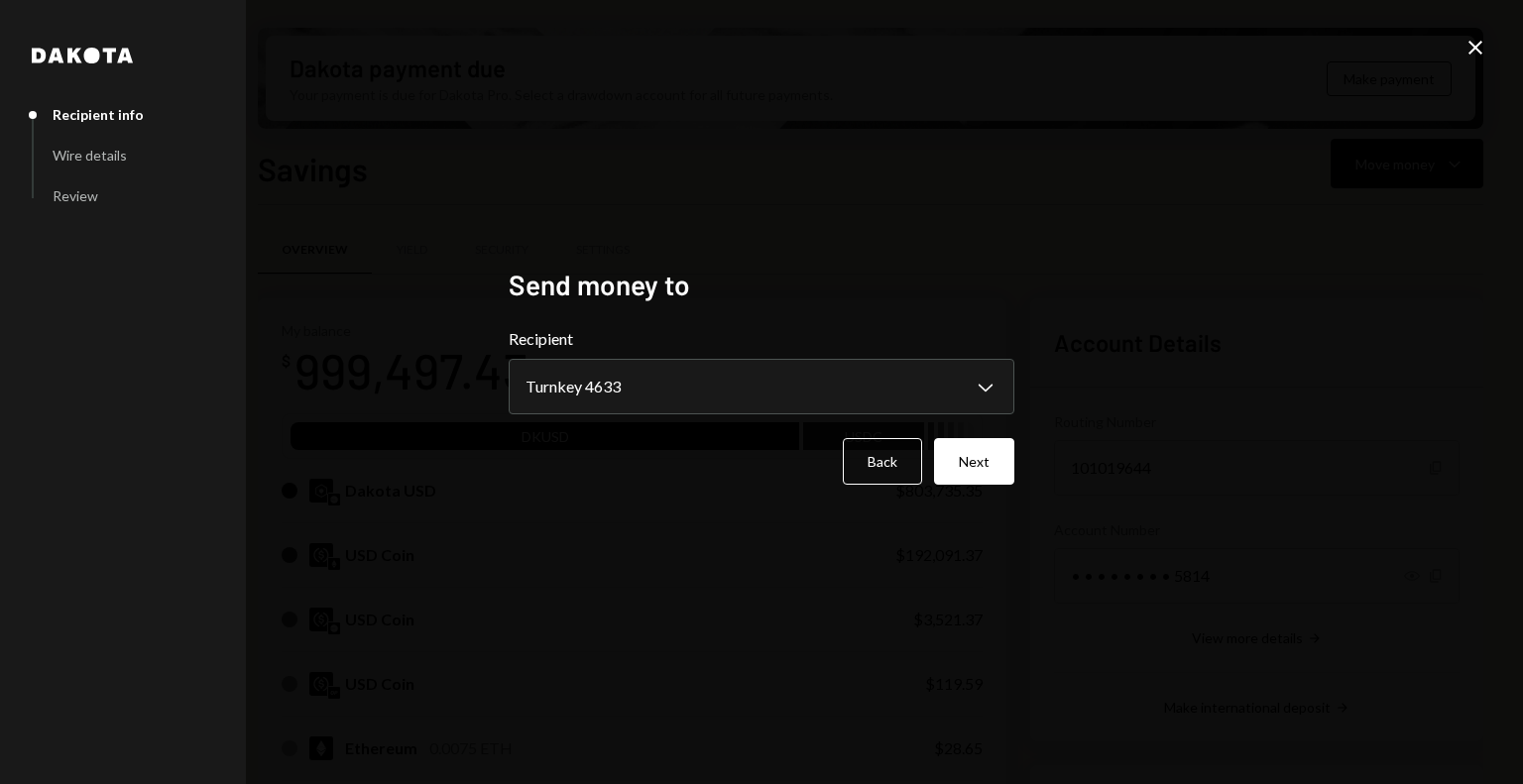 select on "**********" 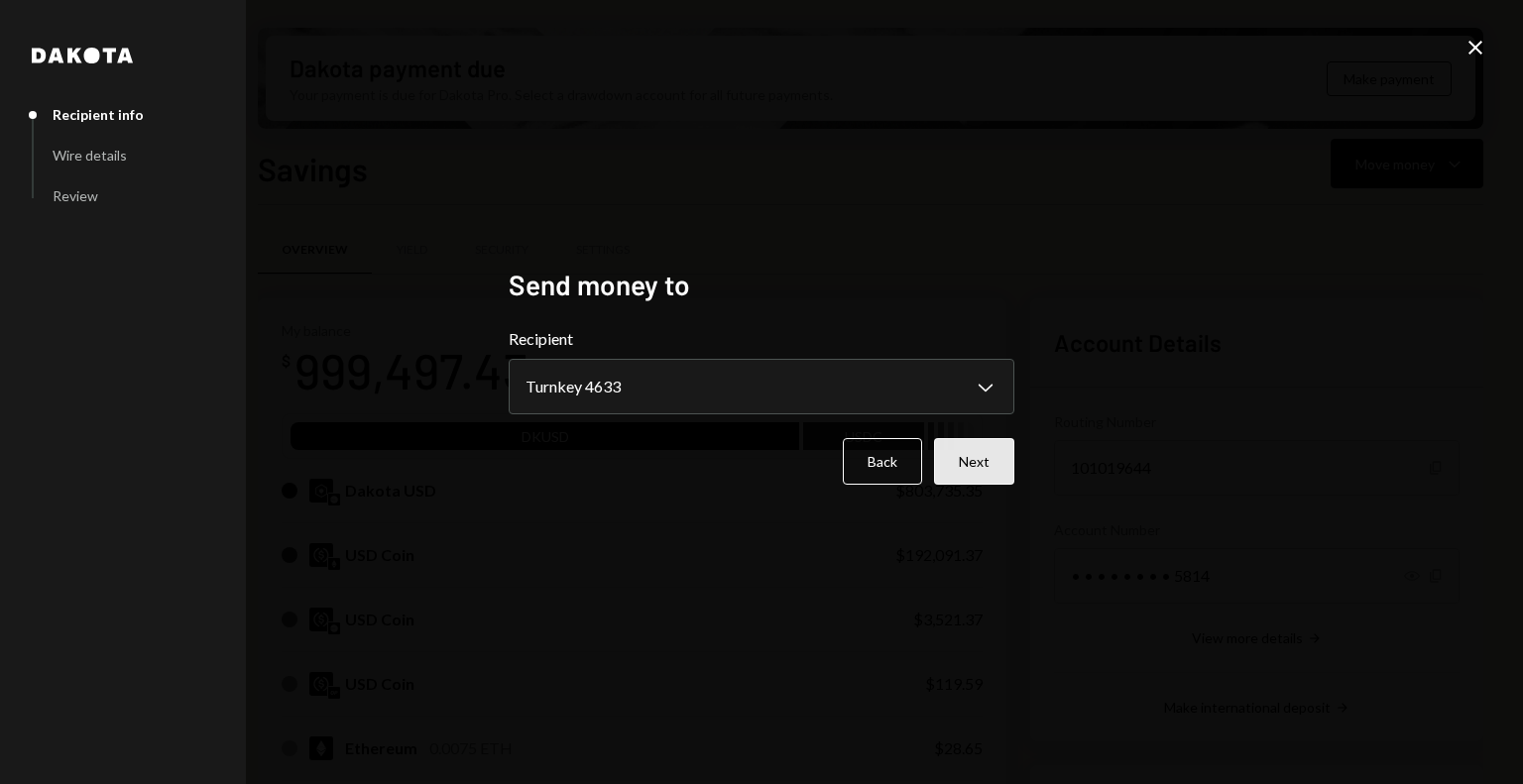 click on "Next" at bounding box center (974, 461) 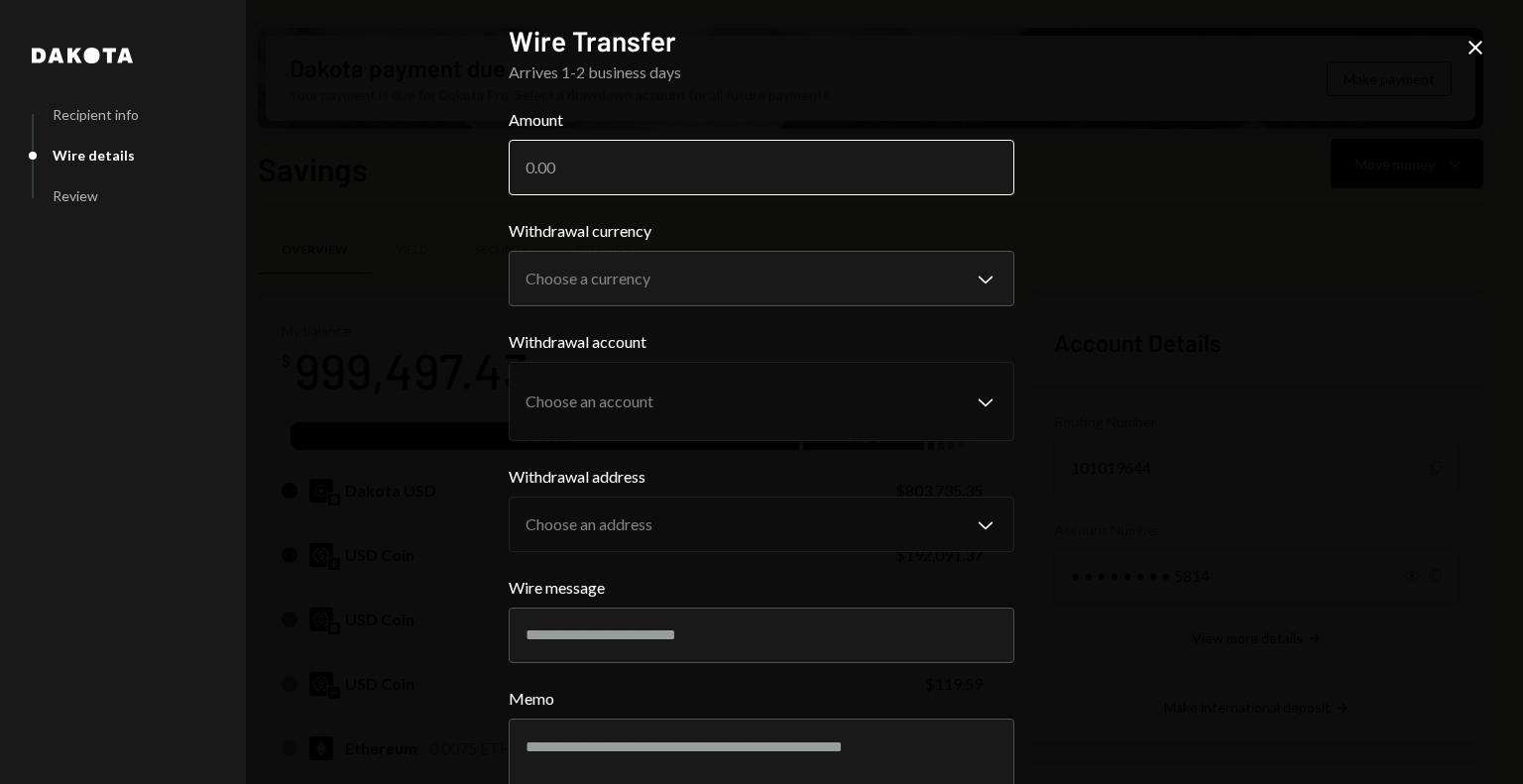 click on "Amount" at bounding box center (762, 168) 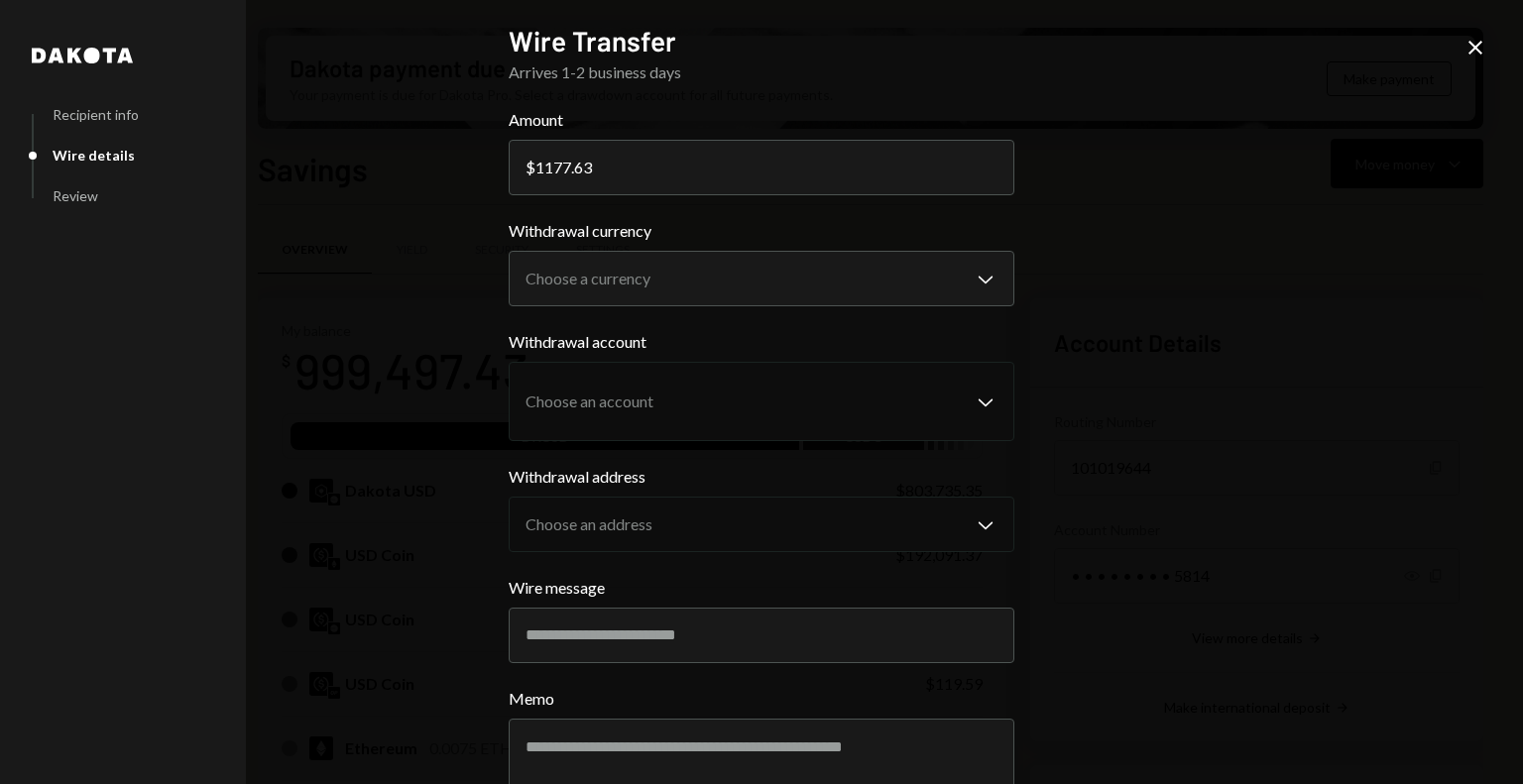 type on "1177.63" 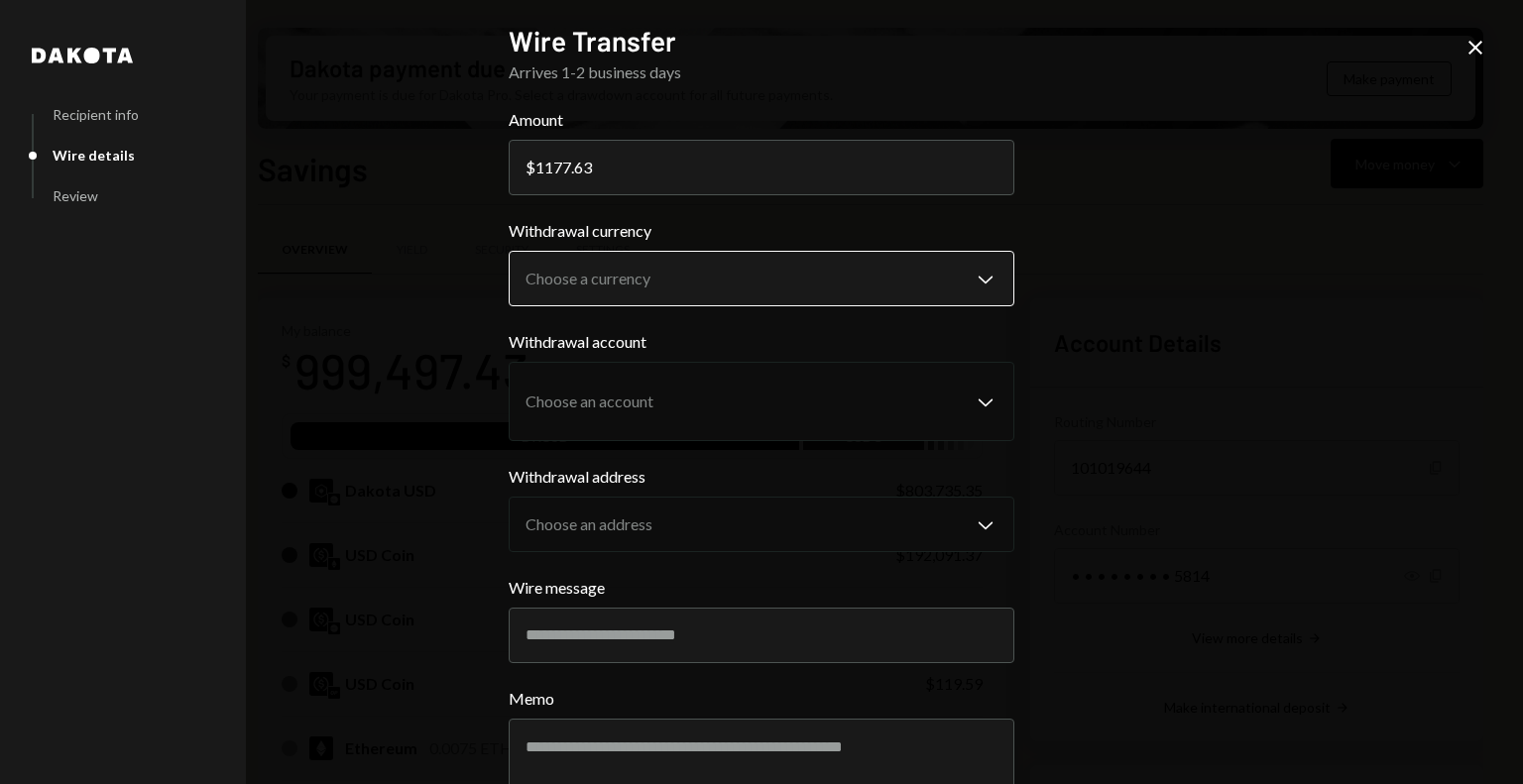 click on "M Monad Foundation Caret Down Home Home Inbox Inbox Activities Transactions Accounts Accounts Caret Down Savings $999,497.43 Checking $0.00 Treasury $0.00 Cards $0.00 Dollar Rewards User Recipients Team Team Dakota payment due Your payment is due for Dakota Pro. Select a drawdown account for all future payments. Make payment Savings Move money Caret Down Overview Yield Security Settings My balance $ 999,497.43 DKUSD USDC Dakota USD $803,735.35 USD Coin $192,091.37 USD Coin $3,521.37 USD Coin $119.59 Ethereum 0.0075  ETH $28.65 Solana 0.0057  SOL $1.09 USD Coin $0.00 Recent Transactions View all Type Initiated By Initiated At Status Withdrawal 1,746.33  USDC Octavia Tenga 07/23/25 7:01 PM Review Right Arrow Bank Payment $500,500.00 Octavia Tenga 07/23/25 11:35 AM Review Right Arrow Withdrawal 1,656.67  USDC Octavia Tenga 07/22/25 4:36 PM Review Right Arrow Withdrawal 2,609  USDC Octavia Tenga 07/22/25 10:45 AM Review Right Arrow Withdrawal 10  USDC Philip Jacobs 07/21/25 4:33 PM Completed Account Details Copy" at bounding box center [762, 392] 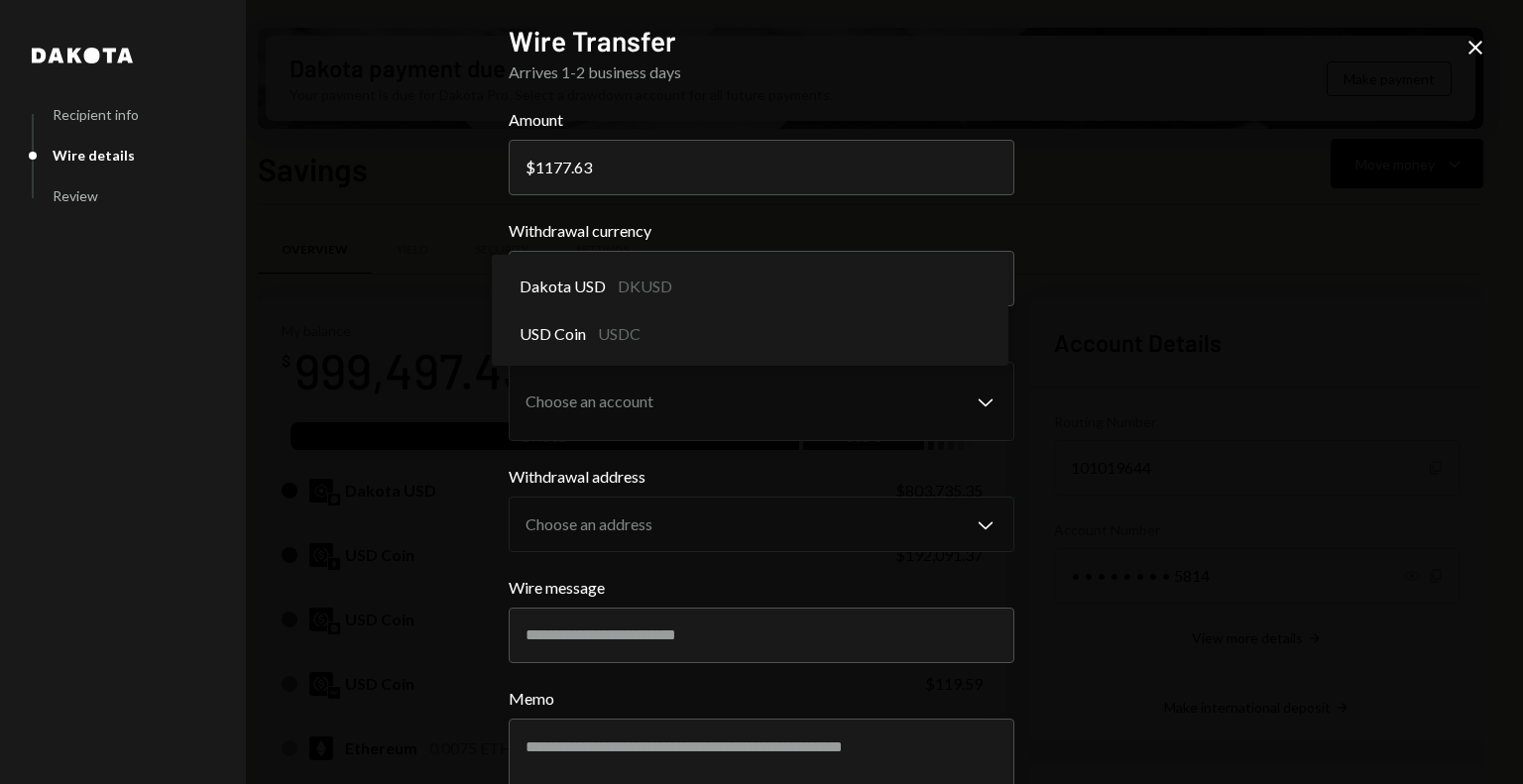 select on "****" 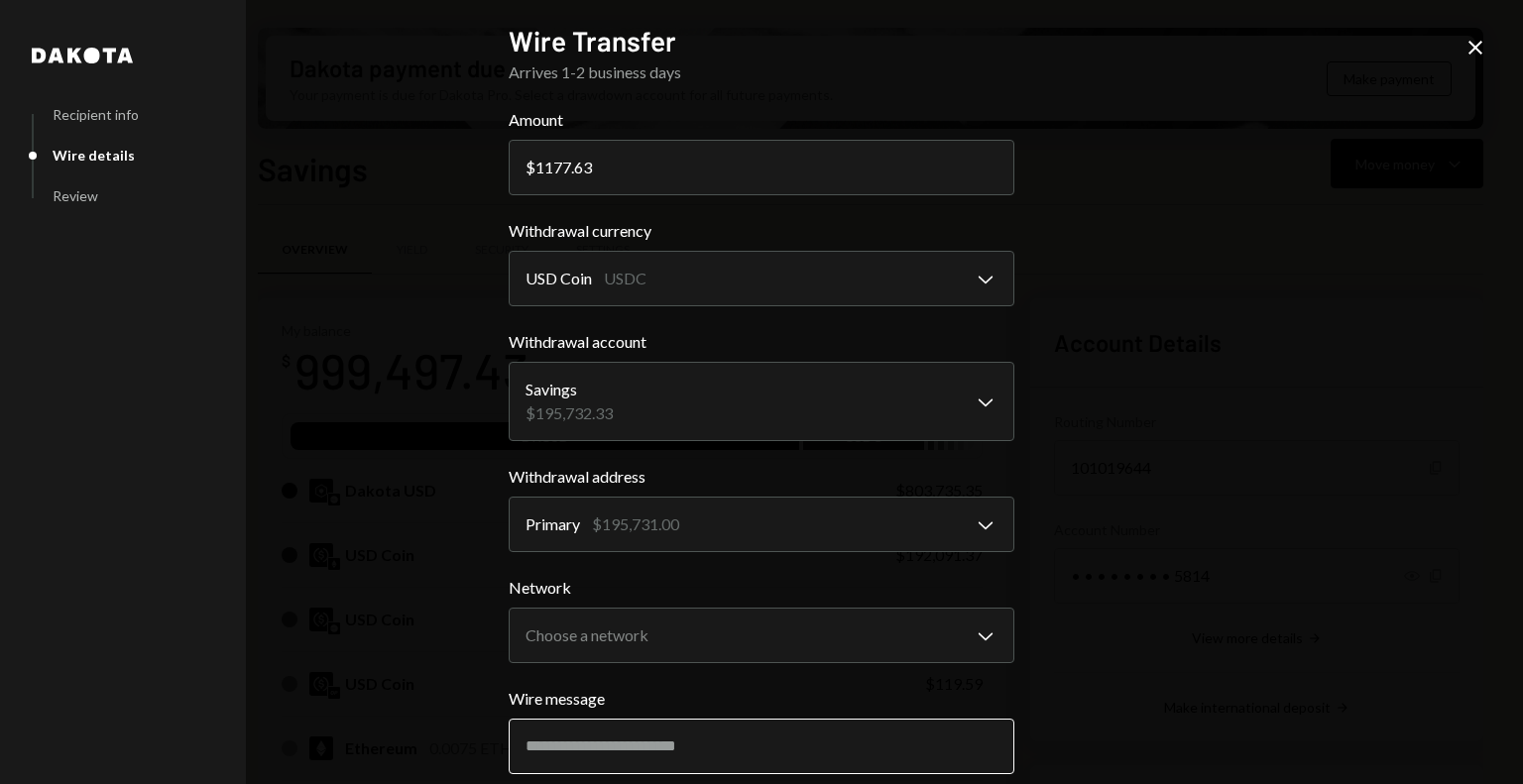 scroll, scrollTop: 226, scrollLeft: 0, axis: vertical 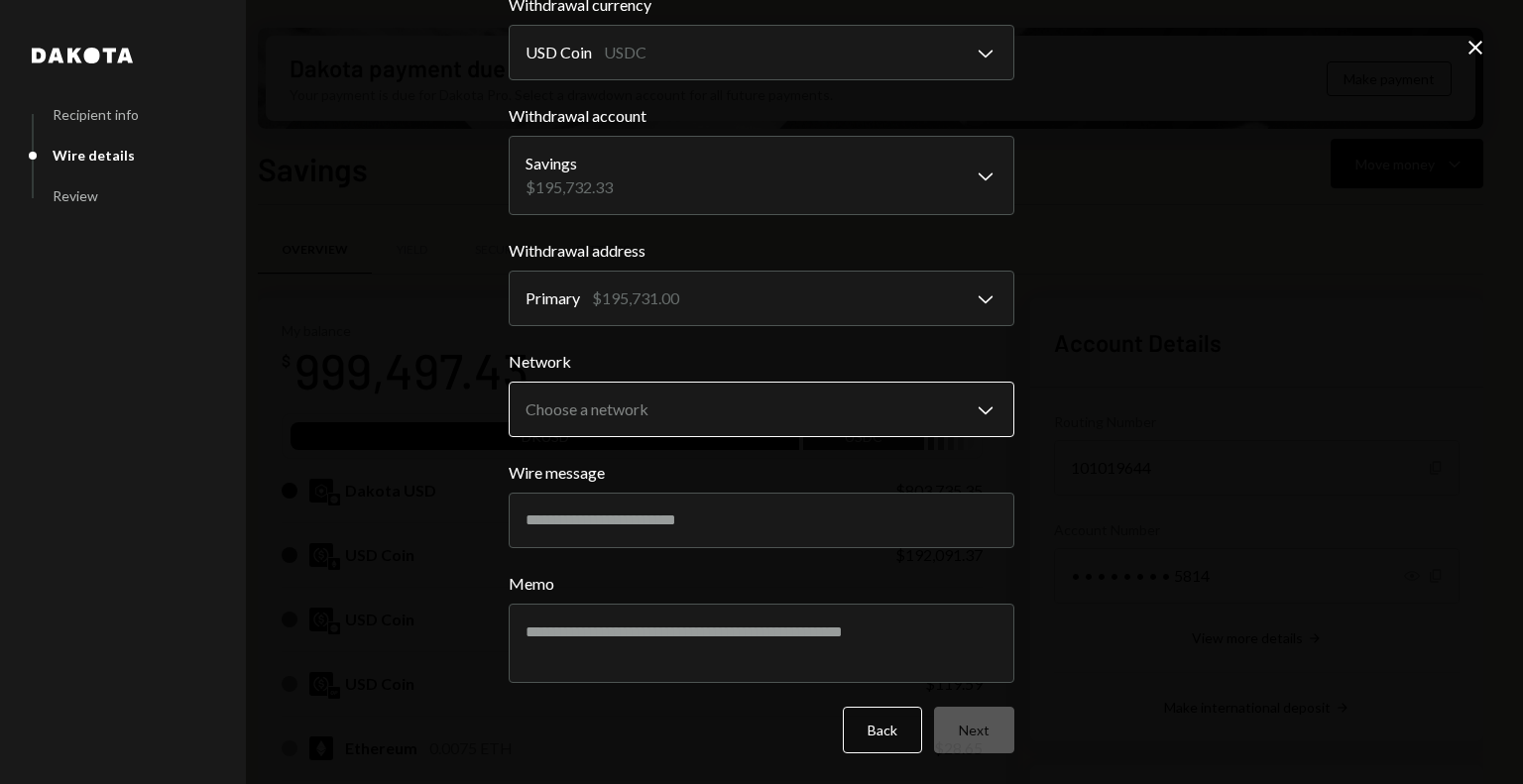click on "M Monad Foundation Caret Down Home Home Inbox Inbox Activities Transactions Accounts Accounts Caret Down Savings $999,497.43 Checking $0.00 Treasury $0.00 Cards $0.00 Dollar Rewards User Recipients Team Team Dakota payment due Your payment is due for Dakota Pro. Select a drawdown account for all future payments. Make payment Savings Move money Caret Down Overview Yield Security Settings My balance $ 999,497.43 DKUSD USDC Dakota USD $803,735.35 USD Coin $192,091.37 USD Coin $3,521.37 USD Coin $119.59 Ethereum 0.0075  ETH $28.65 Solana 0.0057  SOL $1.09 USD Coin $0.00 Recent Transactions View all Type Initiated By Initiated At Status Withdrawal 1,746.33  USDC Octavia Tenga 07/23/25 7:01 PM Review Right Arrow Bank Payment $500,500.00 Octavia Tenga 07/23/25 11:35 AM Review Right Arrow Withdrawal 1,656.67  USDC Octavia Tenga 07/22/25 4:36 PM Review Right Arrow Withdrawal 2,609  USDC Octavia Tenga 07/22/25 10:45 AM Review Right Arrow Withdrawal 10  USDC Philip Jacobs 07/21/25 4:33 PM Completed Account Details Copy" at bounding box center (762, 392) 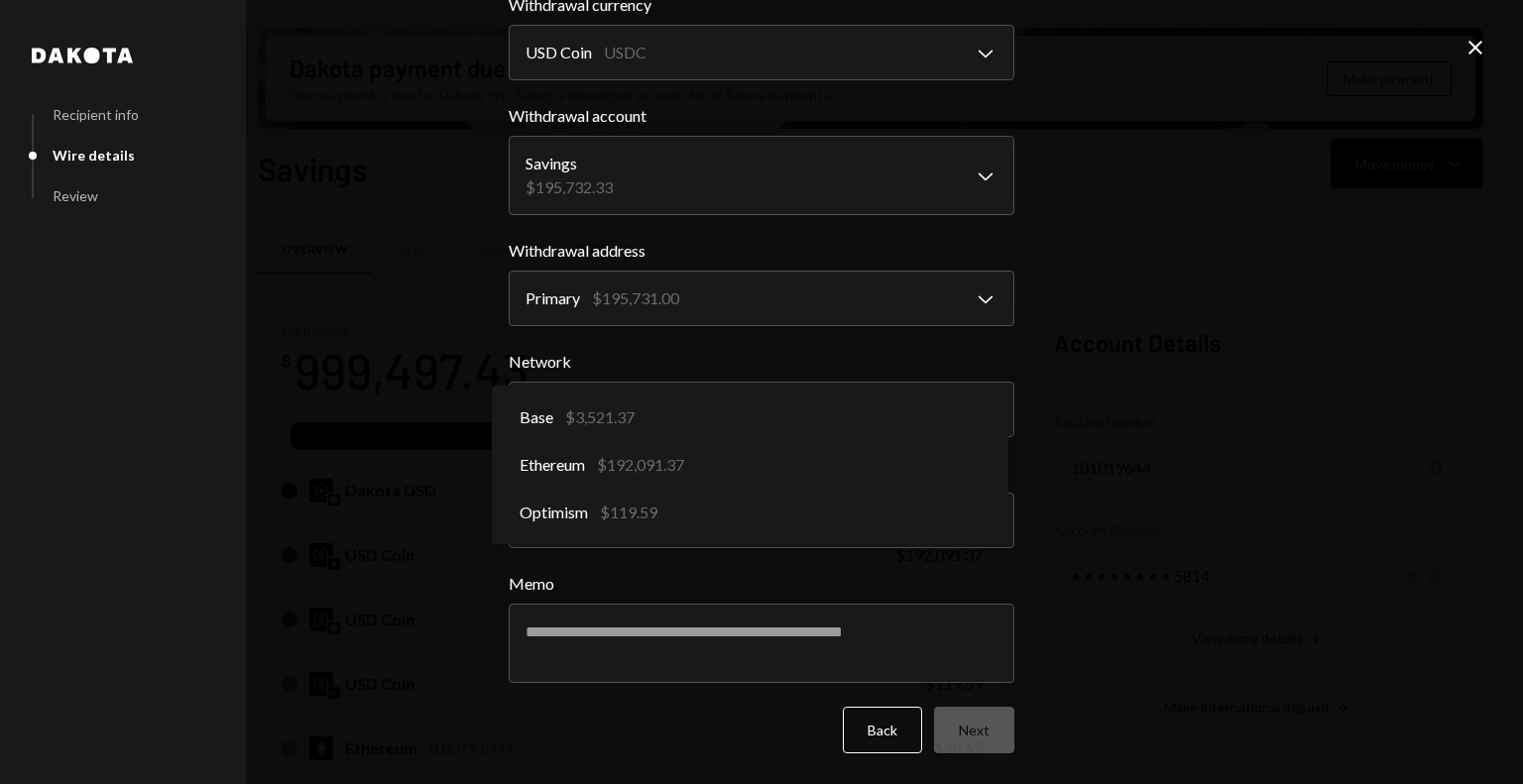 select on "**********" 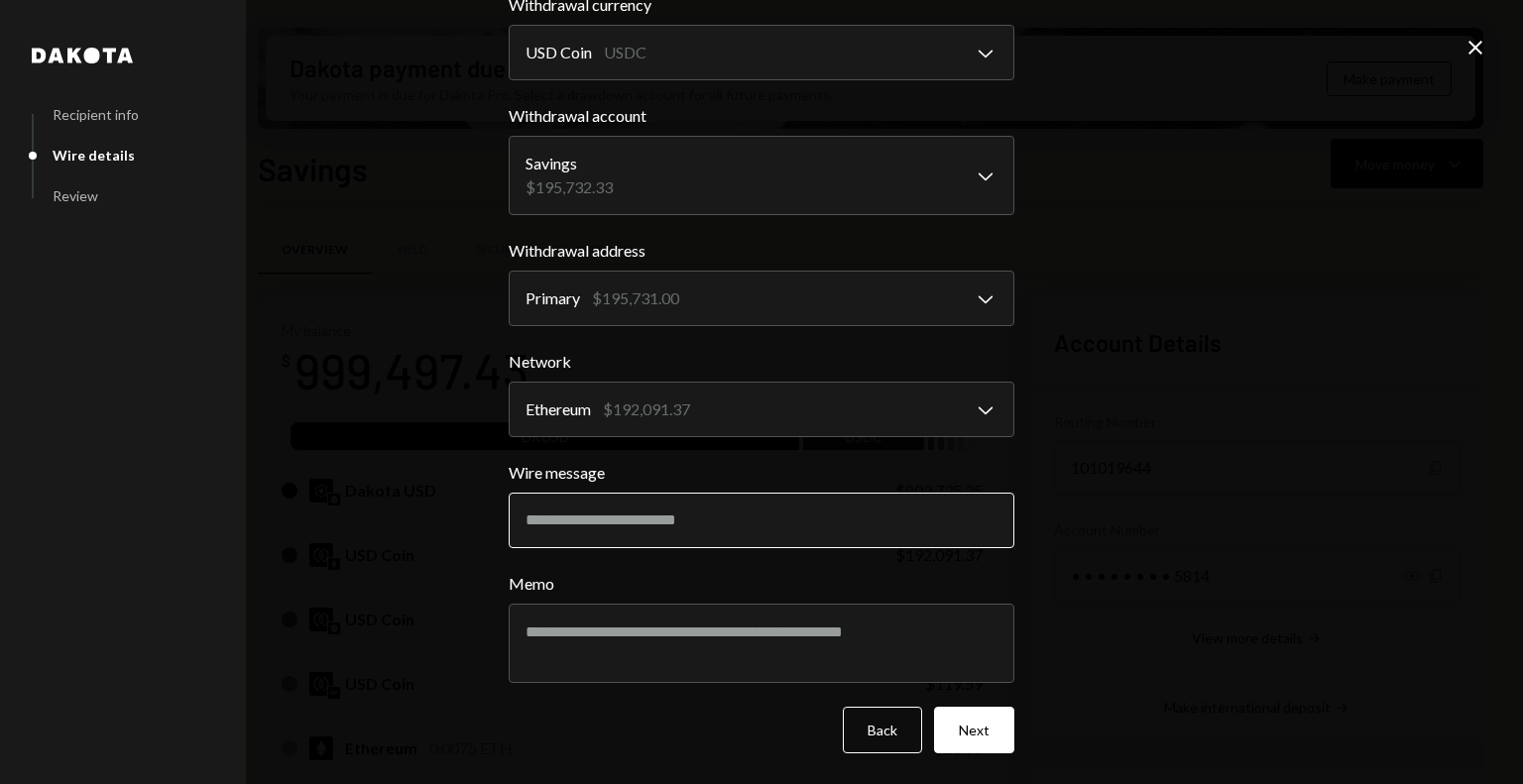 click on "Wire message" at bounding box center (762, 520) 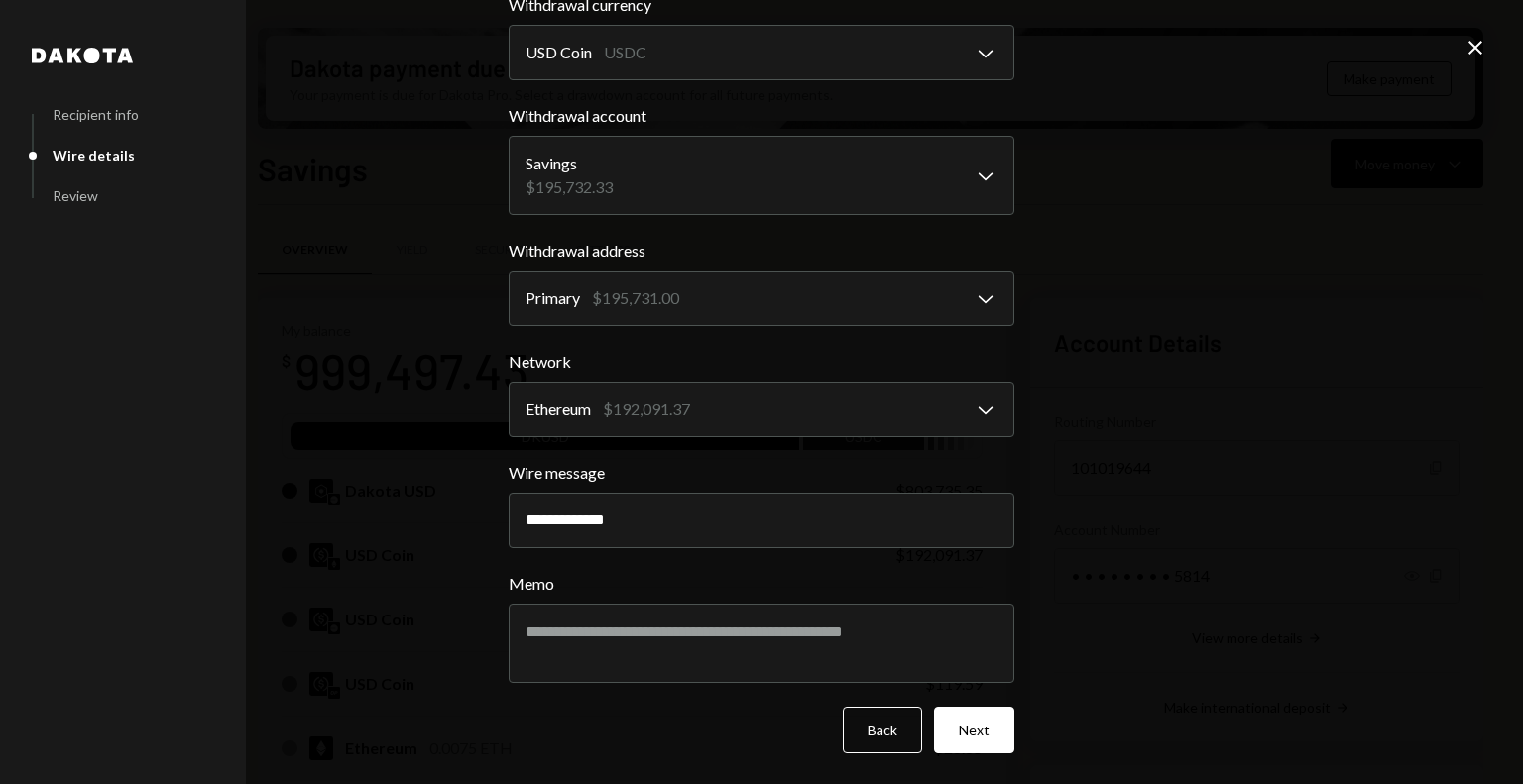 type on "**********" 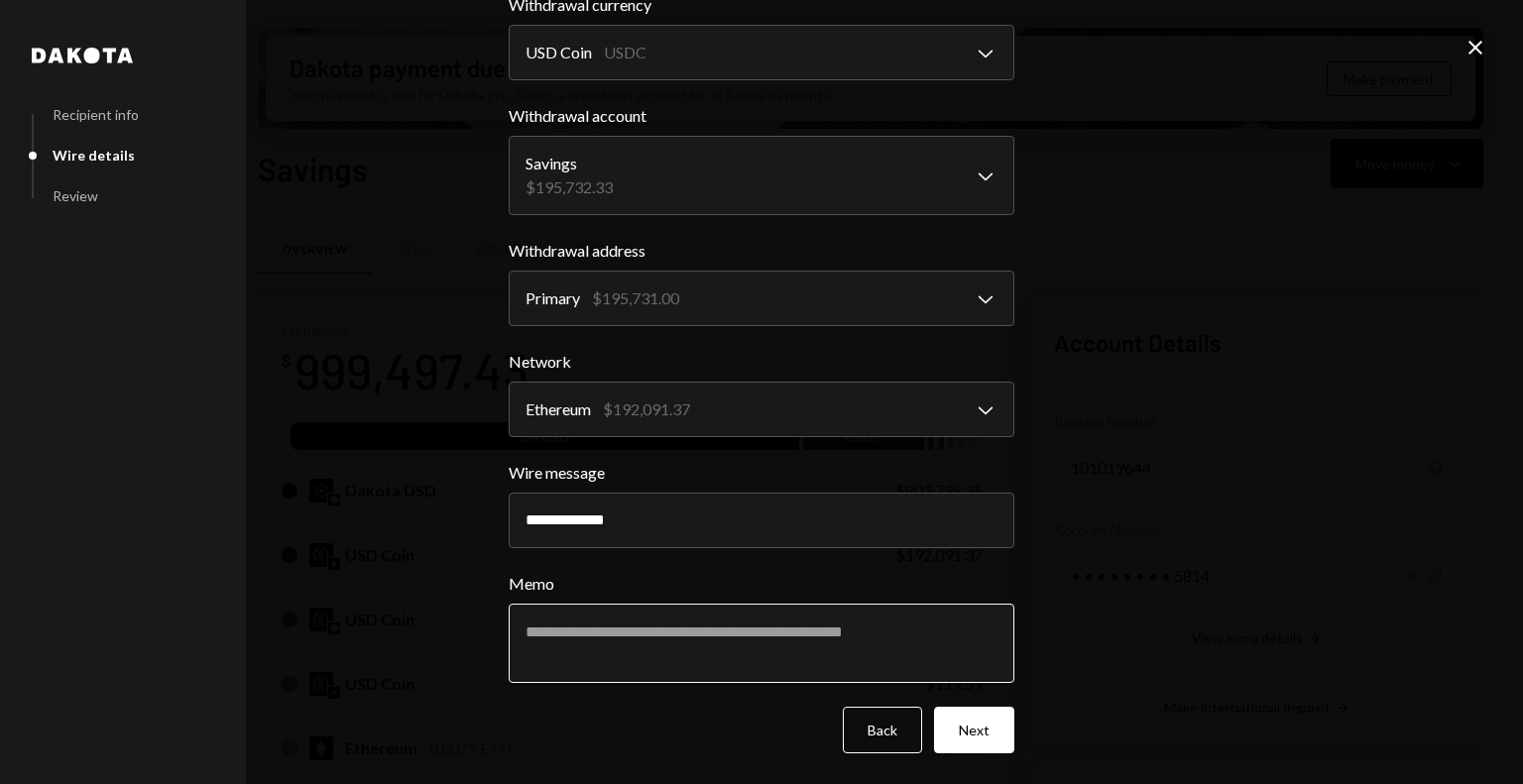 click on "Memo" at bounding box center (762, 643) 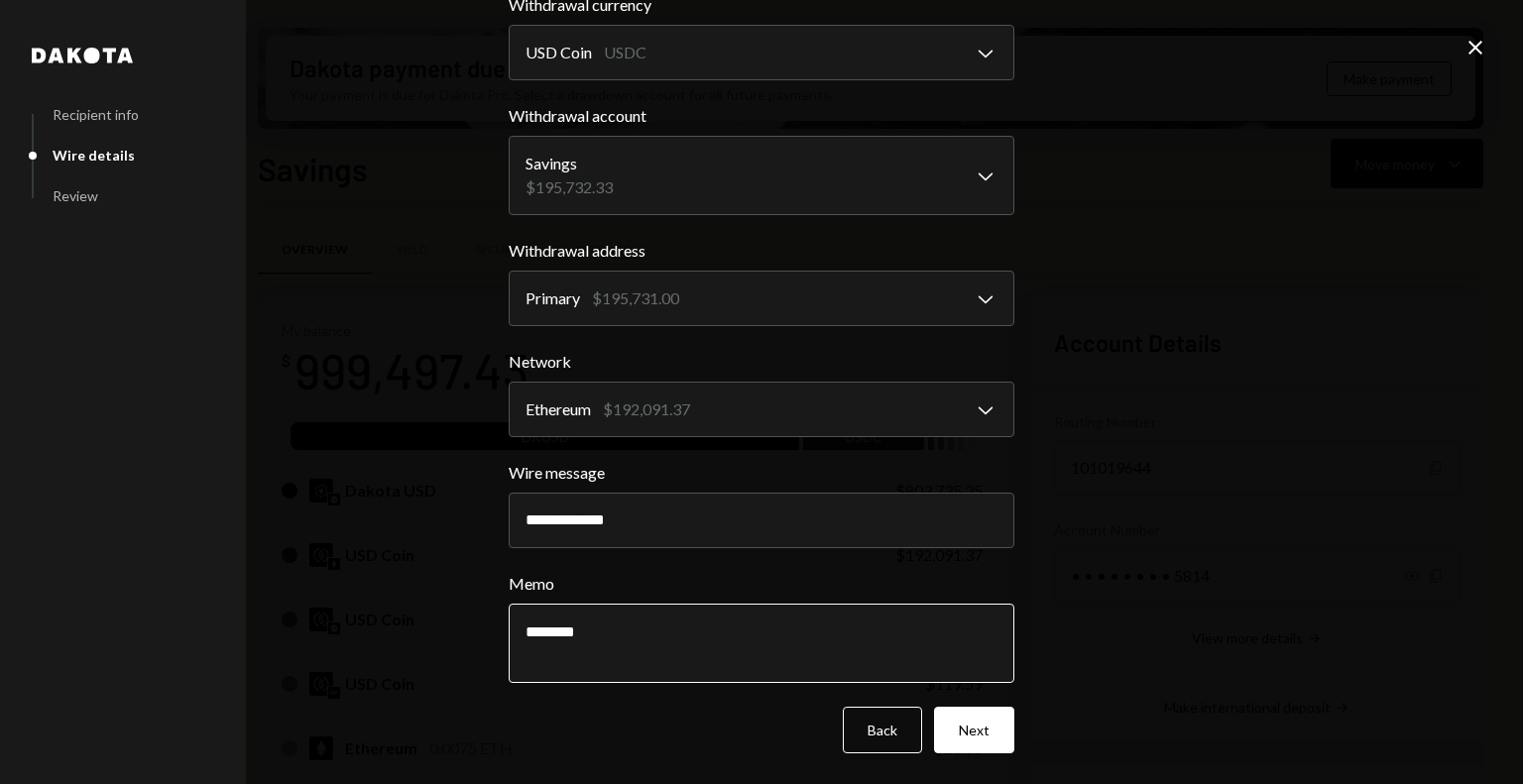 paste on "**********" 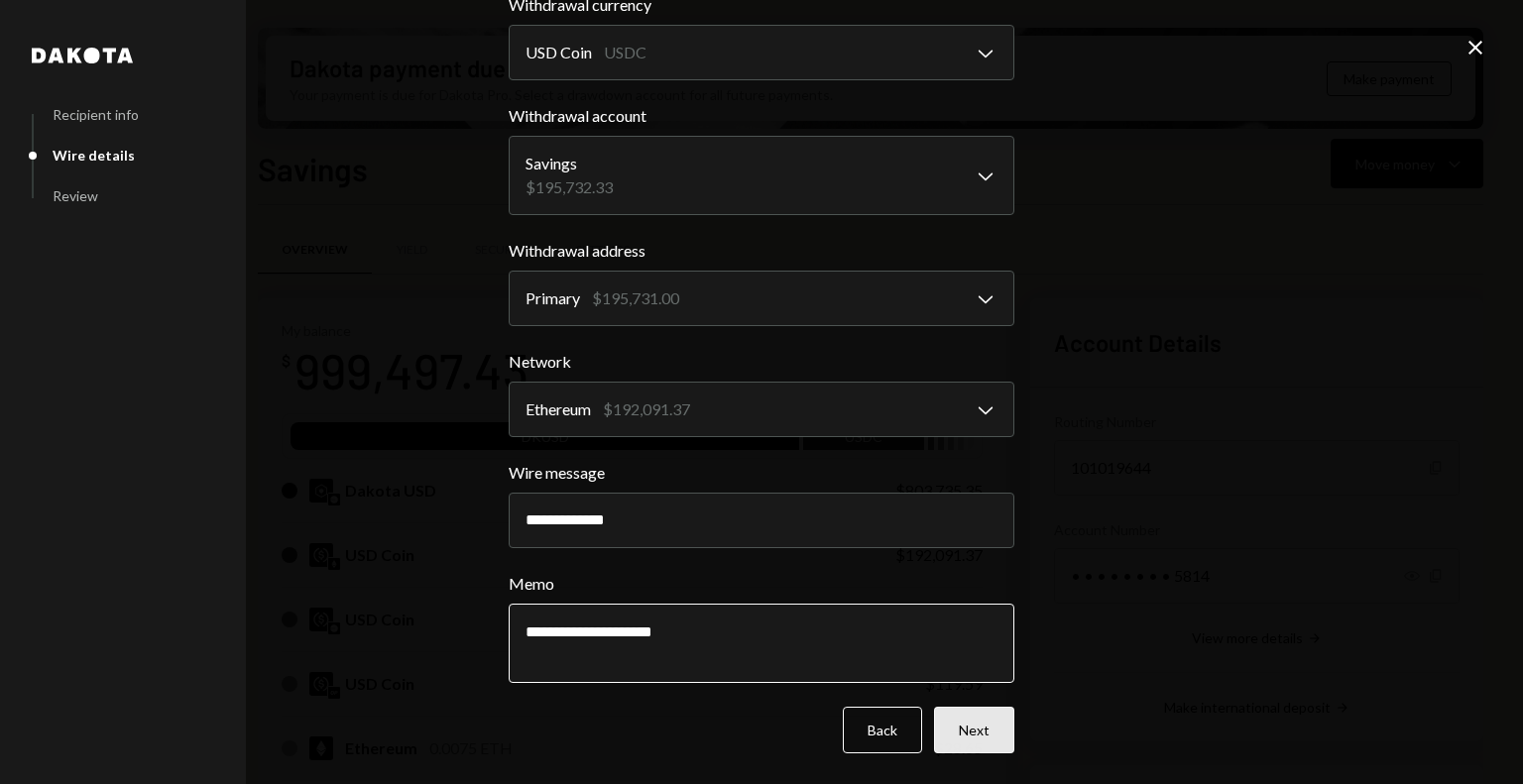 type on "**********" 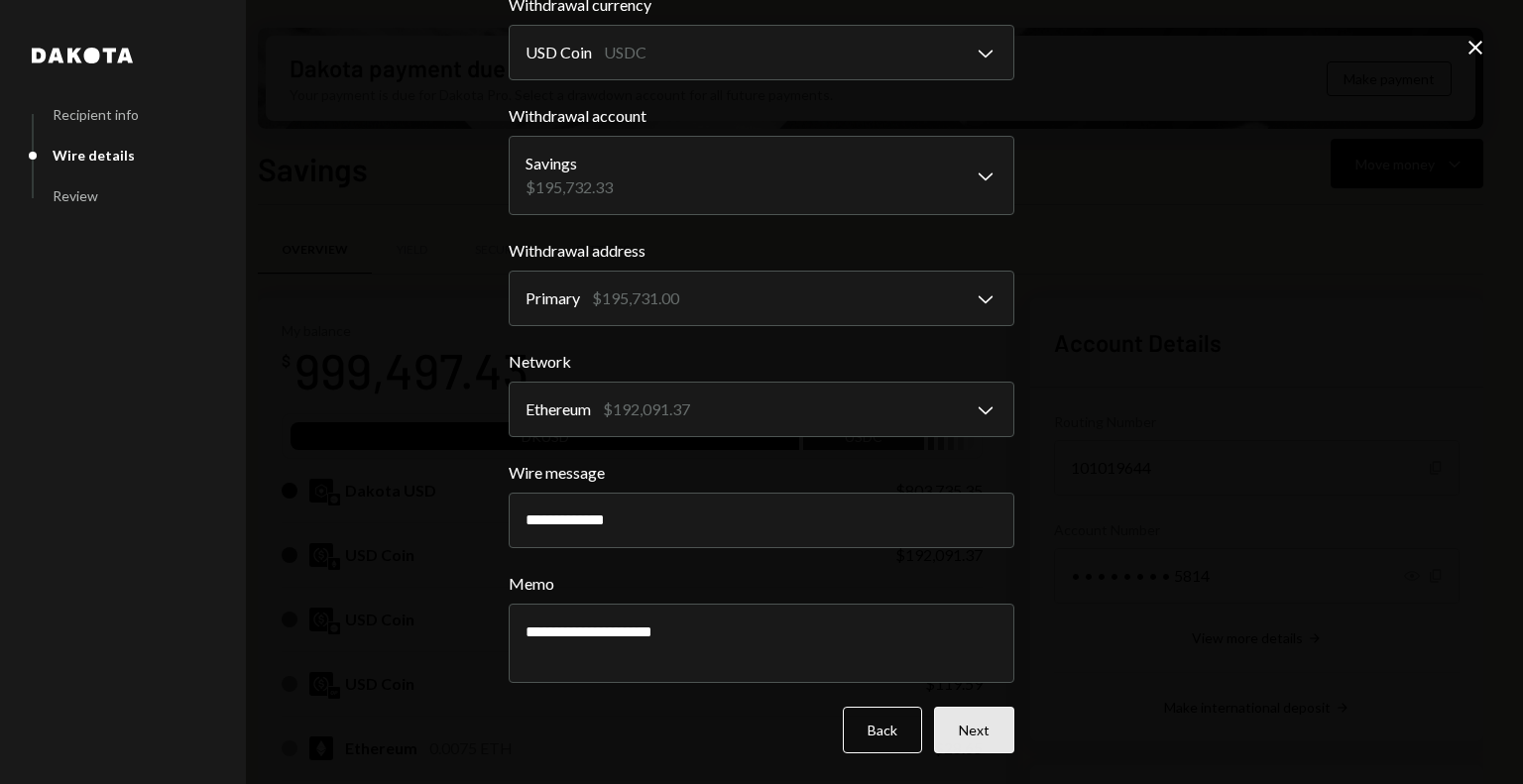click on "Next" at bounding box center [974, 729] 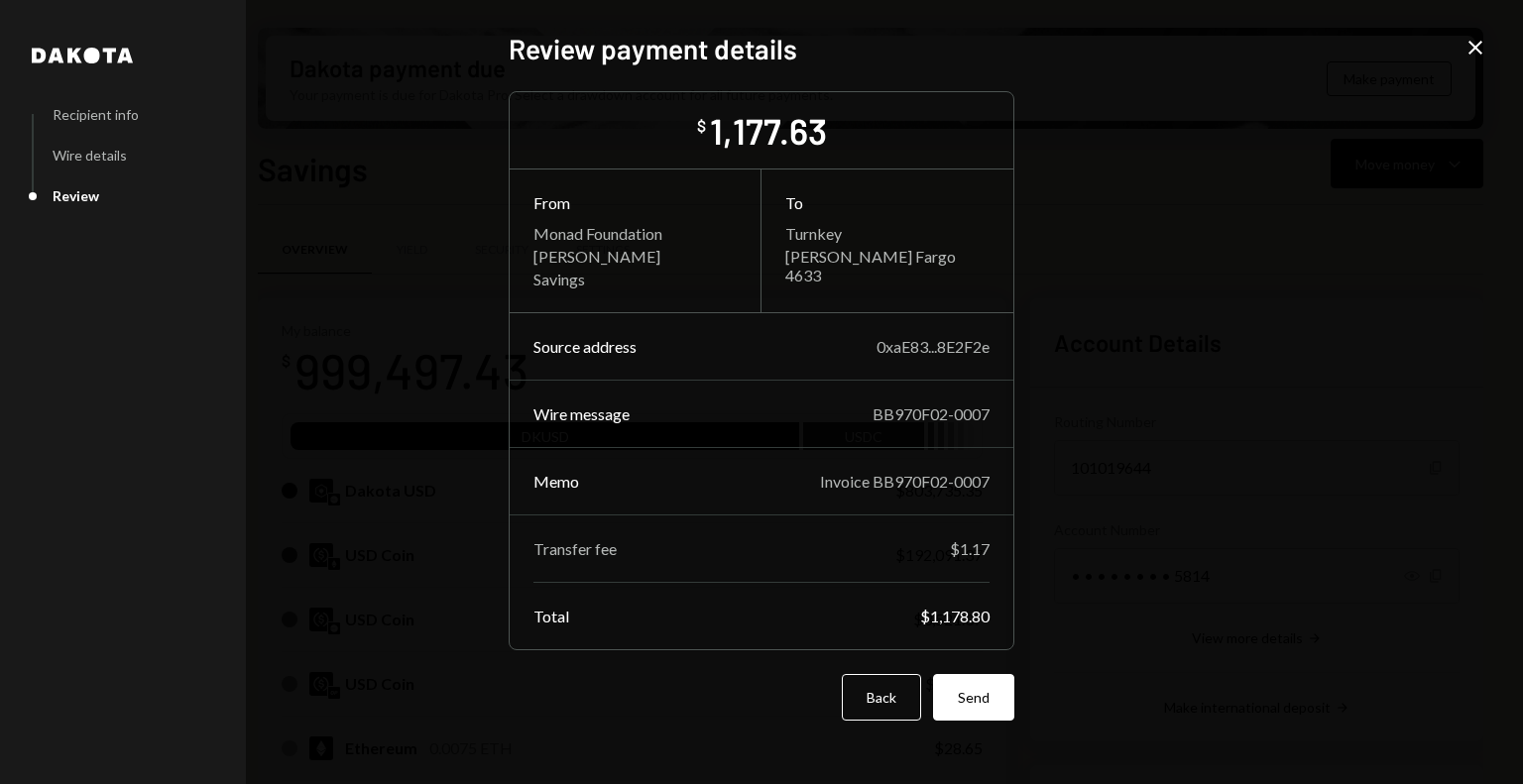 scroll, scrollTop: 0, scrollLeft: 0, axis: both 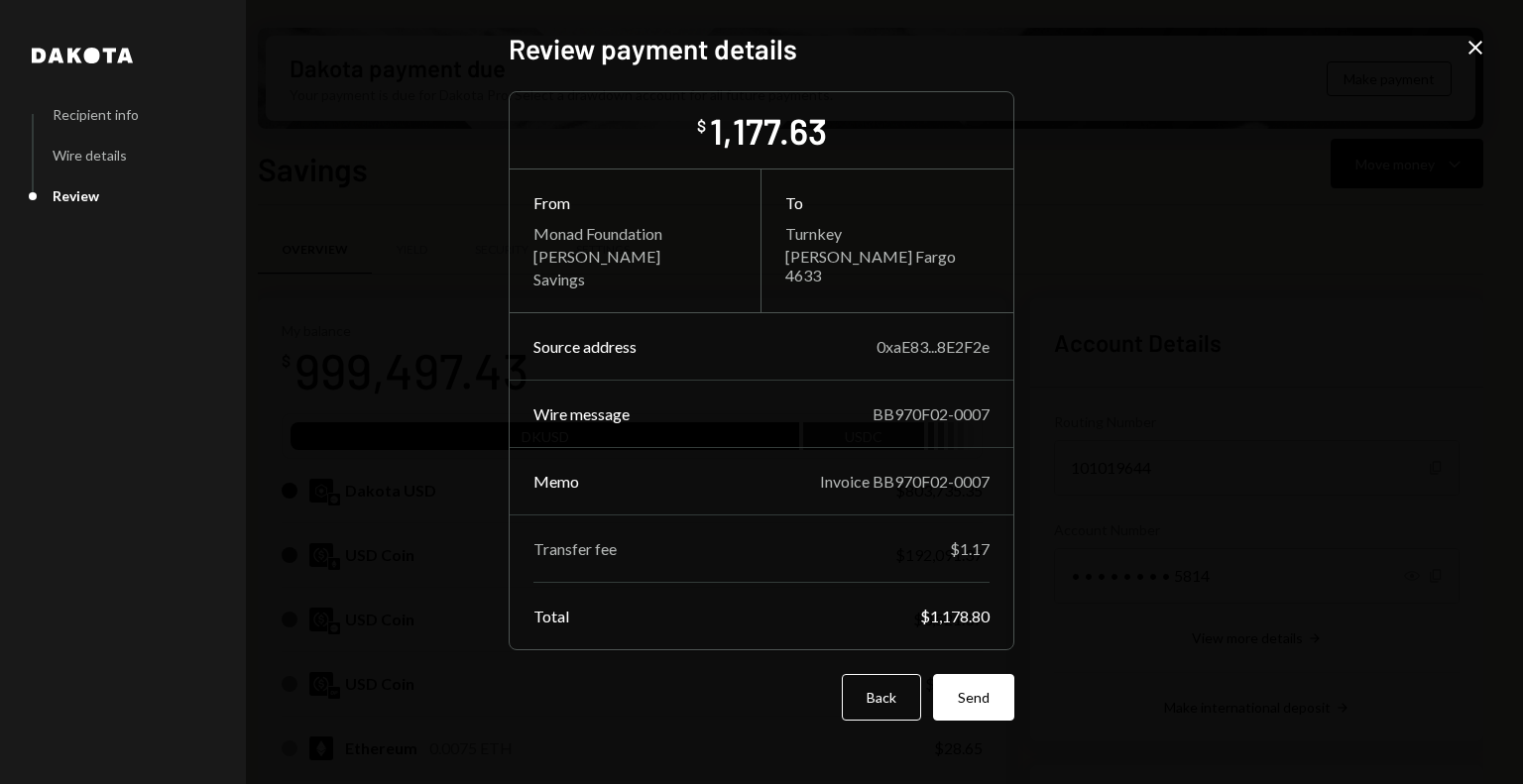 click on "Send" at bounding box center (974, 697) 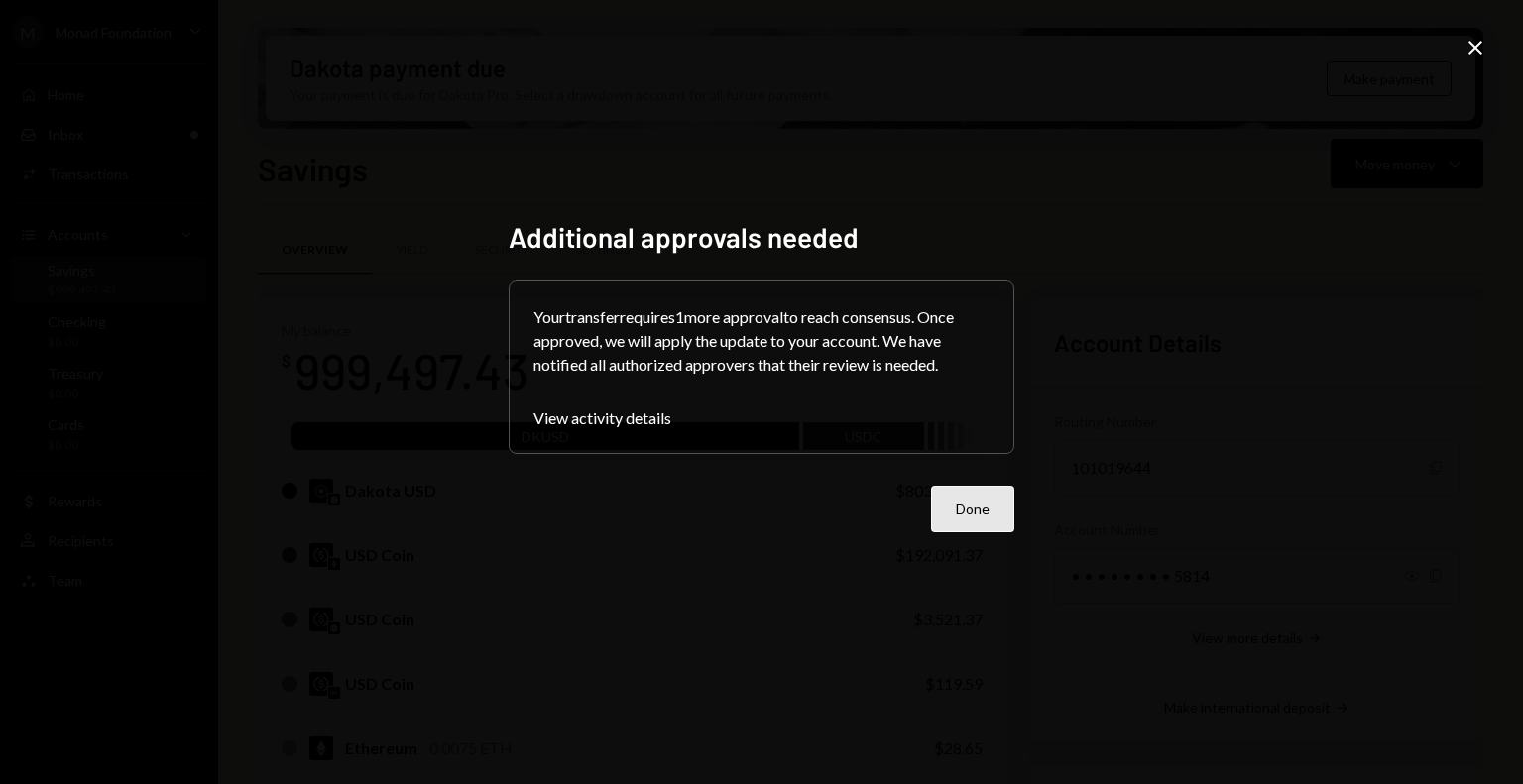 click on "Done" at bounding box center [973, 508] 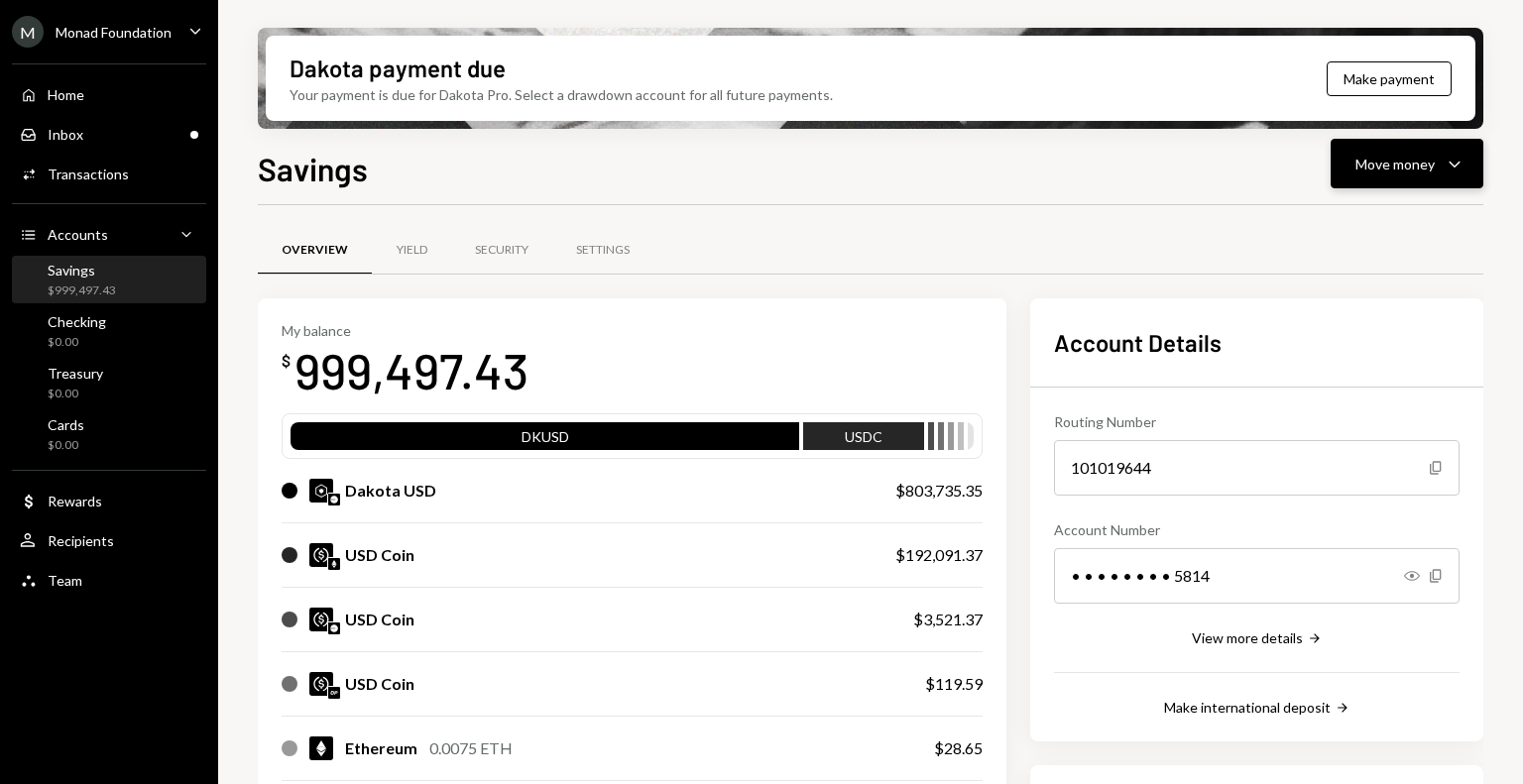 click on "Move money Caret Down" at bounding box center [1407, 164] 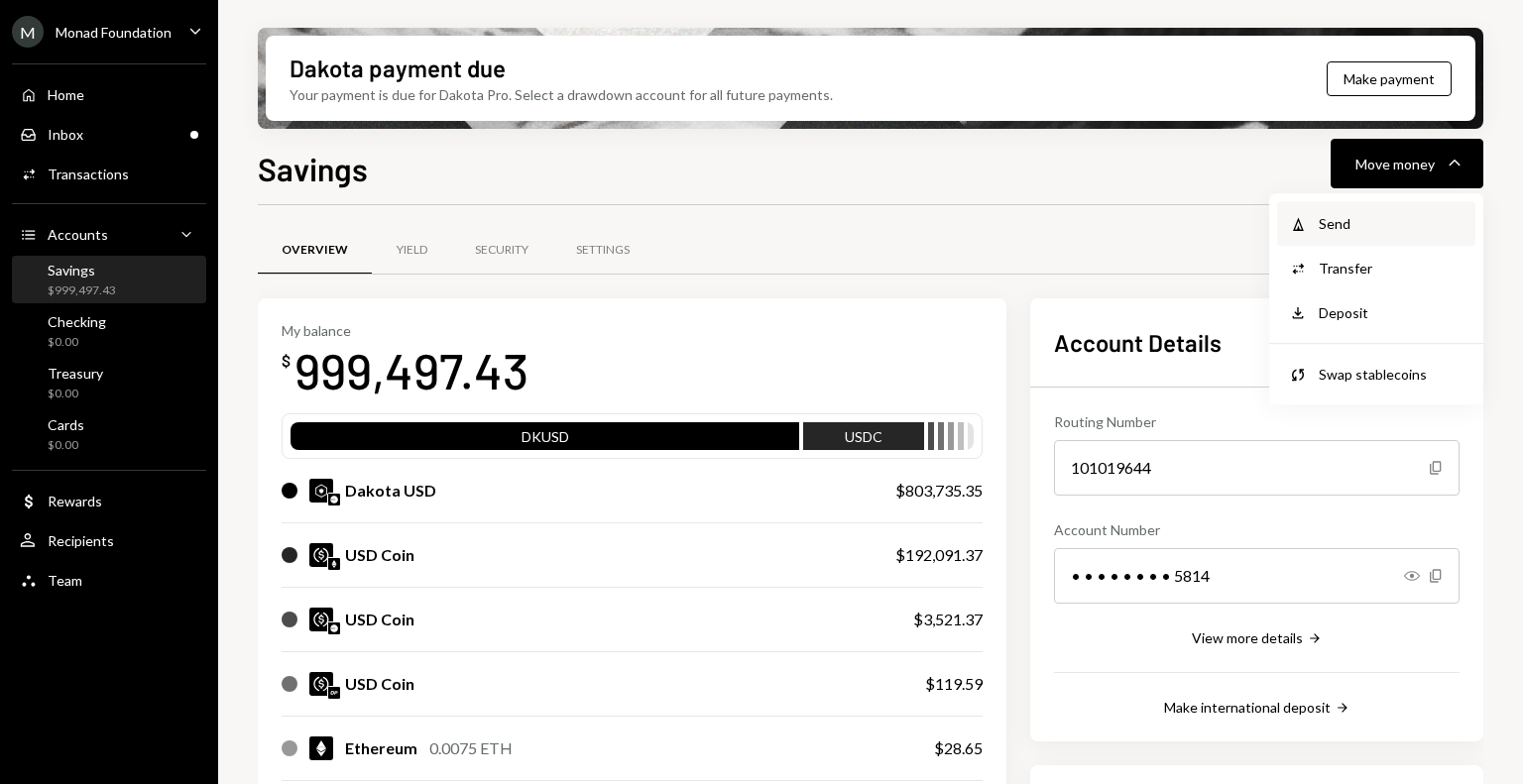 click on "Send" at bounding box center (1391, 223) 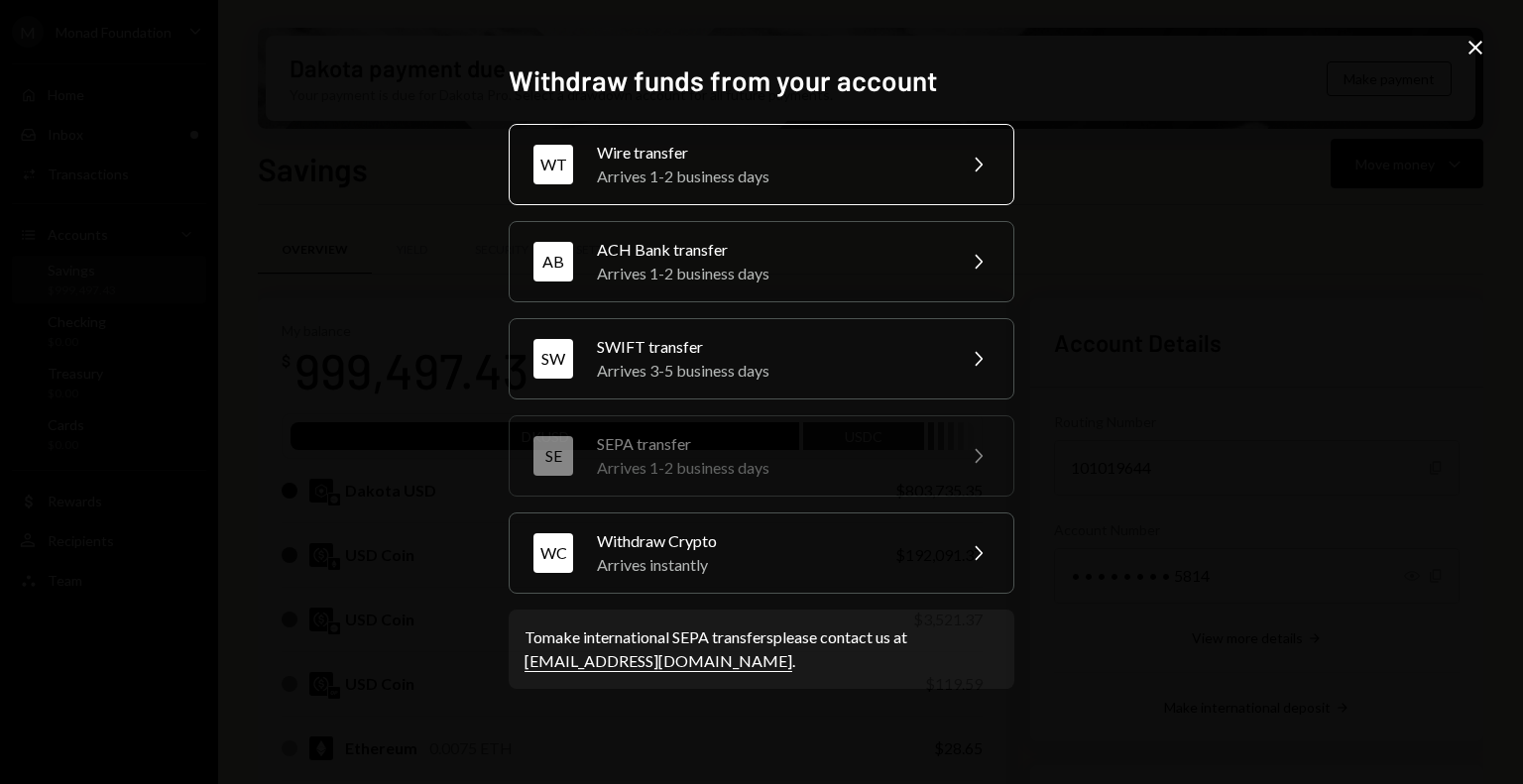 click on "Wire transfer" at bounding box center [769, 153] 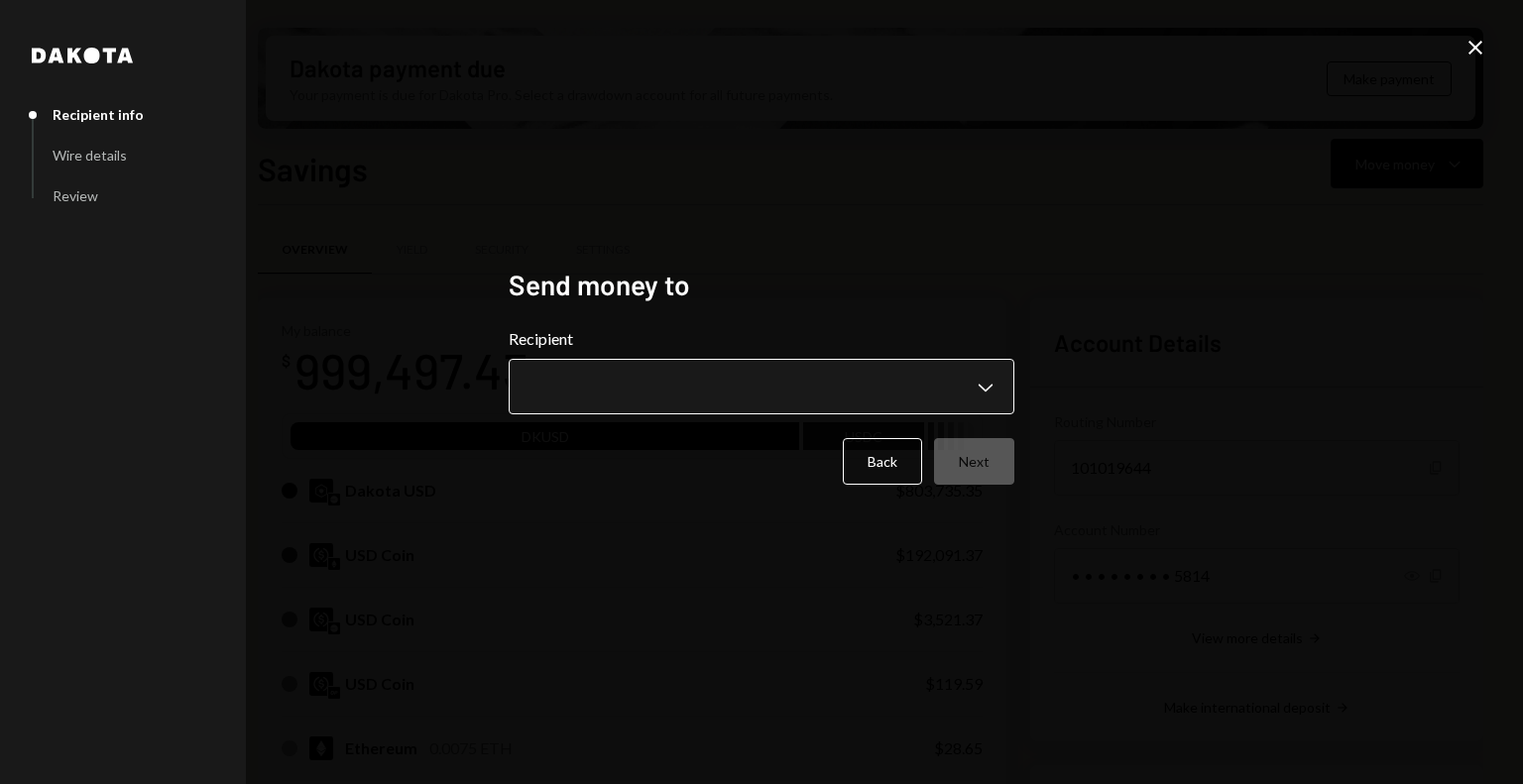 click on "M Monad Foundation Caret Down Home Home Inbox Inbox Activities Transactions Accounts Accounts Caret Down Savings $999,497.43 Checking $0.00 Treasury $0.00 Cards $0.00 Dollar Rewards User Recipients Team Team Dakota payment due Your payment is due for Dakota Pro. Select a drawdown account for all future payments. Make payment Savings Move money Caret Down Overview Yield Security Settings My balance $ 999,497.43 DKUSD USDC Dakota USD $803,735.35 USD Coin $192,091.37 USD Coin $3,521.37 USD Coin $119.59 Ethereum 0.0075  ETH $28.65 Solana 0.0057  SOL $1.09 USD Coin $0.00 Recent Transactions View all Type Initiated By Initiated At Status Bank Payment $1,178.80 Octavia Tenga 07/23/25 7:06 PM Review Right Arrow Withdrawal 1,746.33  USDC Octavia Tenga 07/23/25 7:01 PM Review Right Arrow Bank Payment $500,500.00 Octavia Tenga 07/23/25 11:35 AM Review Right Arrow Withdrawal 1,656.67  USDC Octavia Tenga 07/22/25 4:36 PM Review Right Arrow Withdrawal 2,609  USDC Octavia Tenga 07/22/25 10:45 AM Review Right Arrow 101019644" at bounding box center (762, 392) 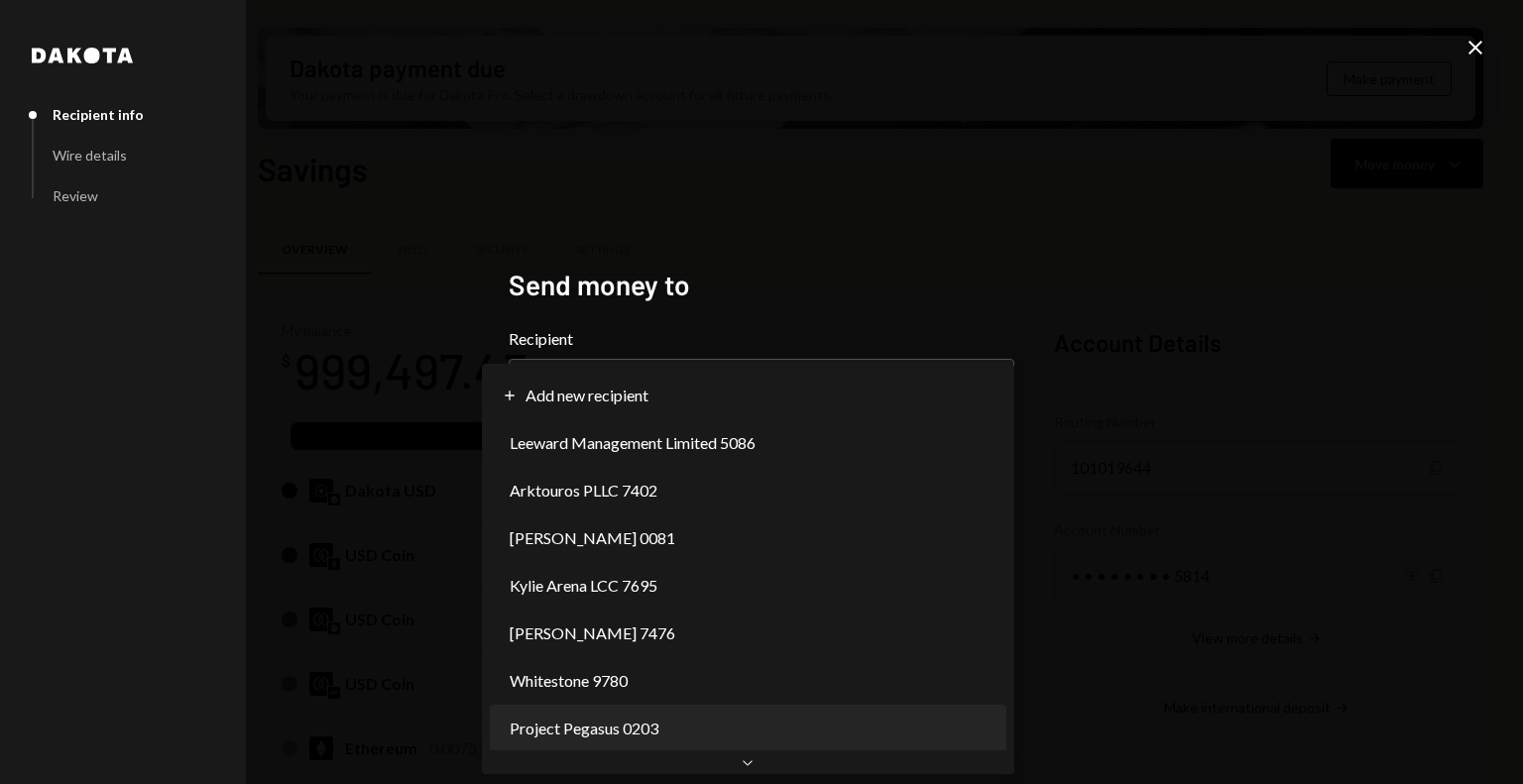 scroll, scrollTop: 0, scrollLeft: 0, axis: both 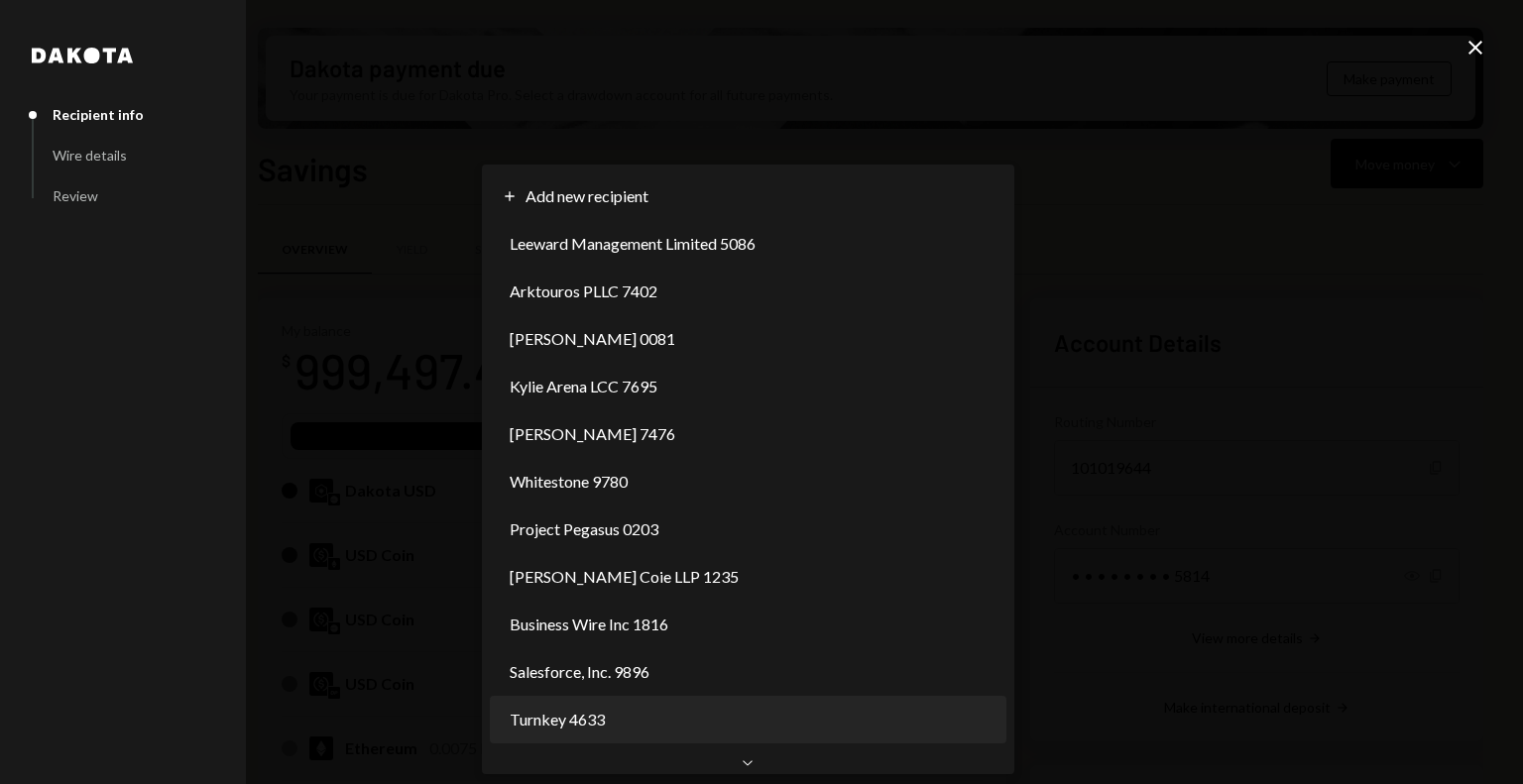 select on "**********" 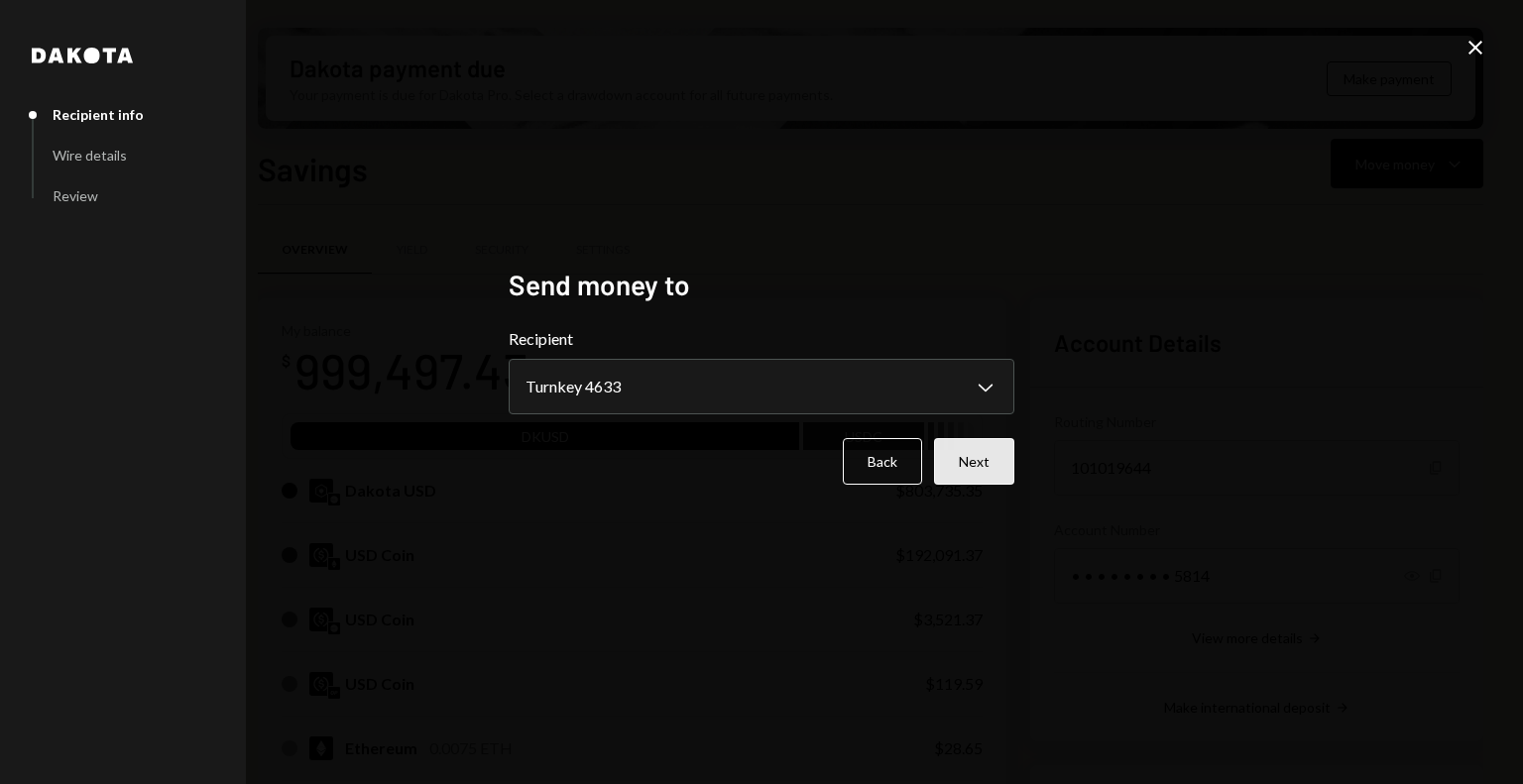 click on "Next" at bounding box center [974, 461] 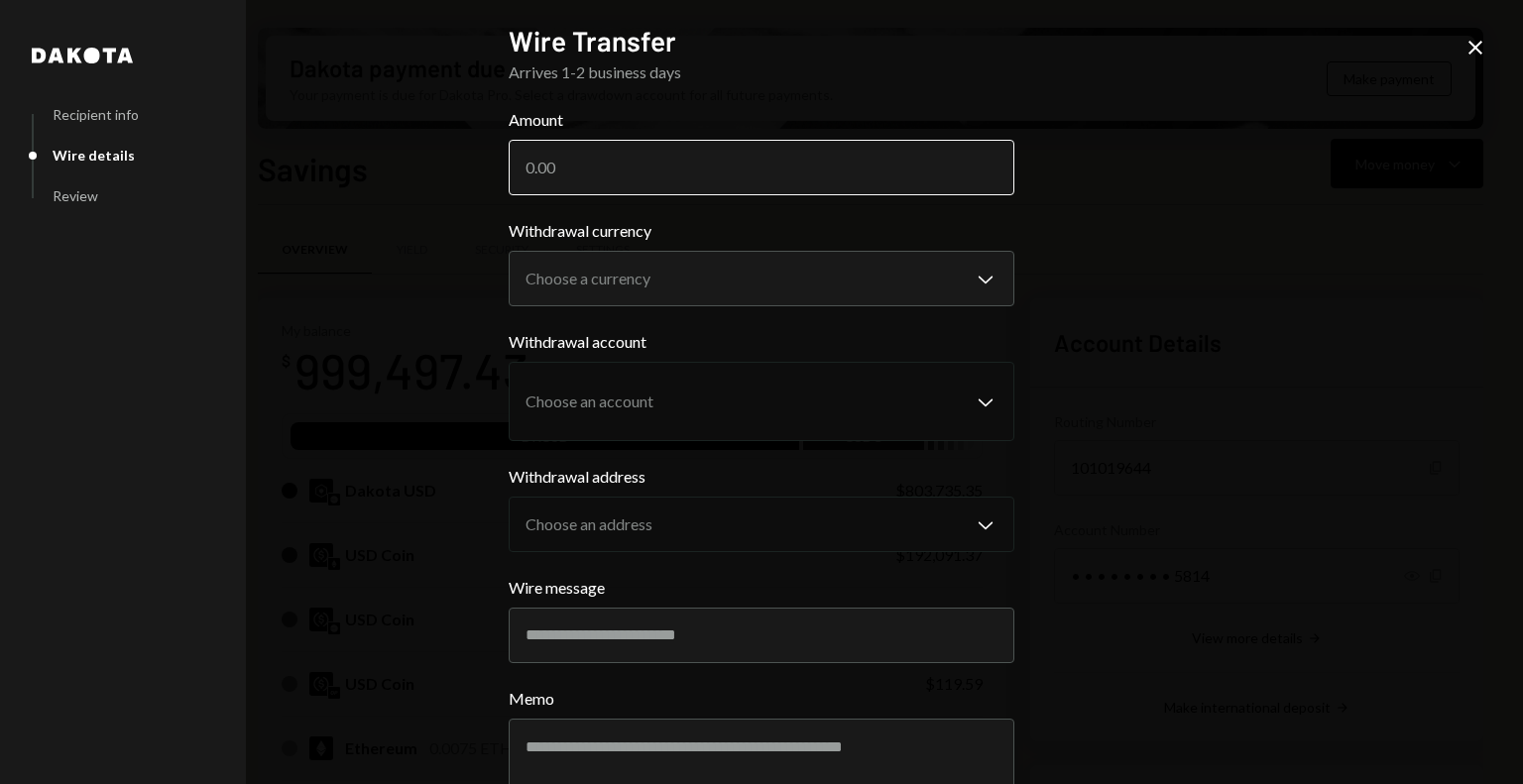 click on "Amount" at bounding box center [762, 168] 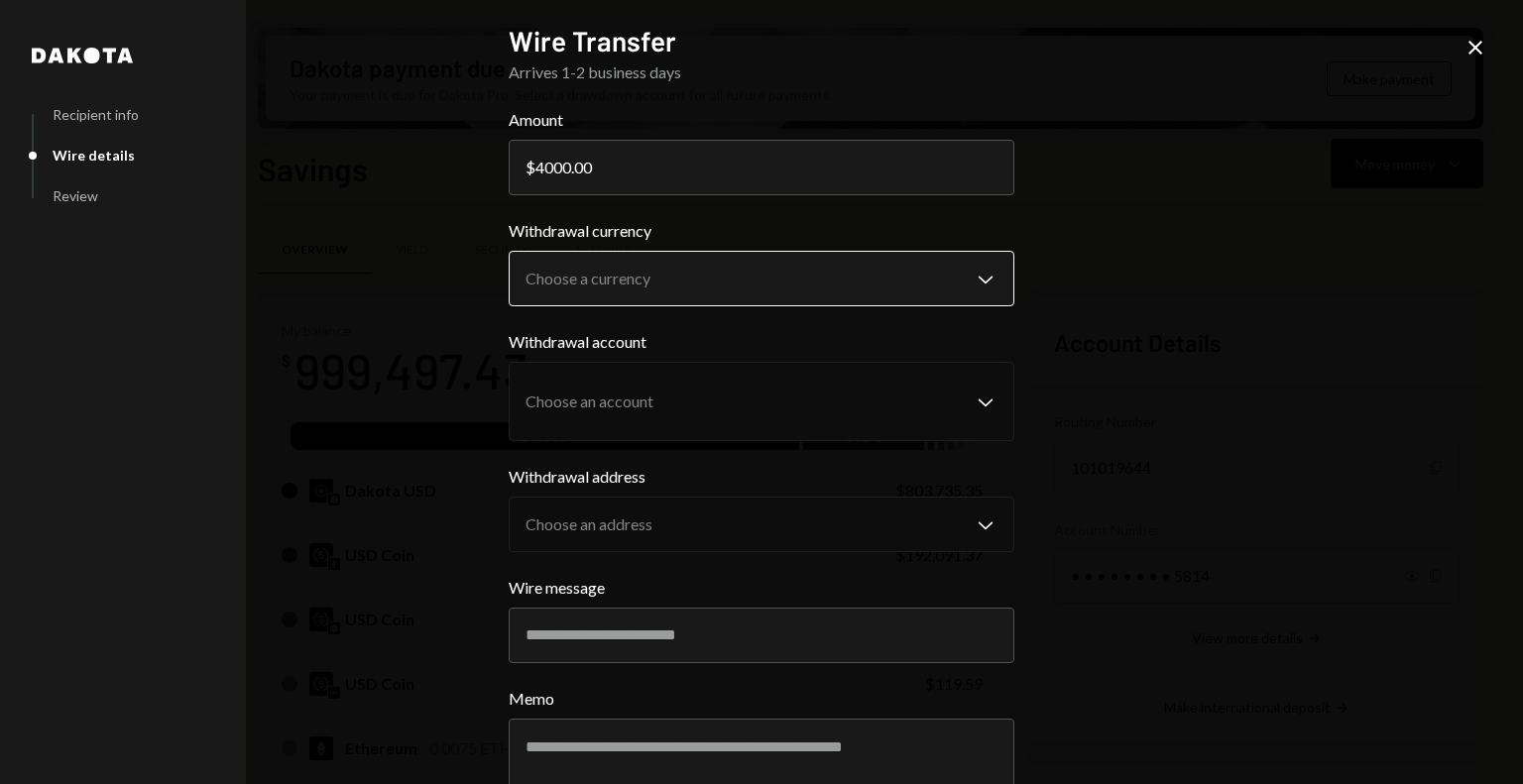 type on "4000.00" 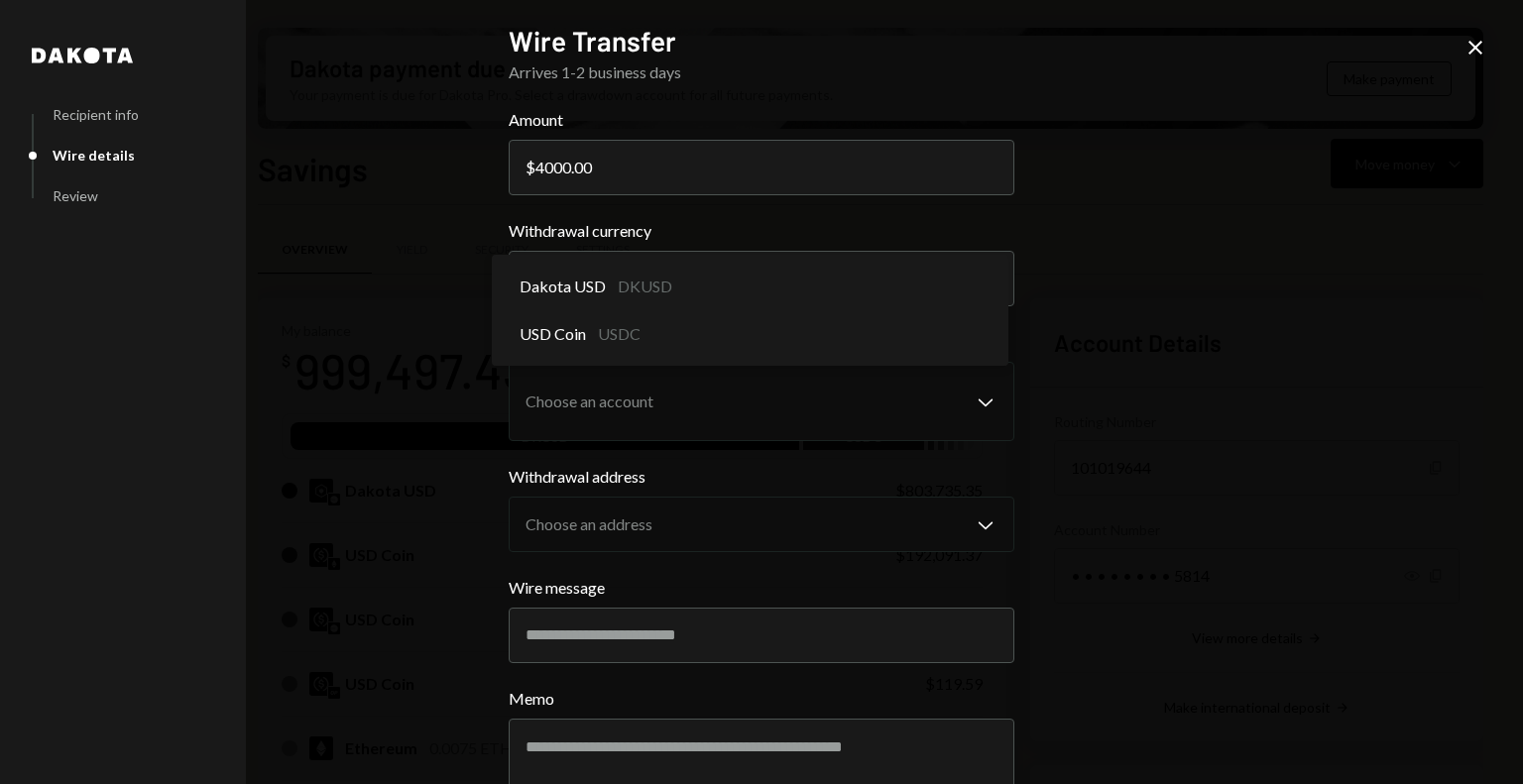 select on "****" 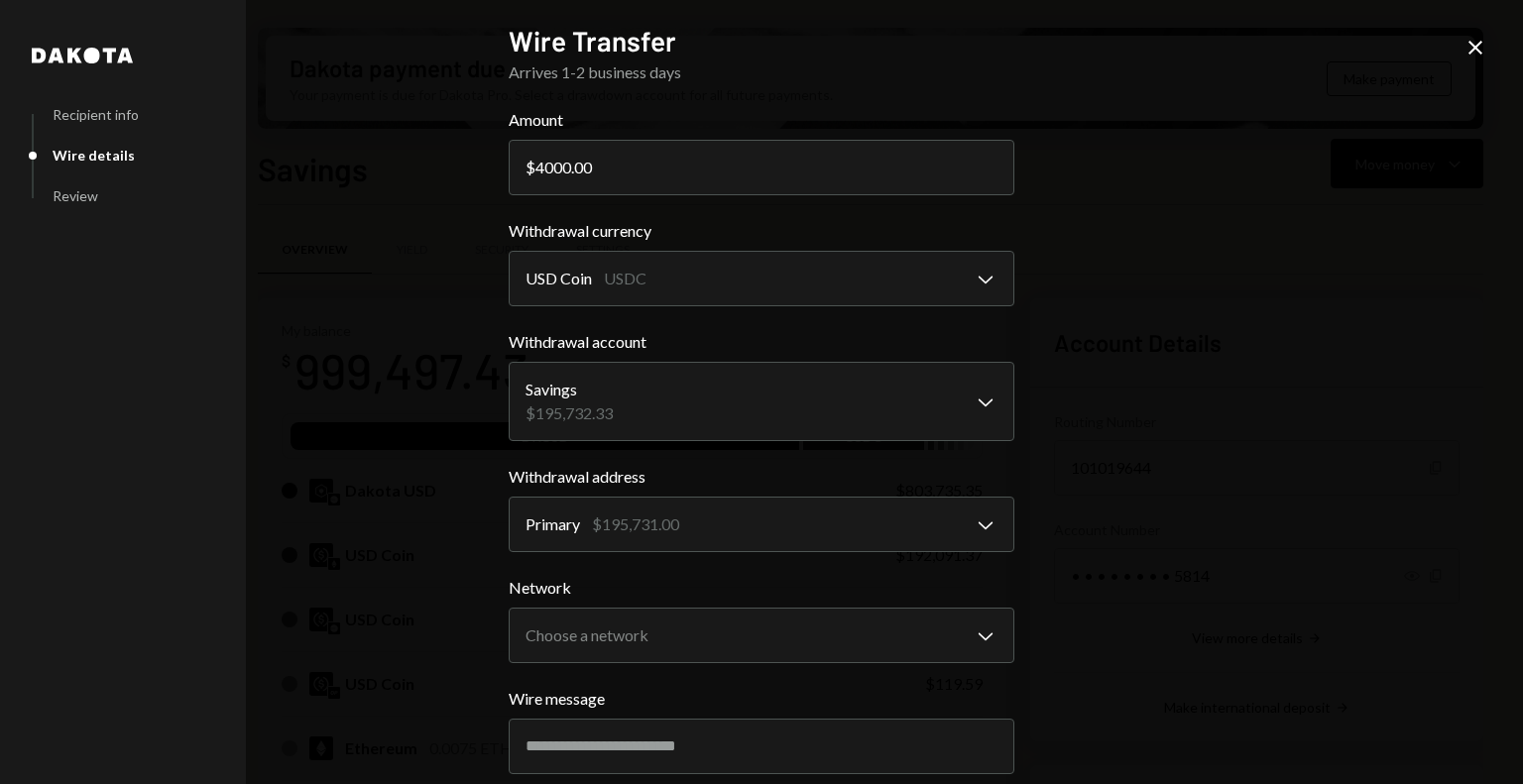 scroll, scrollTop: 99, scrollLeft: 0, axis: vertical 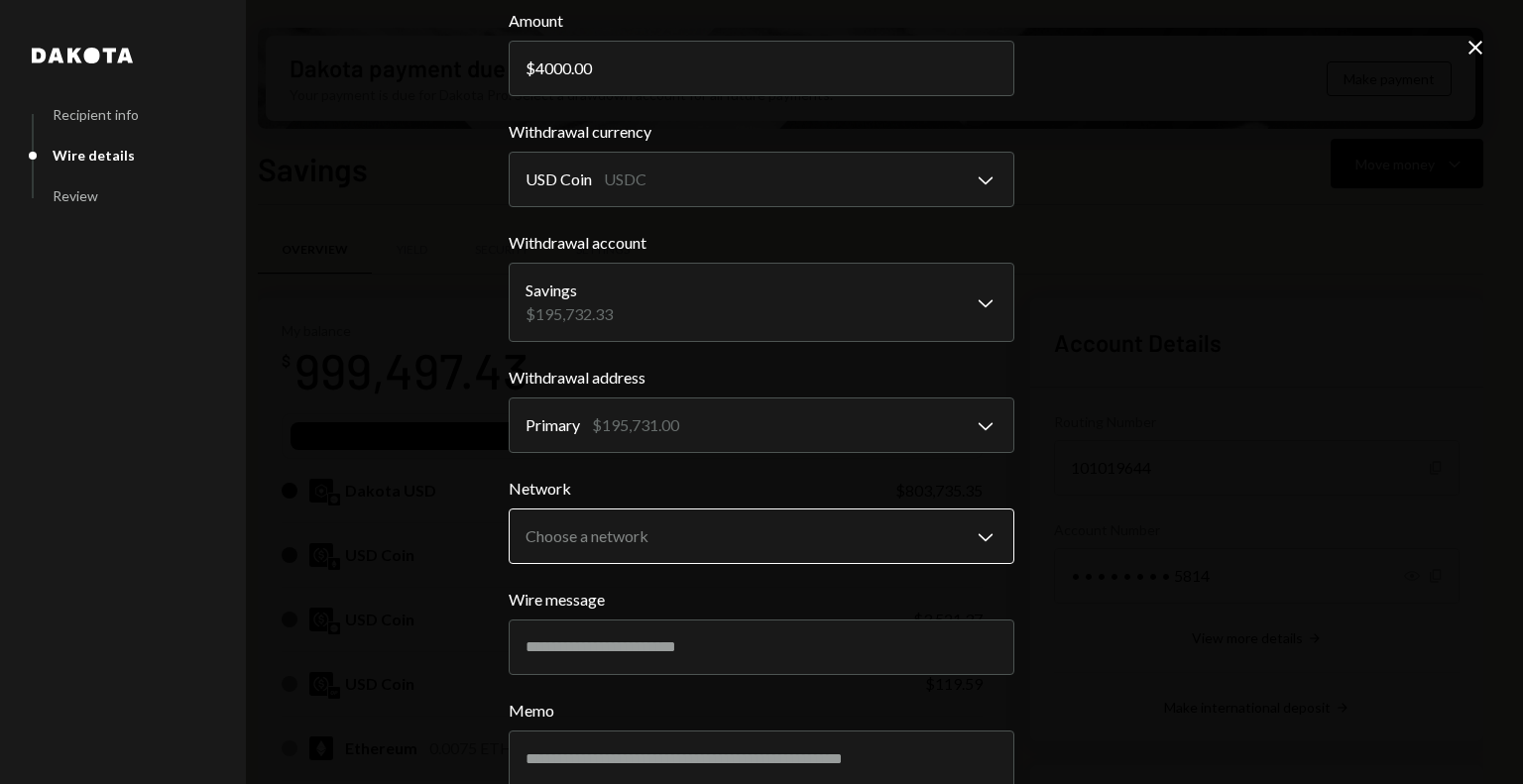 click on "M Monad Foundation Caret Down Home Home Inbox Inbox Activities Transactions Accounts Accounts Caret Down Savings $999,497.43 Checking $0.00 Treasury $0.00 Cards $0.00 Dollar Rewards User Recipients Team Team Dakota payment due Your payment is due for Dakota Pro. Select a drawdown account for all future payments. Make payment Savings Move money Caret Down Overview Yield Security Settings My balance $ 999,497.43 DKUSD USDC Dakota USD $803,735.35 USD Coin $192,091.37 USD Coin $3,521.37 USD Coin $119.59 Ethereum 0.0075  ETH $28.65 Solana 0.0057  SOL $1.09 USD Coin $0.00 Recent Transactions View all Type Initiated By Initiated At Status Bank Payment $1,178.80 Octavia Tenga 07/23/25 7:06 PM Review Right Arrow Withdrawal 1,746.33  USDC Octavia Tenga 07/23/25 7:01 PM Review Right Arrow Bank Payment $500,500.00 Octavia Tenga 07/23/25 11:35 AM Review Right Arrow Withdrawal 1,656.67  USDC Octavia Tenga 07/22/25 4:36 PM Review Right Arrow Withdrawal 2,609  USDC Octavia Tenga 07/22/25 10:45 AM Review Right Arrow 101019644" at bounding box center (762, 392) 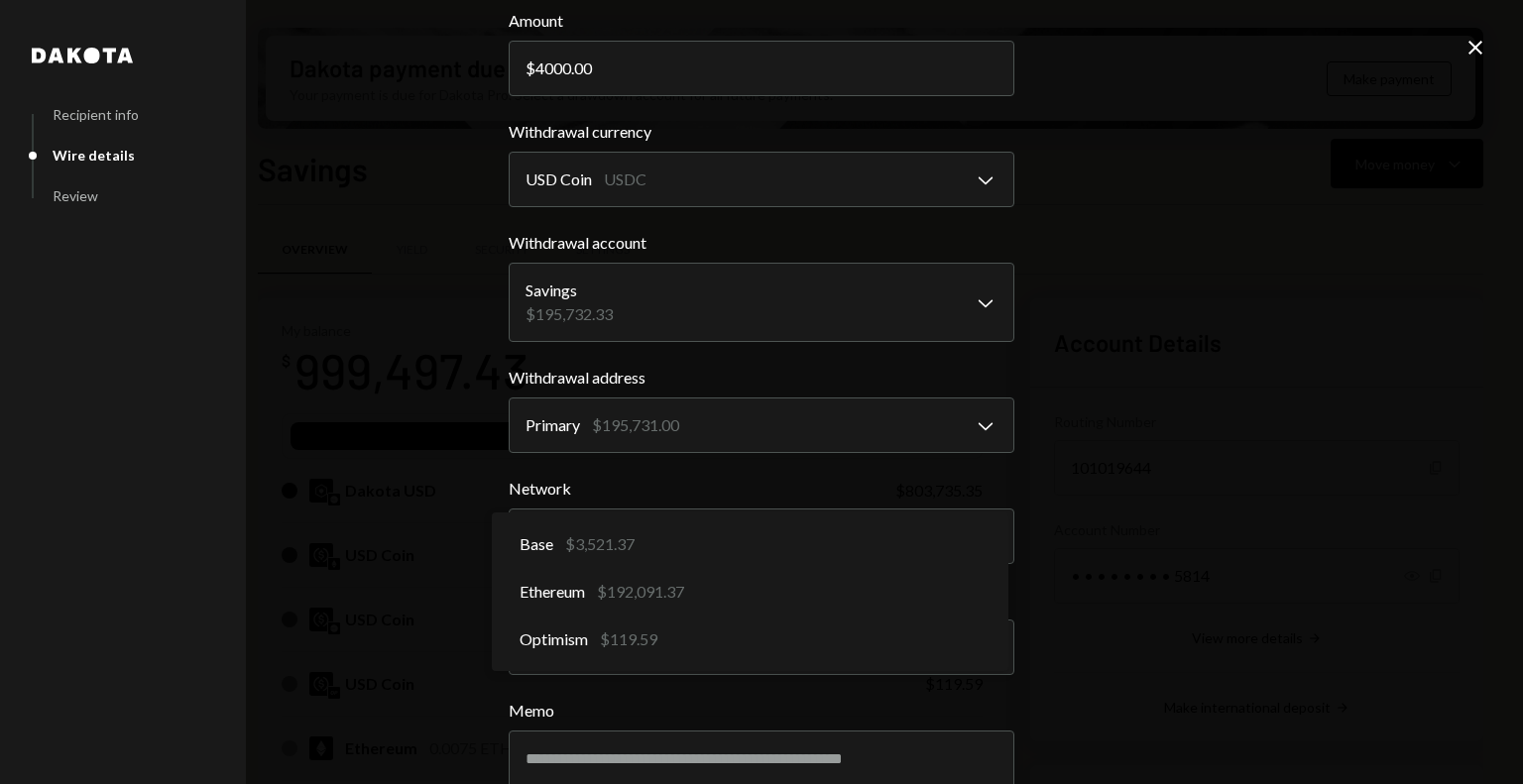 select on "**********" 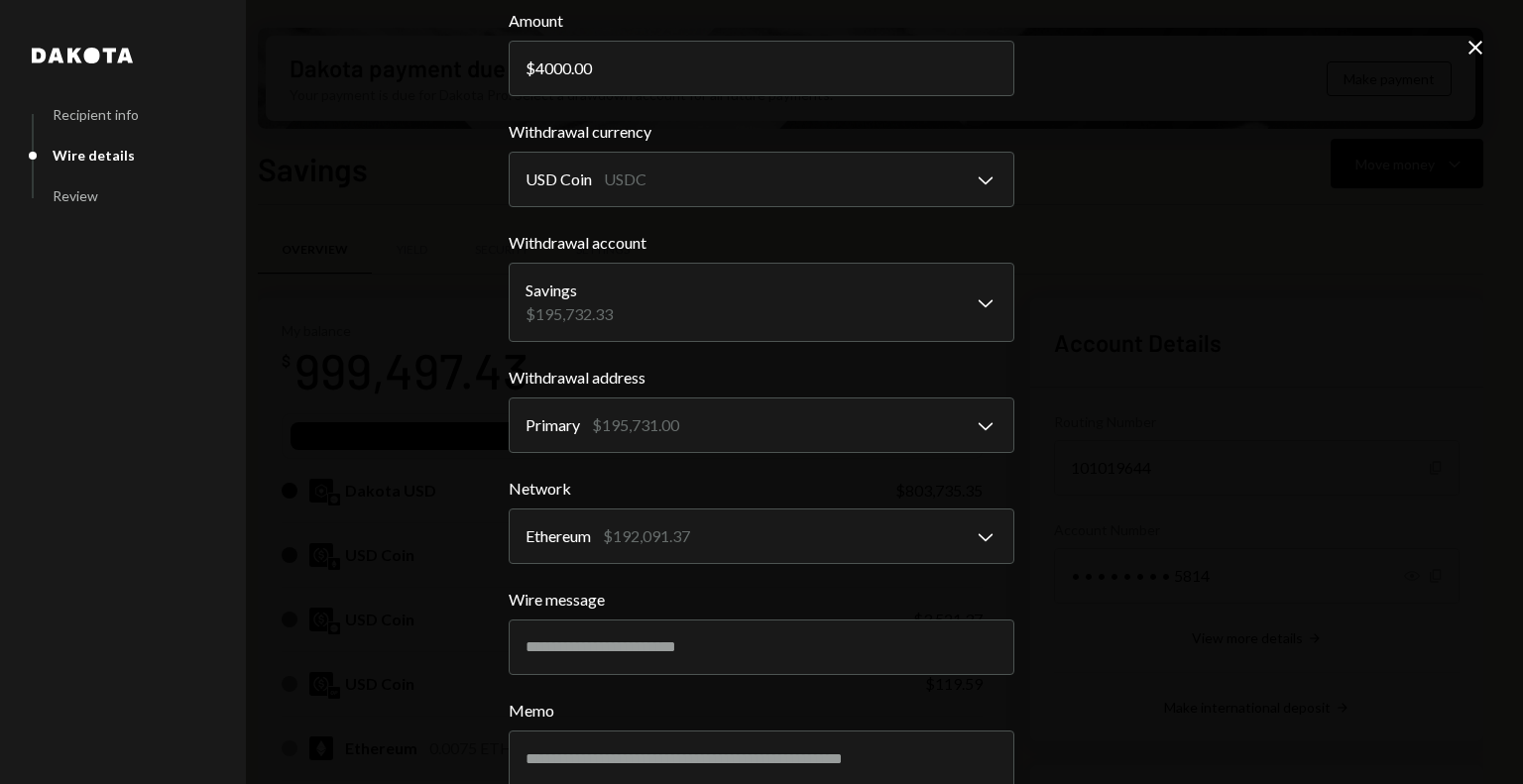 scroll, scrollTop: 226, scrollLeft: 0, axis: vertical 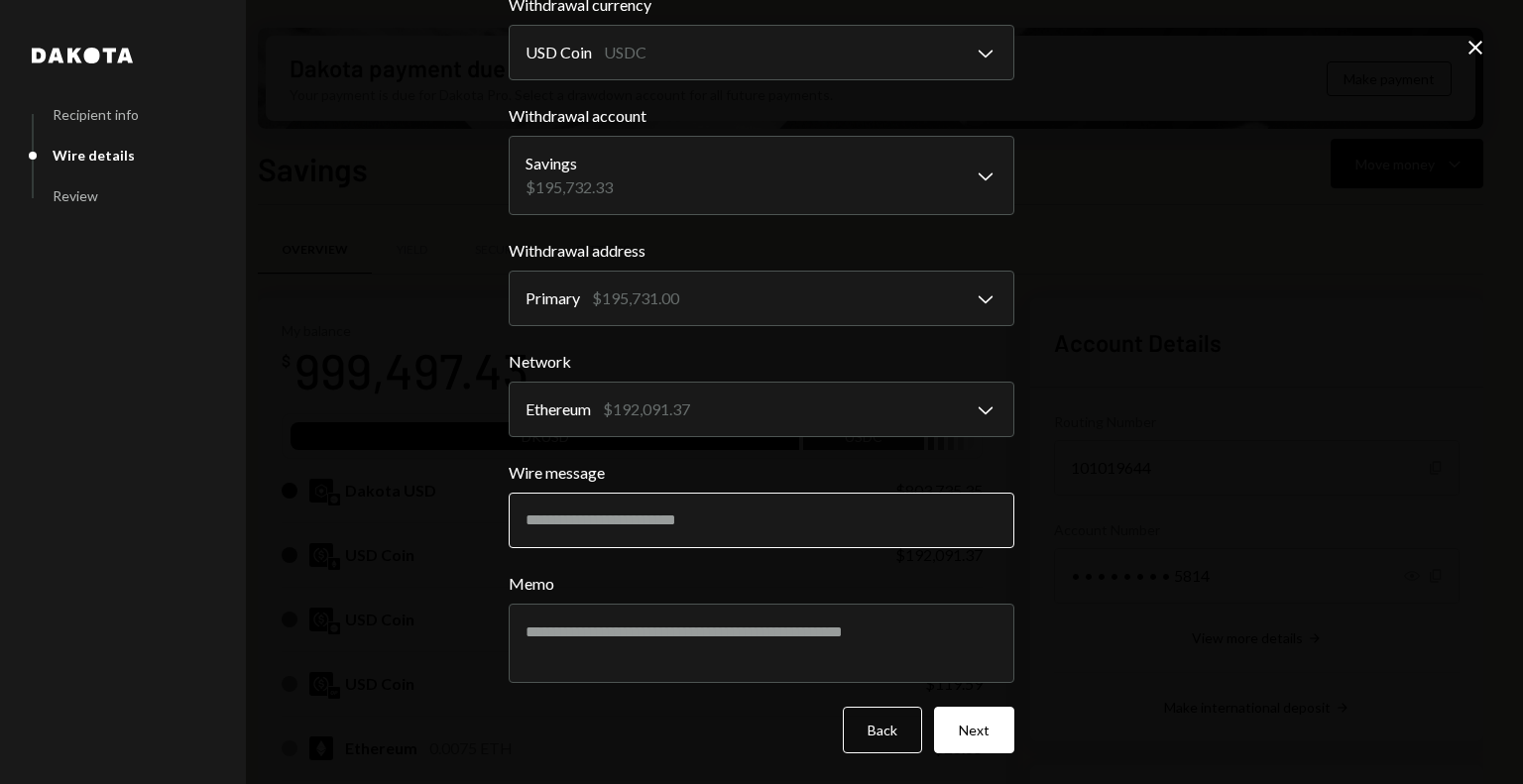 click on "Wire message" at bounding box center [762, 520] 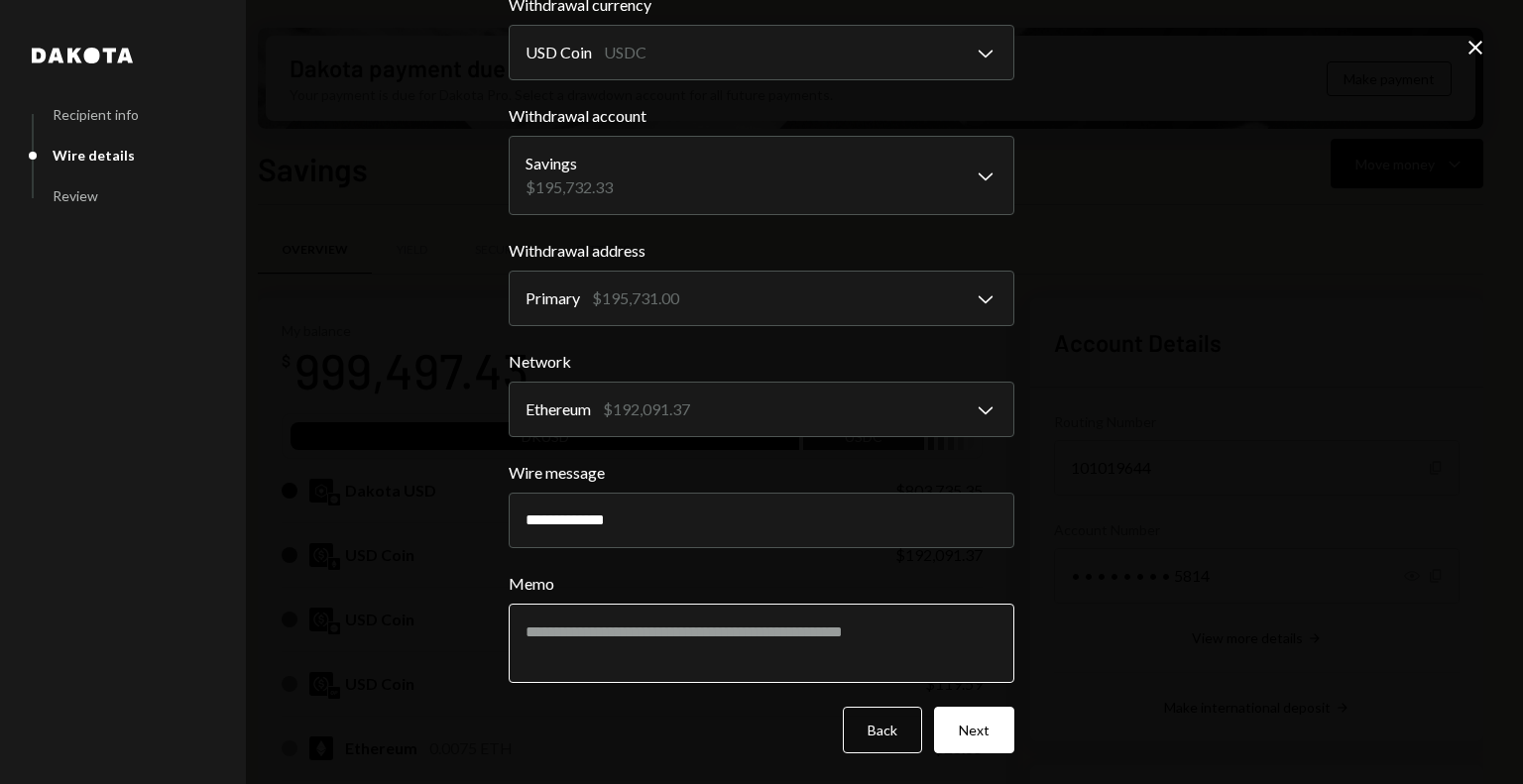 type on "**********" 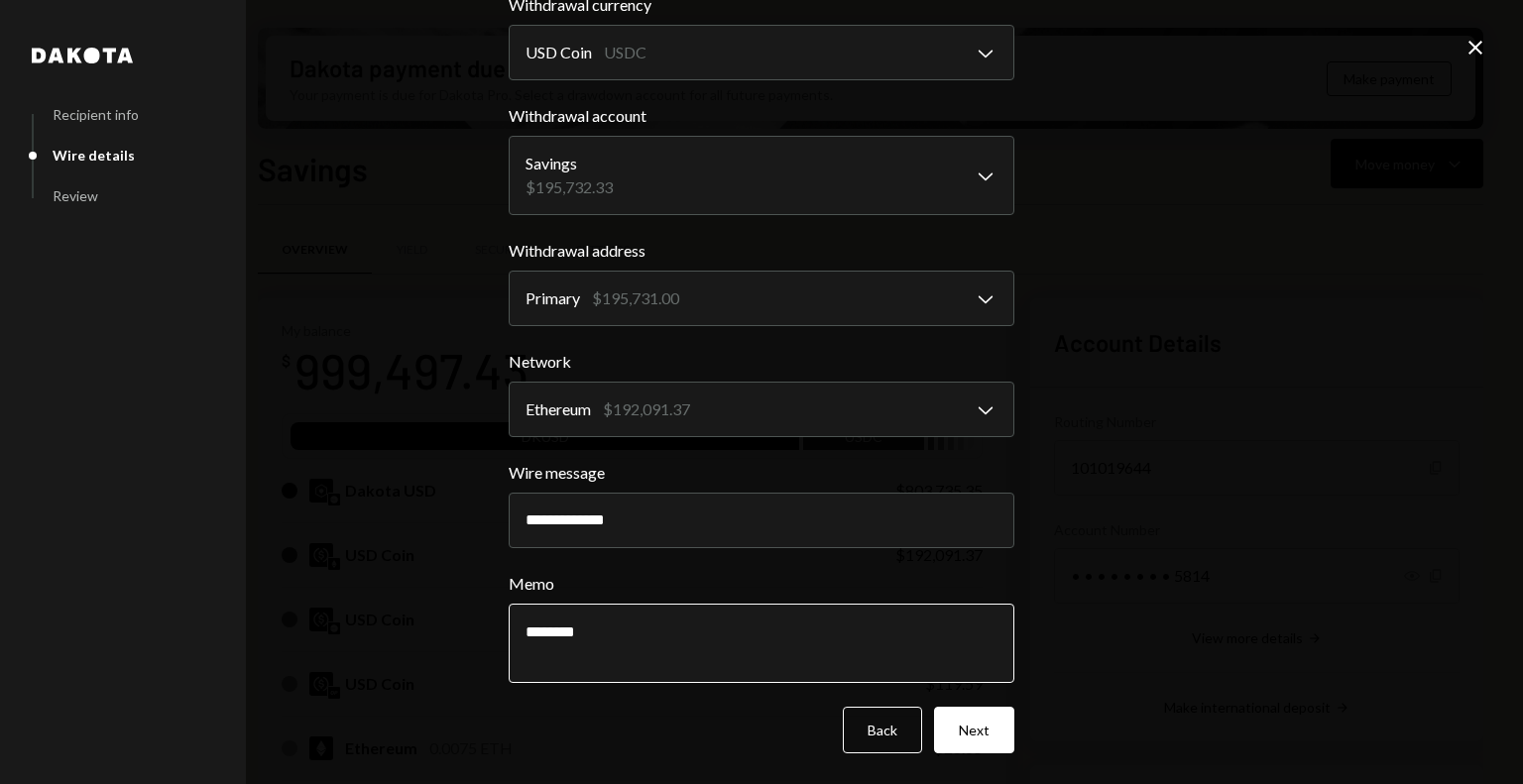paste on "**********" 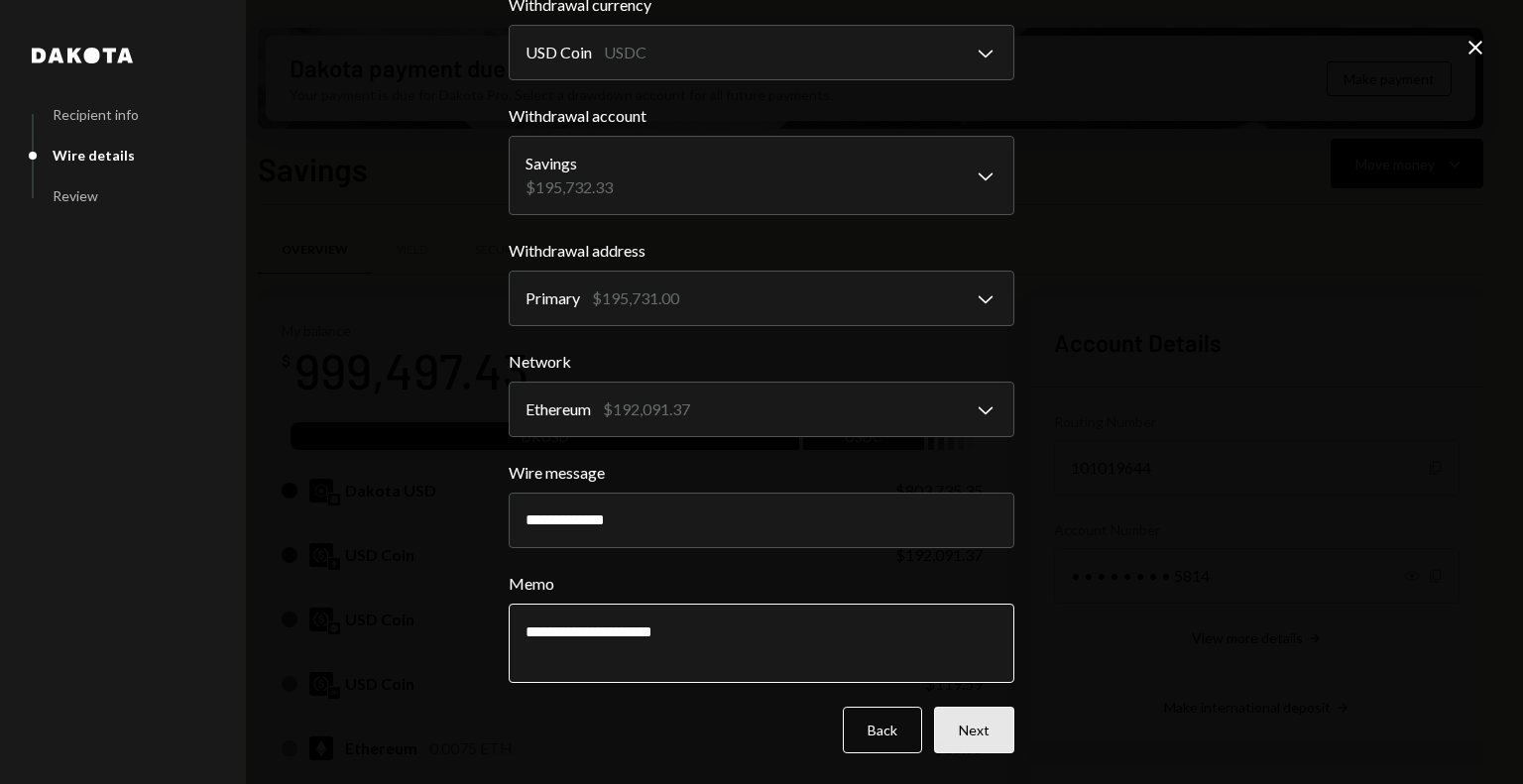 type on "**********" 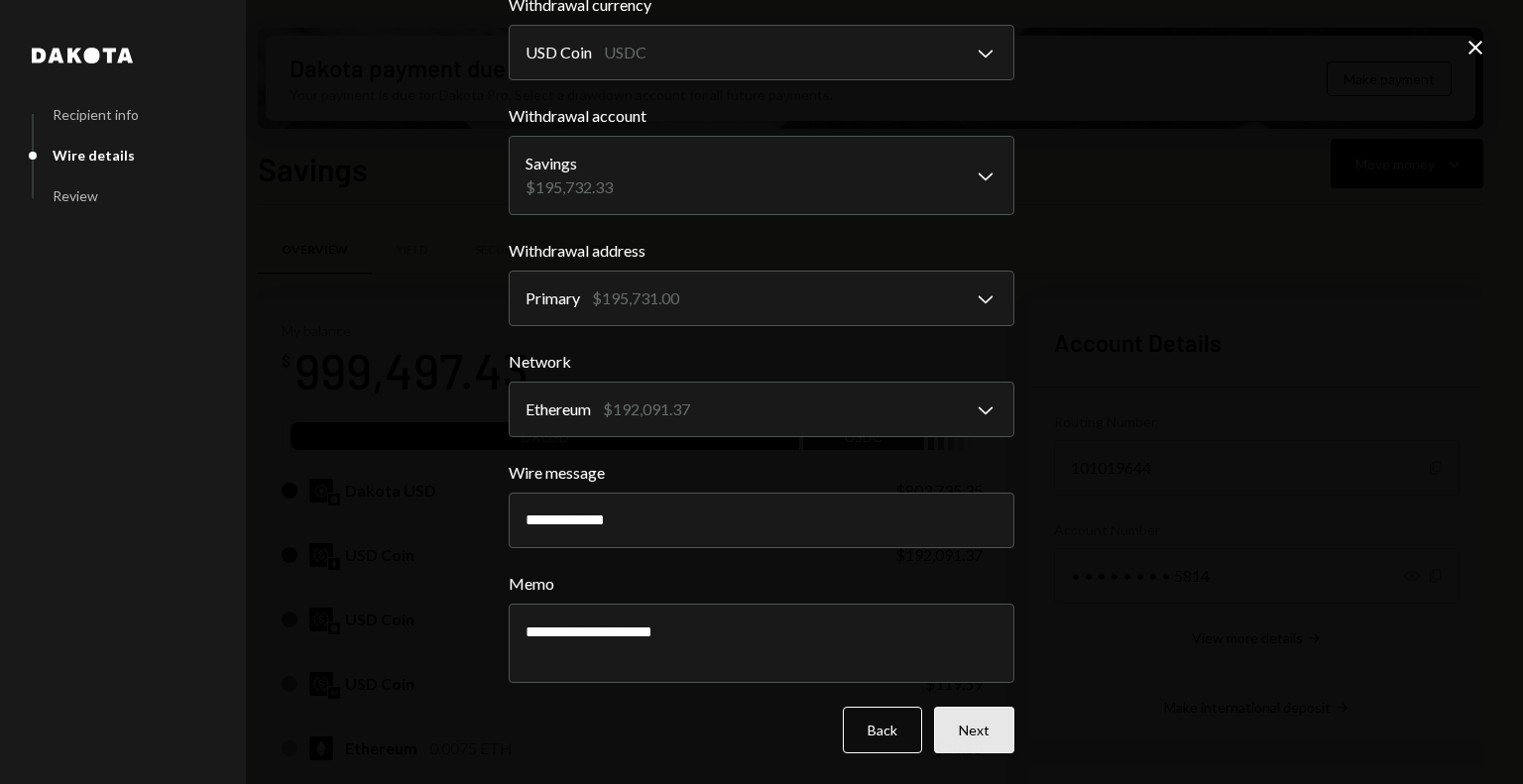 click on "Next" at bounding box center [974, 729] 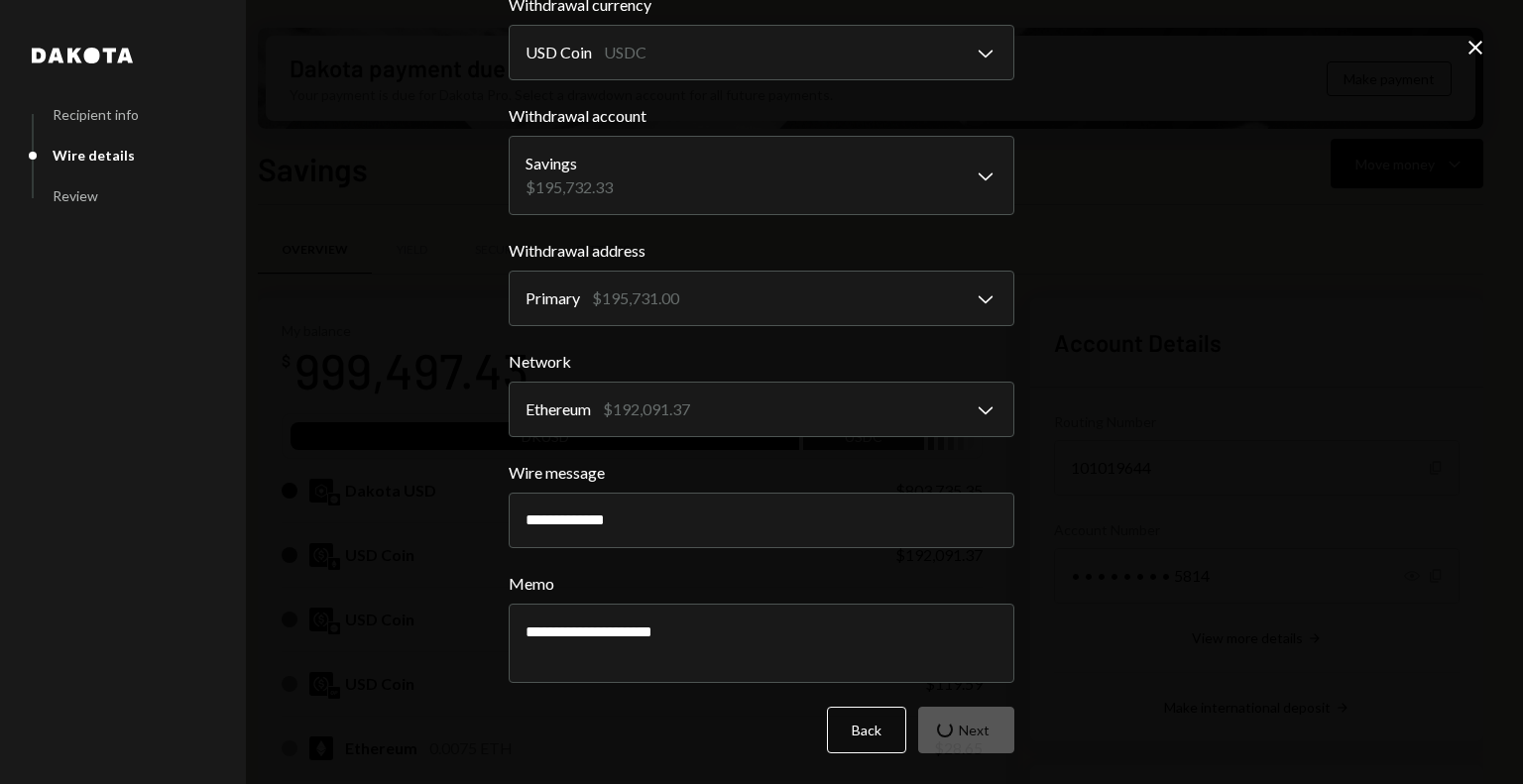 scroll, scrollTop: 0, scrollLeft: 0, axis: both 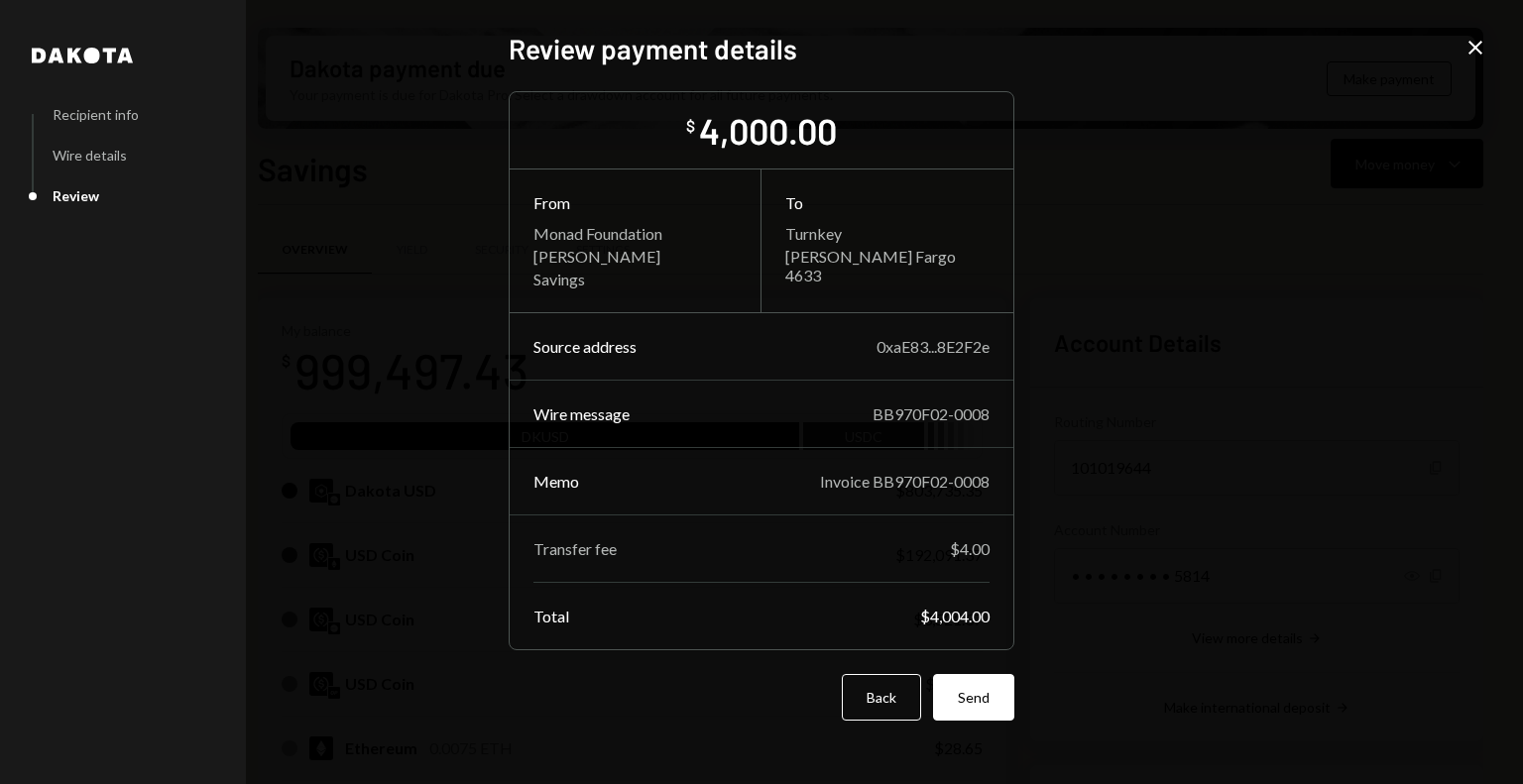 click on "Send" at bounding box center (974, 697) 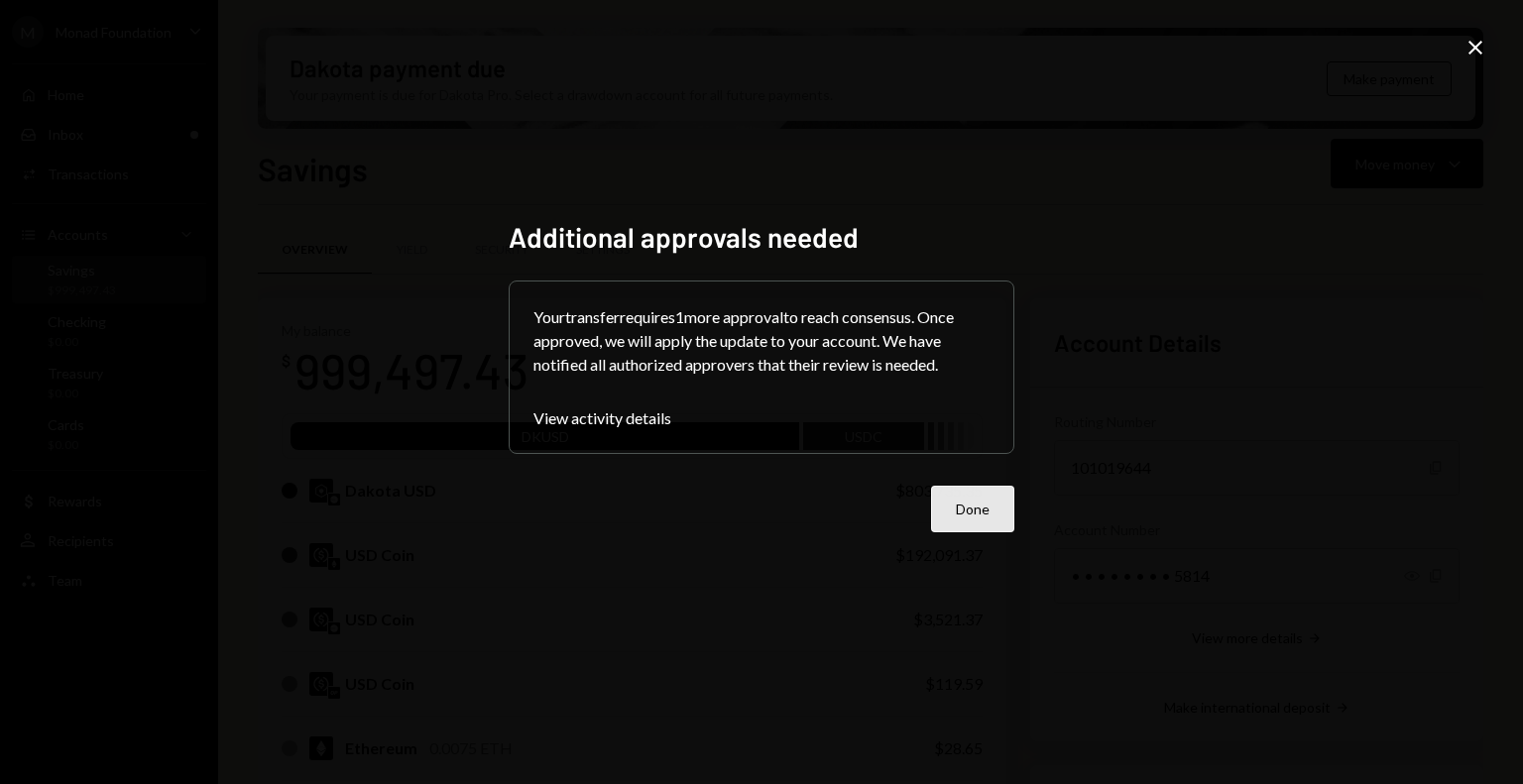 click on "Done" at bounding box center (973, 508) 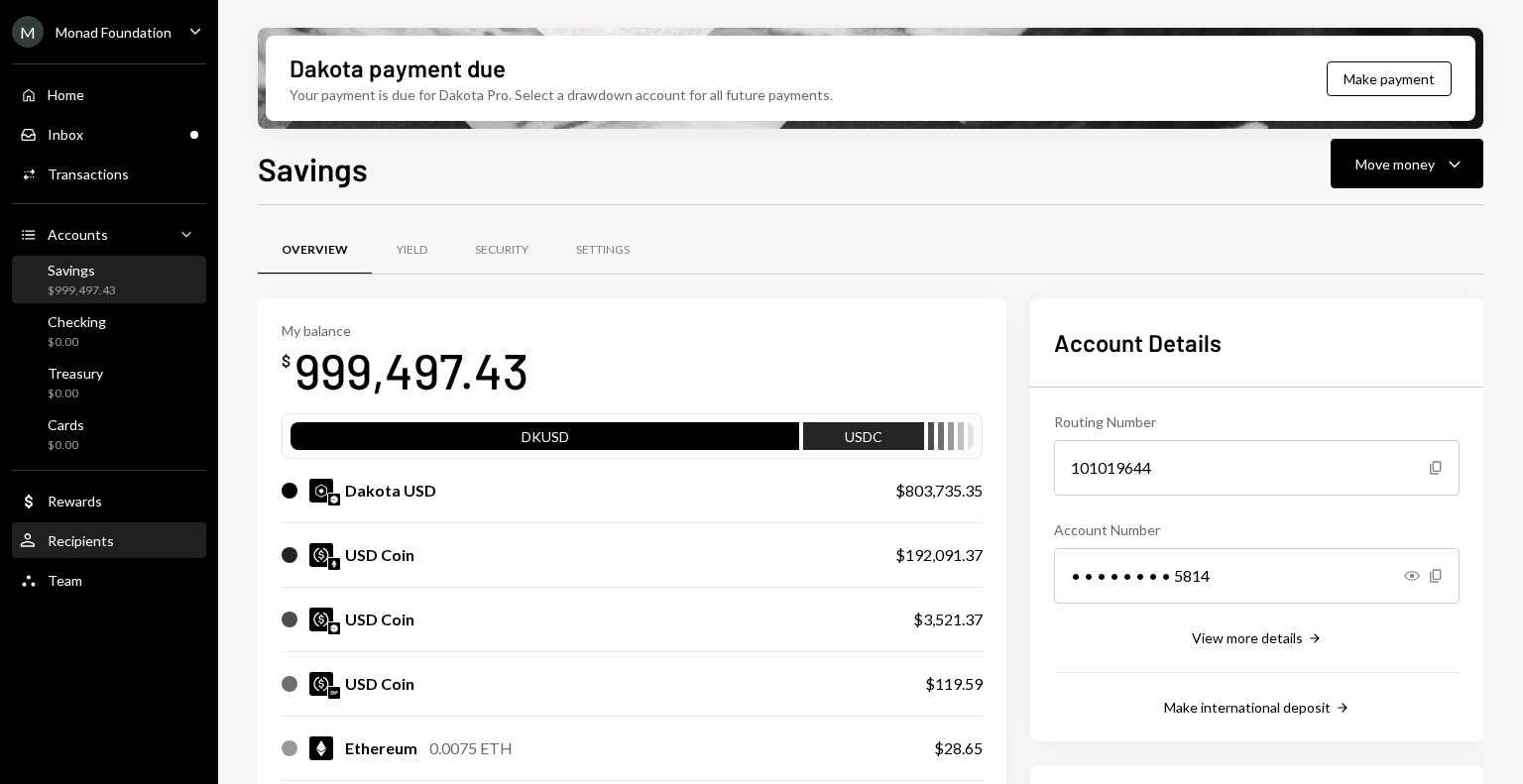 click on "Recipients" at bounding box center (80, 540) 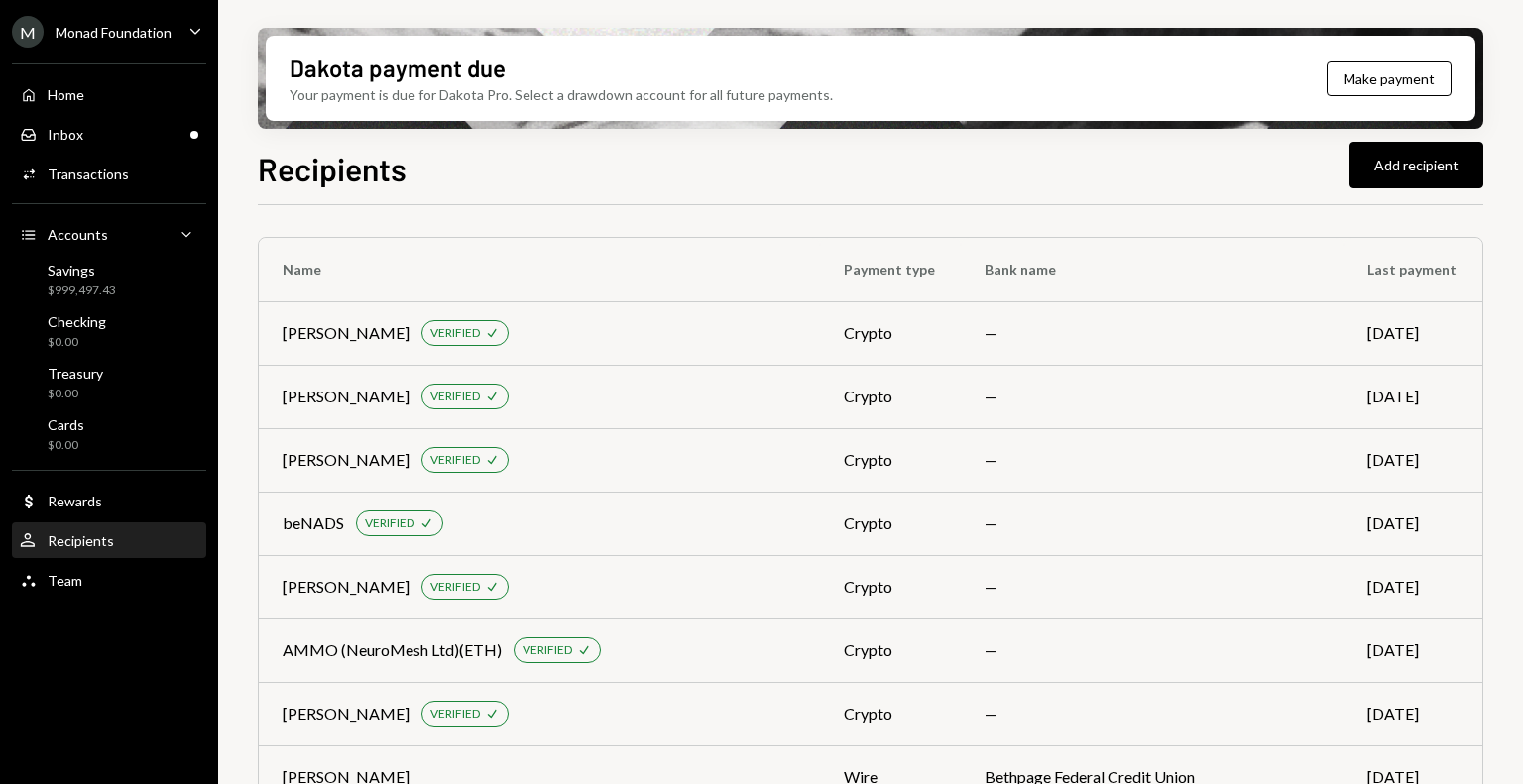 scroll, scrollTop: 7882, scrollLeft: 0, axis: vertical 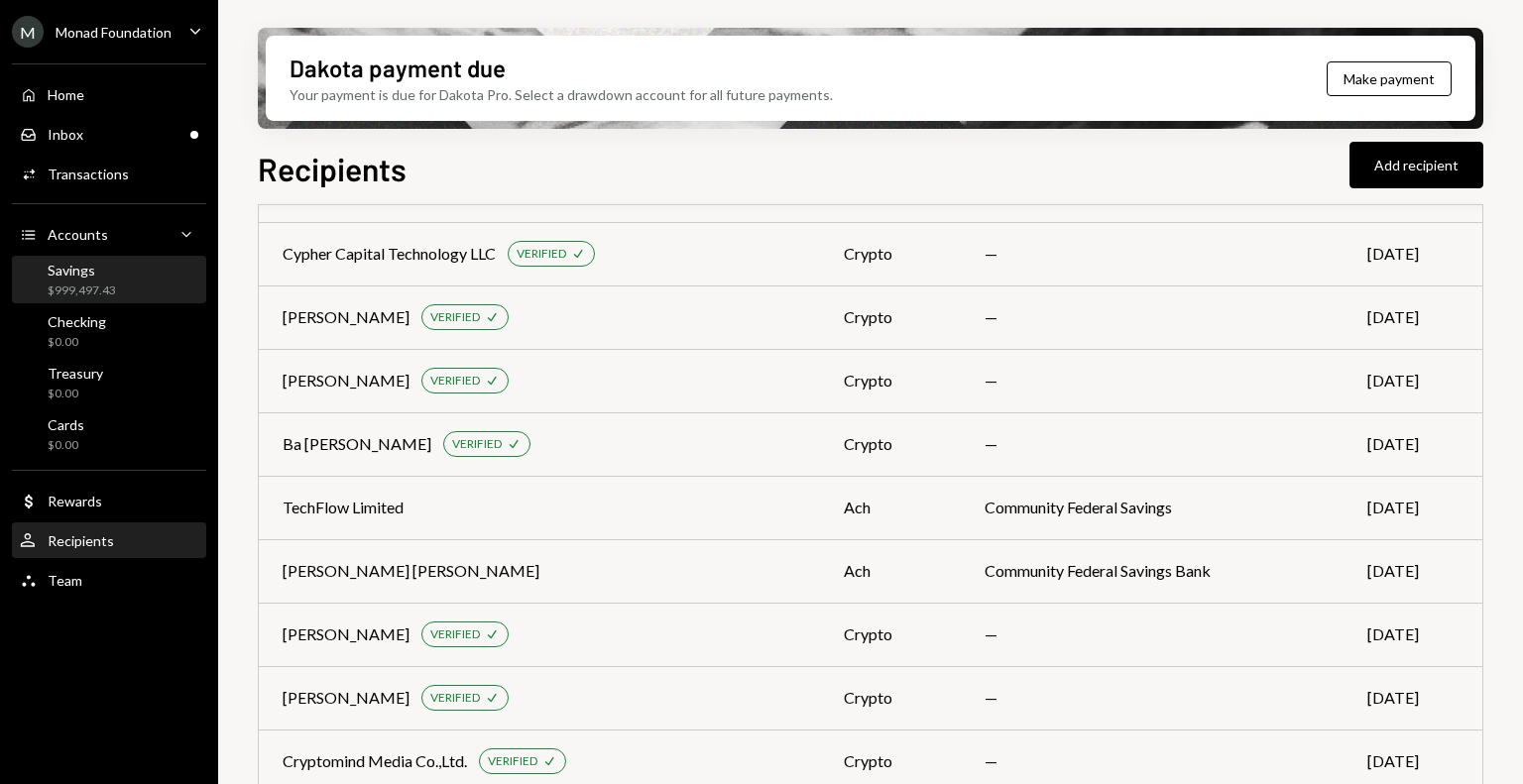 click on "Savings $999,497.43" at bounding box center (109, 280) 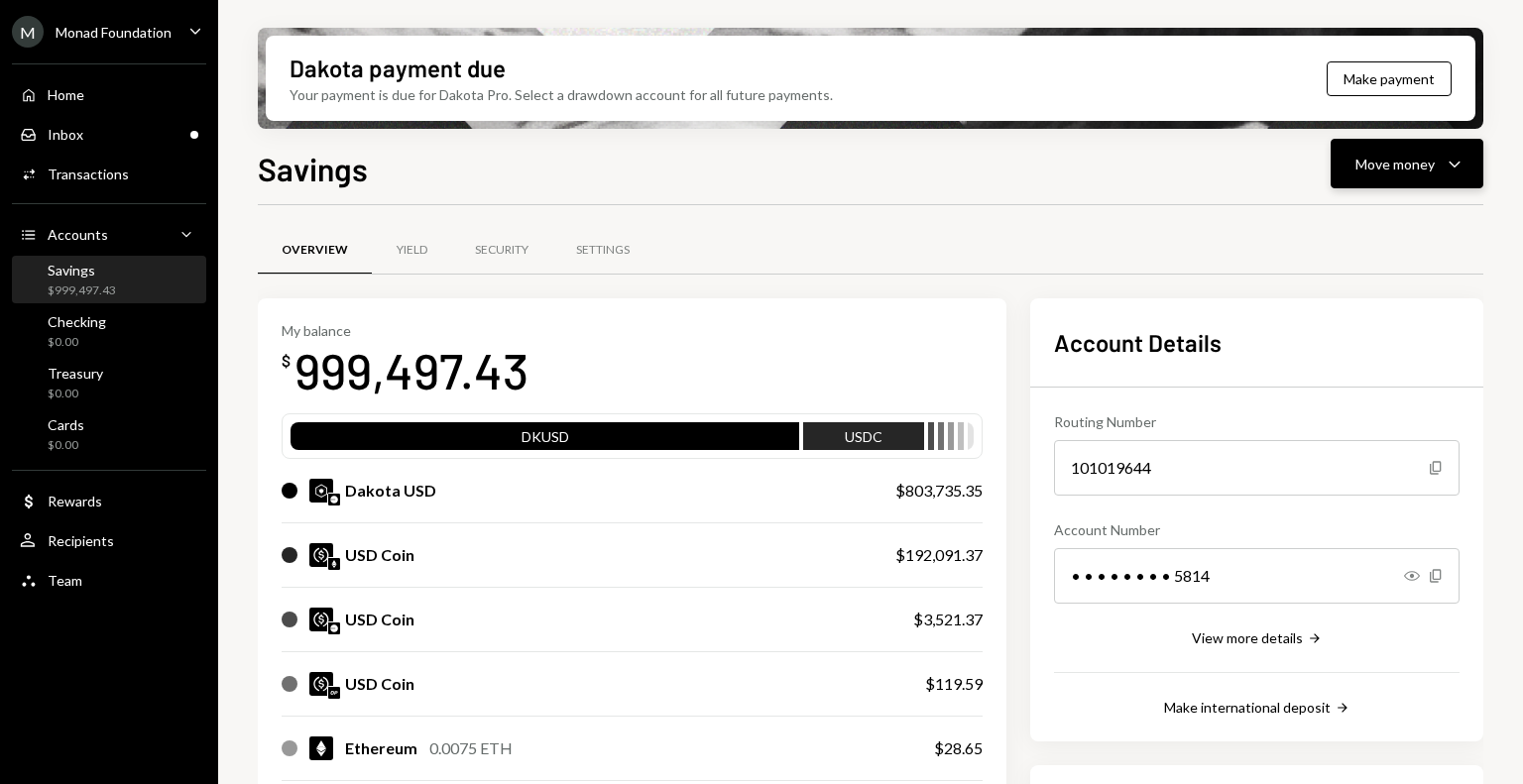 click on "Move money Caret Down" at bounding box center [1407, 164] 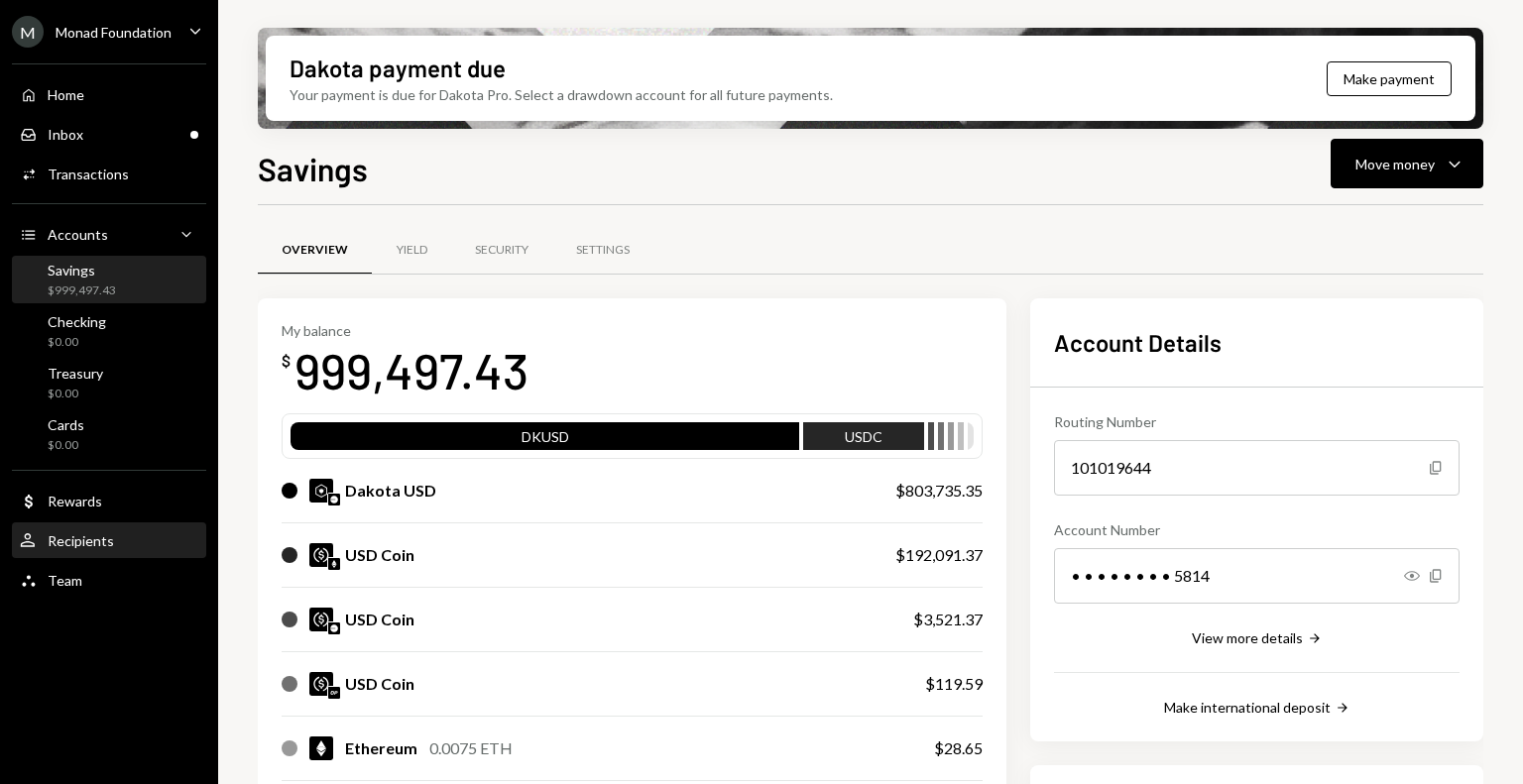 click on "Recipients" at bounding box center [80, 540] 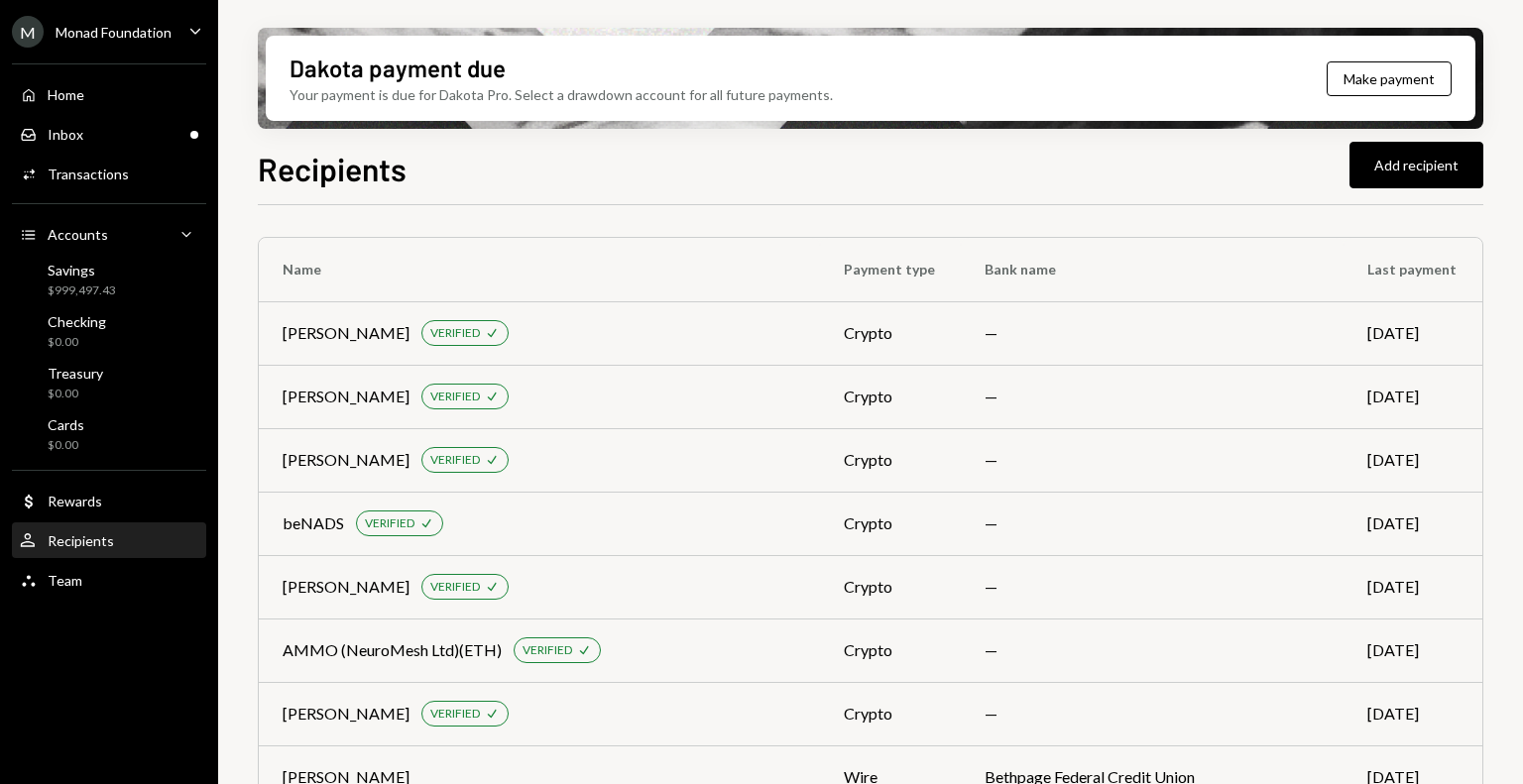 scroll, scrollTop: 7882, scrollLeft: 0, axis: vertical 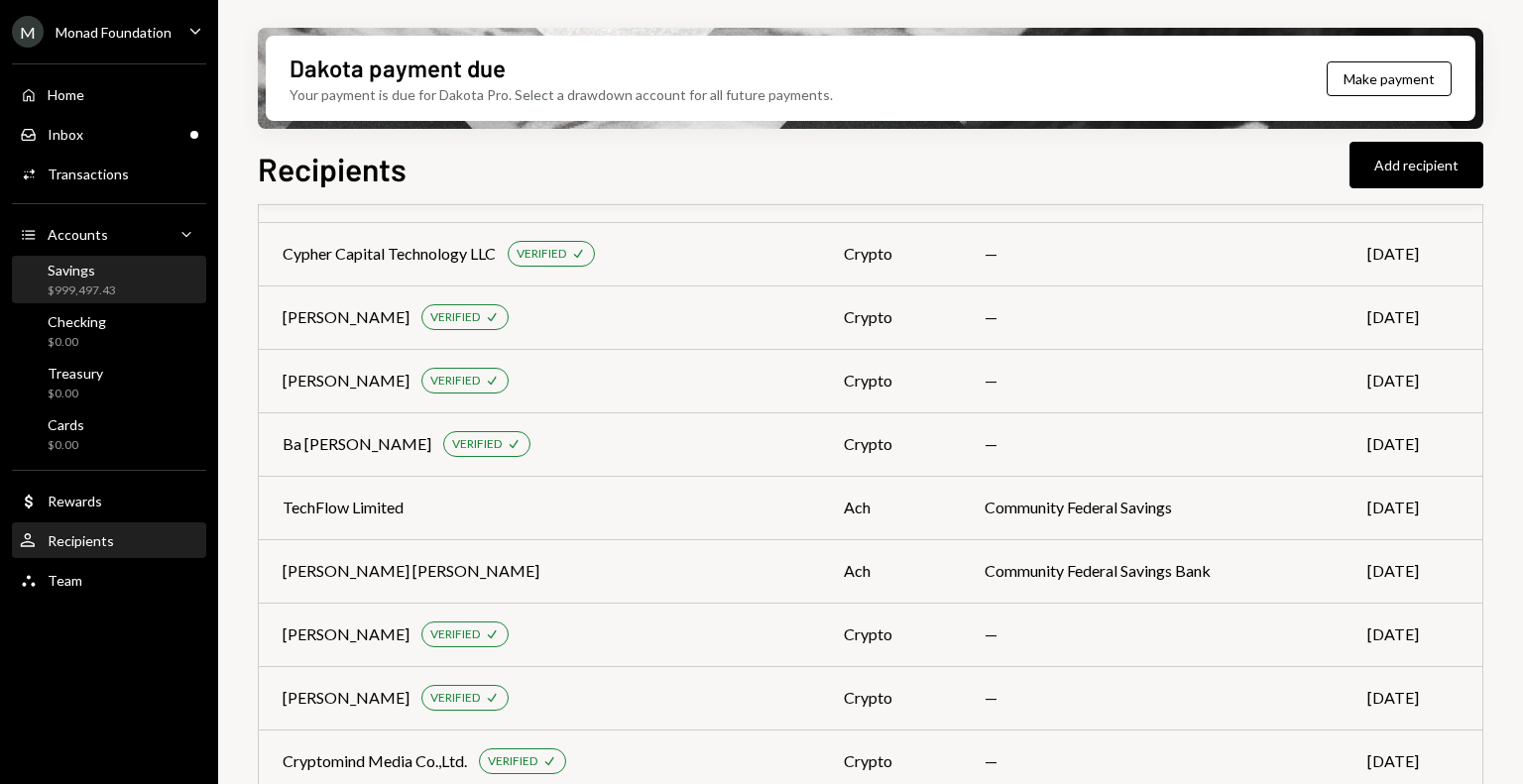 click on "Savings $999,497.43" at bounding box center (81, 280) 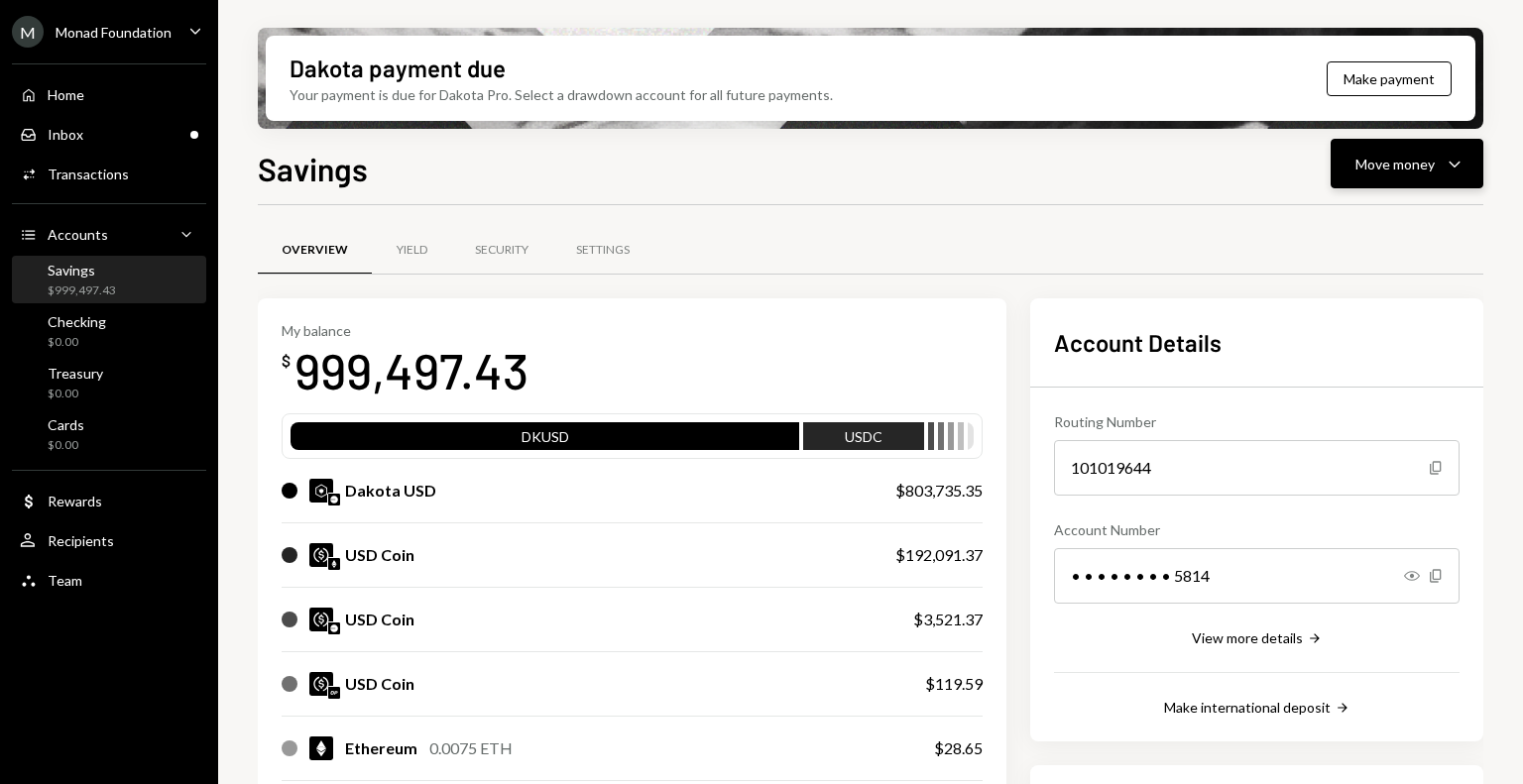 click on "Move money" at bounding box center (1395, 164) 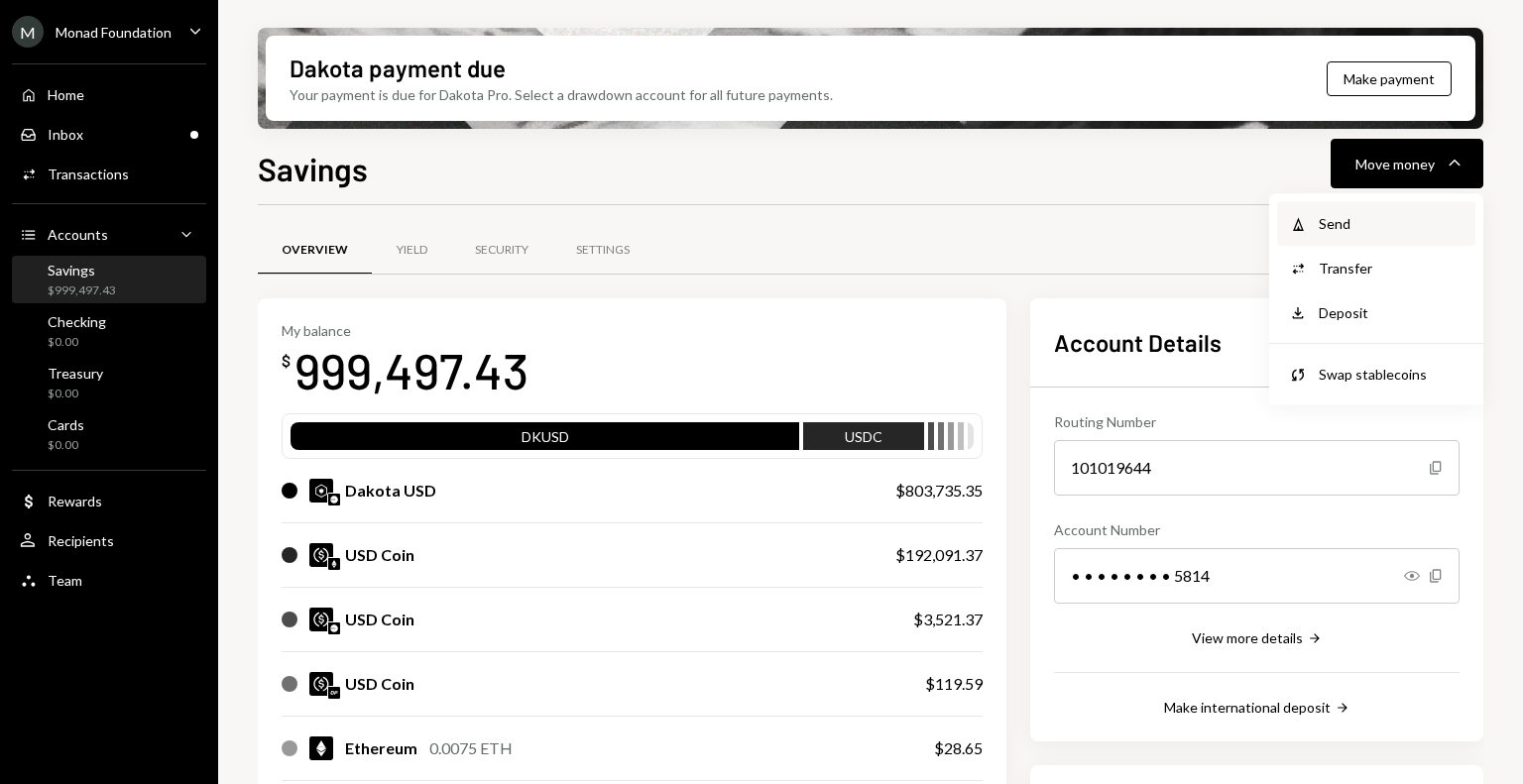 click on "Send" at bounding box center [1391, 223] 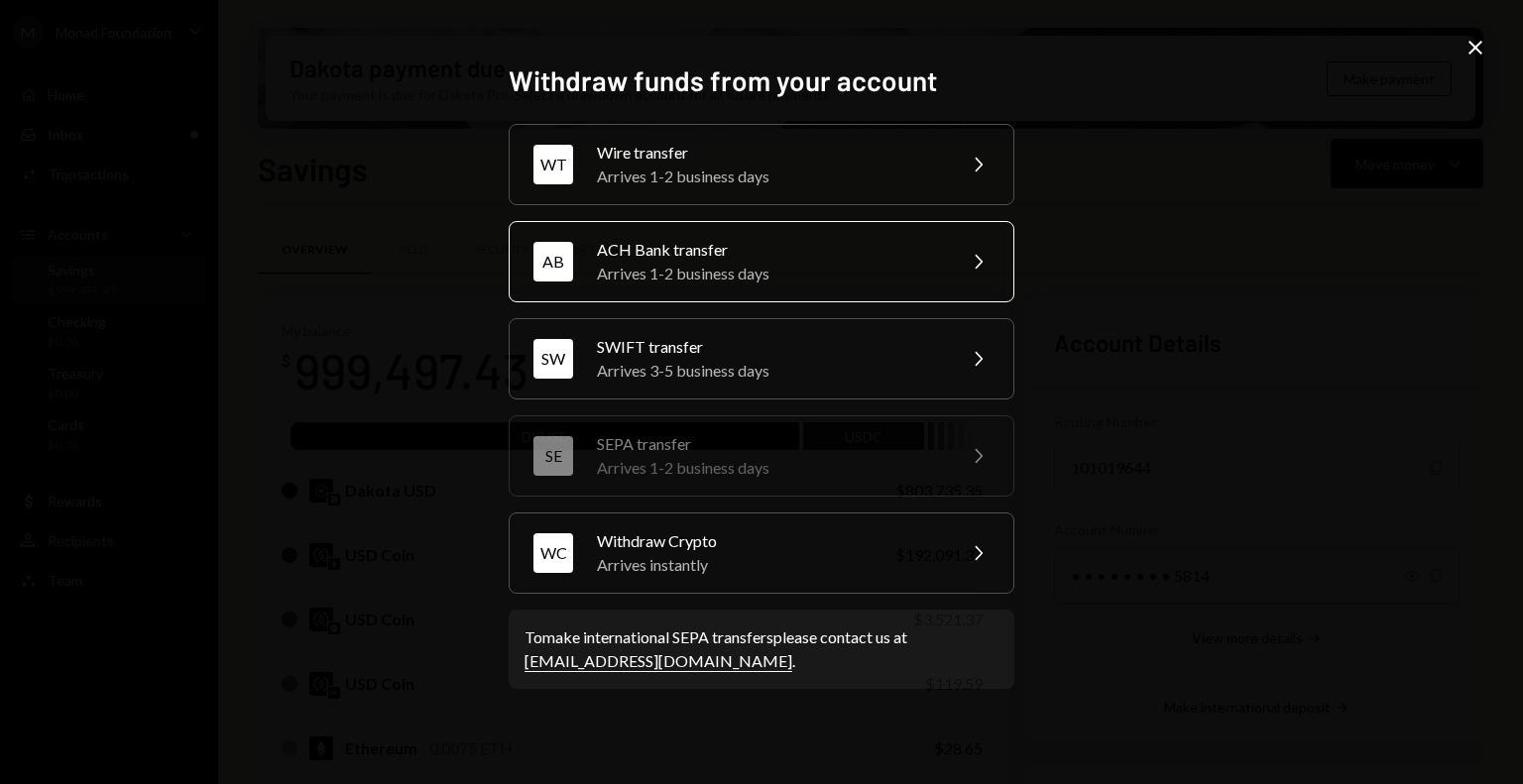 click on "ACH Bank transfer" at bounding box center (769, 250) 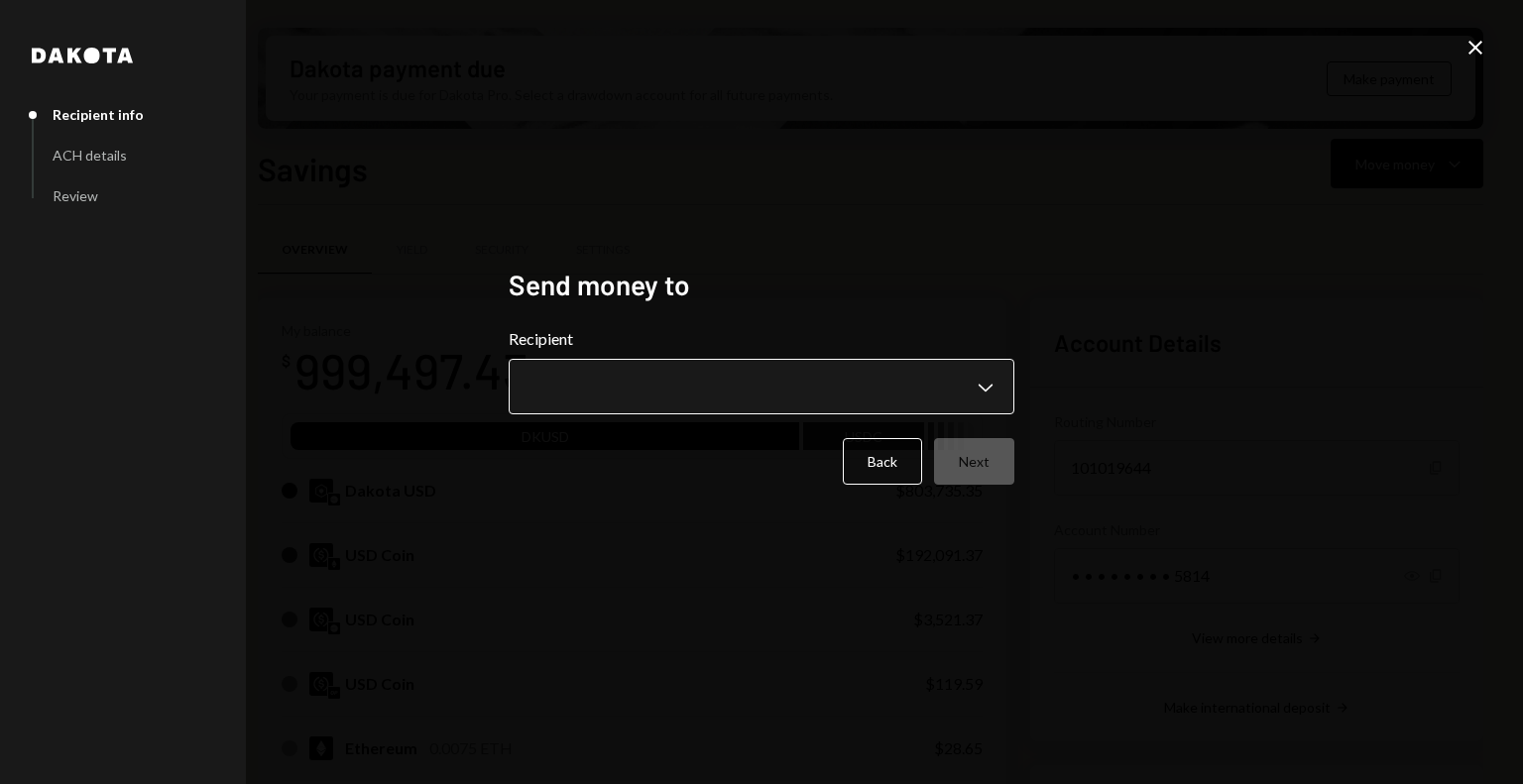 click on "M Monad Foundation Caret Down Home Home Inbox Inbox Activities Transactions Accounts Accounts Caret Down Savings $999,497.43 Checking $0.00 Treasury $0.00 Cards $0.00 Dollar Rewards User Recipients Team Team Dakota payment due Your payment is due for Dakota Pro. Select a drawdown account for all future payments. Make payment Savings Move money Caret Down Overview Yield Security Settings My balance $ 999,497.43 DKUSD USDC Dakota USD $803,735.35 USD Coin $192,091.37 USD Coin $3,521.37 USD Coin $119.59 Ethereum 0.0075  ETH $28.65 Solana 0.0057  SOL $1.09 USD Coin $0.00 Recent Transactions View all Type Initiated By Initiated At Status Bank Payment $4,004.00 Octavia Tenga 07/23/25 7:07 PM Review Right Arrow Bank Payment $1,178.80 Octavia Tenga 07/23/25 7:06 PM Review Right Arrow Withdrawal 1,746.33  USDC Octavia Tenga 07/23/25 7:01 PM Completed Bank Payment $500,500.00 Octavia Tenga 07/23/25 11:35 AM Review Right Arrow Withdrawal 1,656.67  USDC Octavia Tenga 07/22/25 4:36 PM Review Right Arrow Account Details" at bounding box center (762, 392) 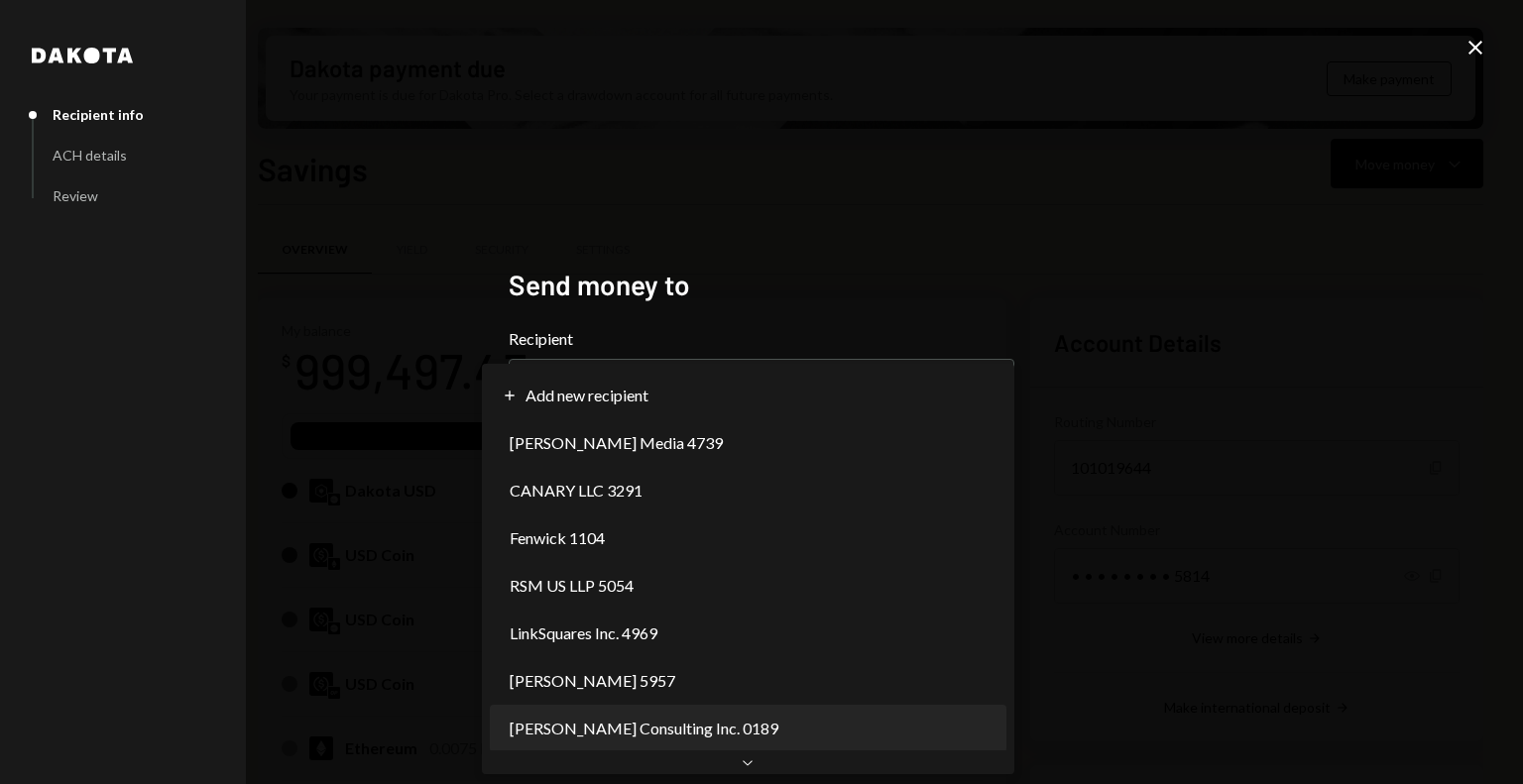 scroll, scrollTop: 0, scrollLeft: 0, axis: both 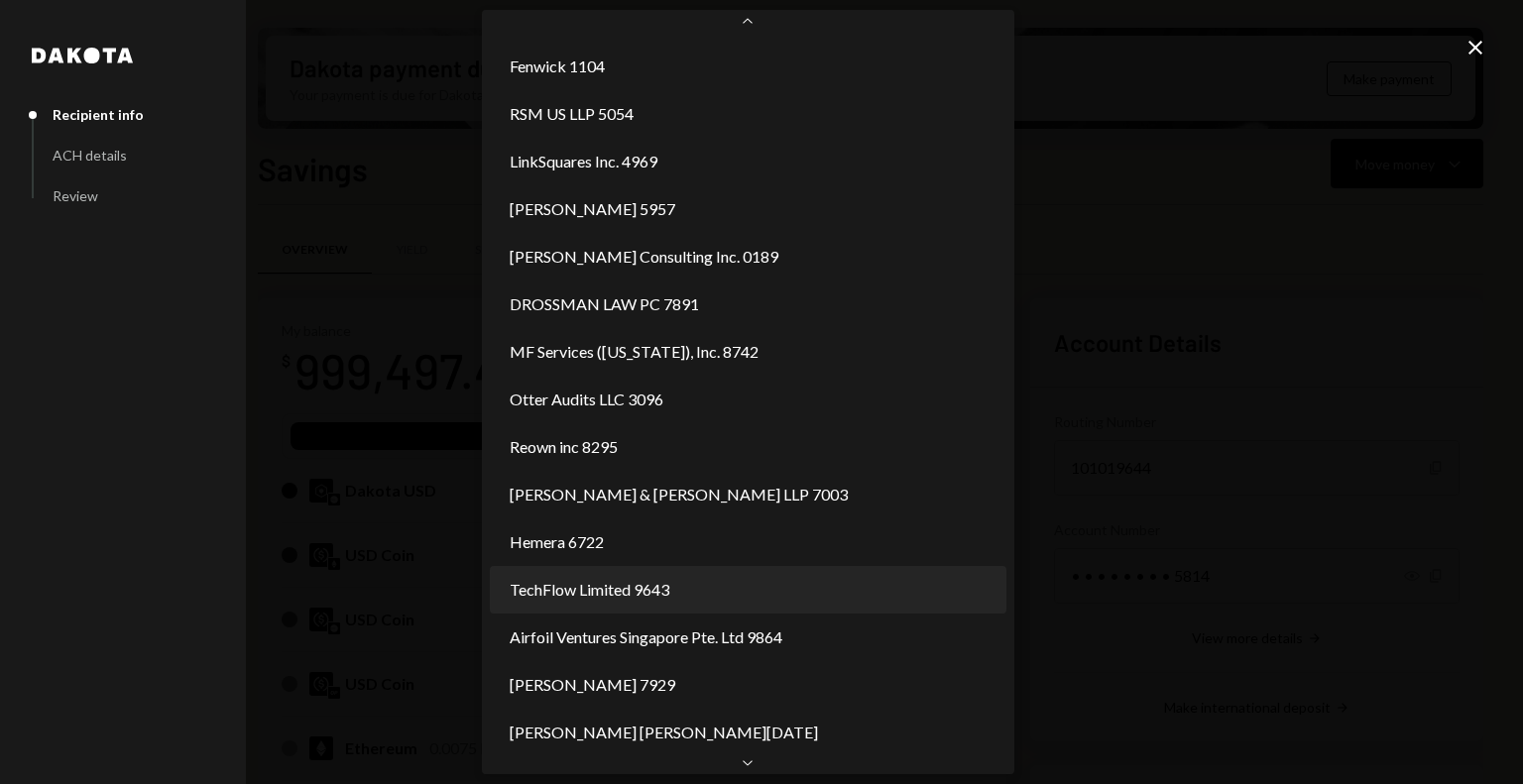 select on "**********" 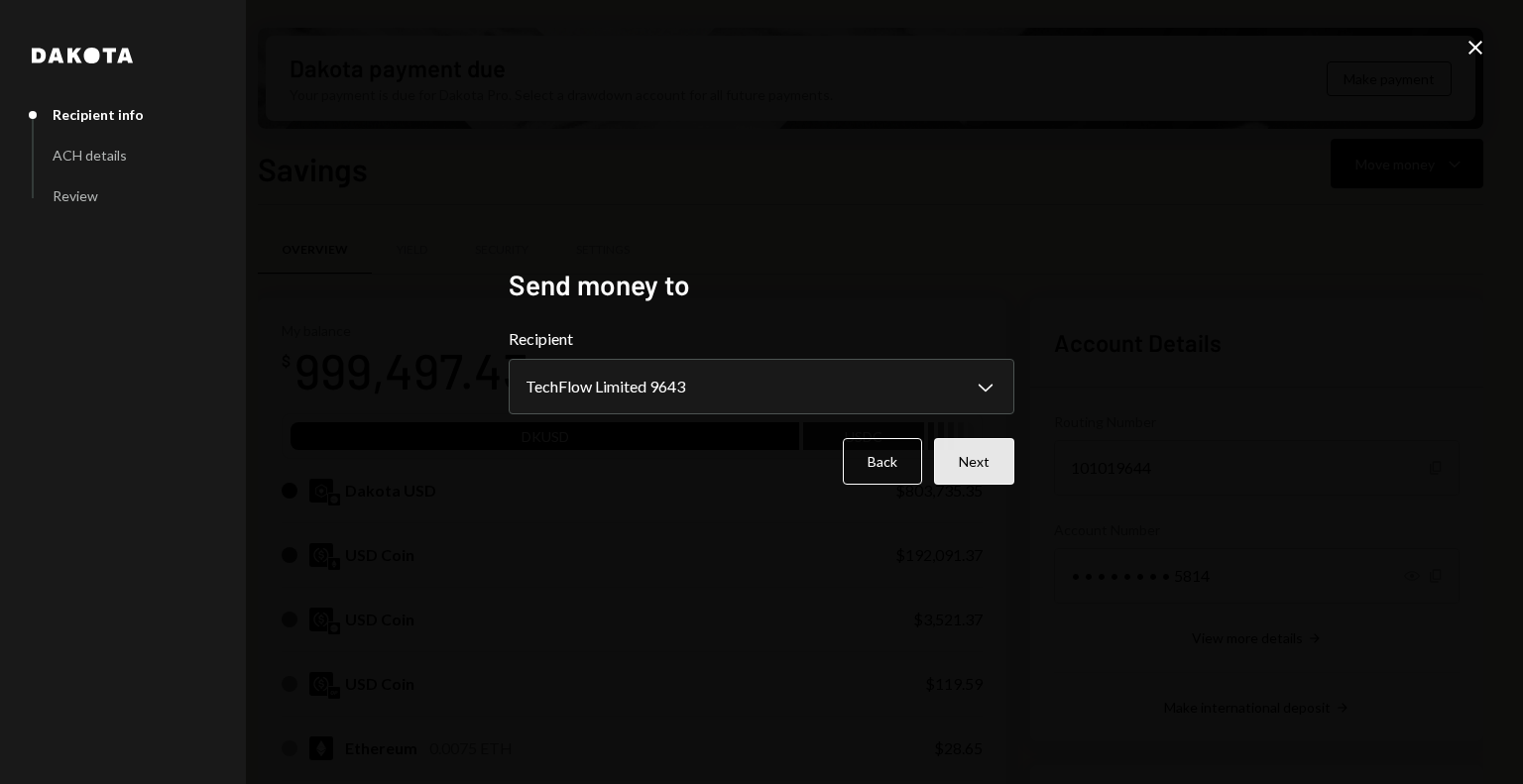 click on "Next" at bounding box center [974, 461] 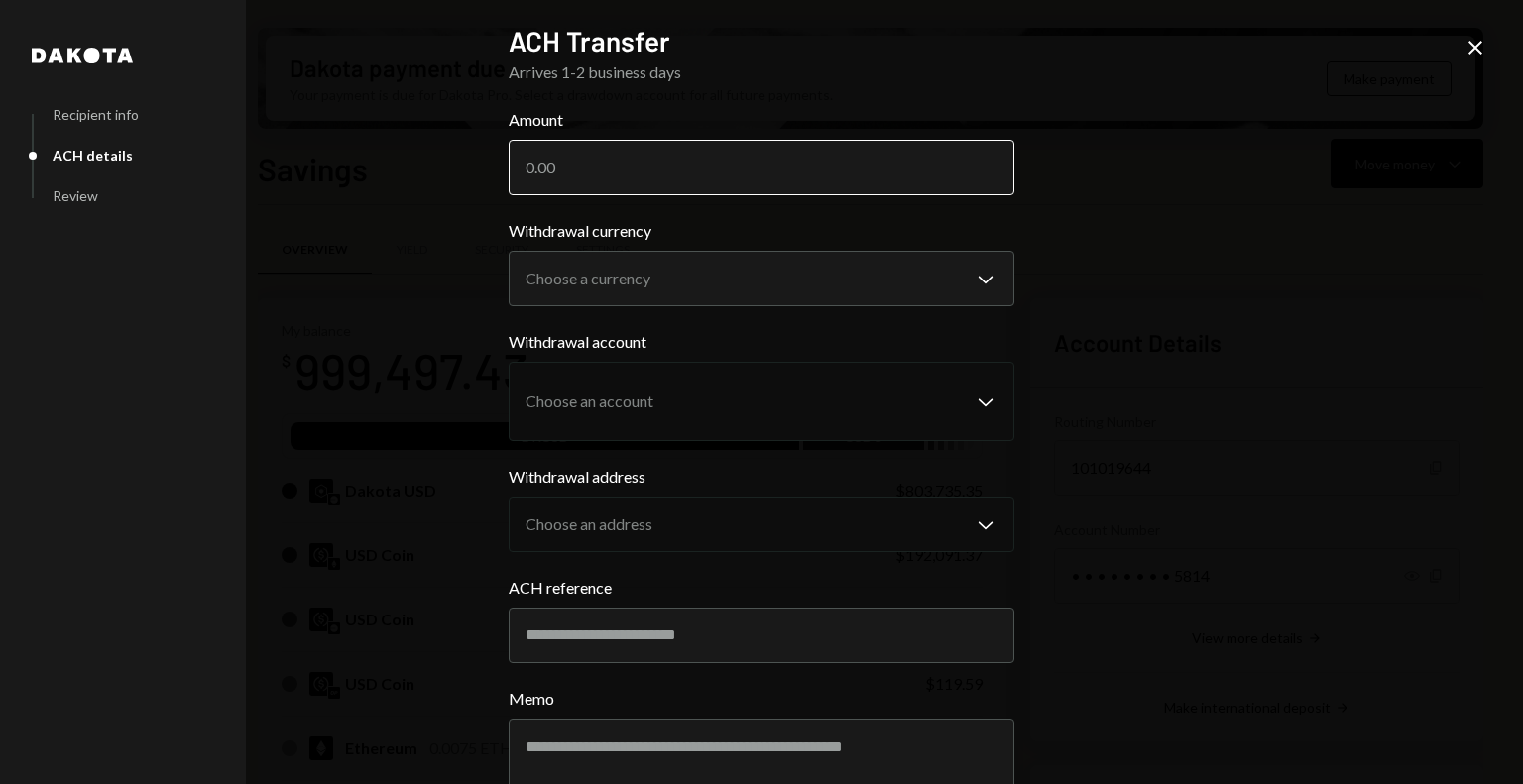 click on "Amount" at bounding box center [762, 168] 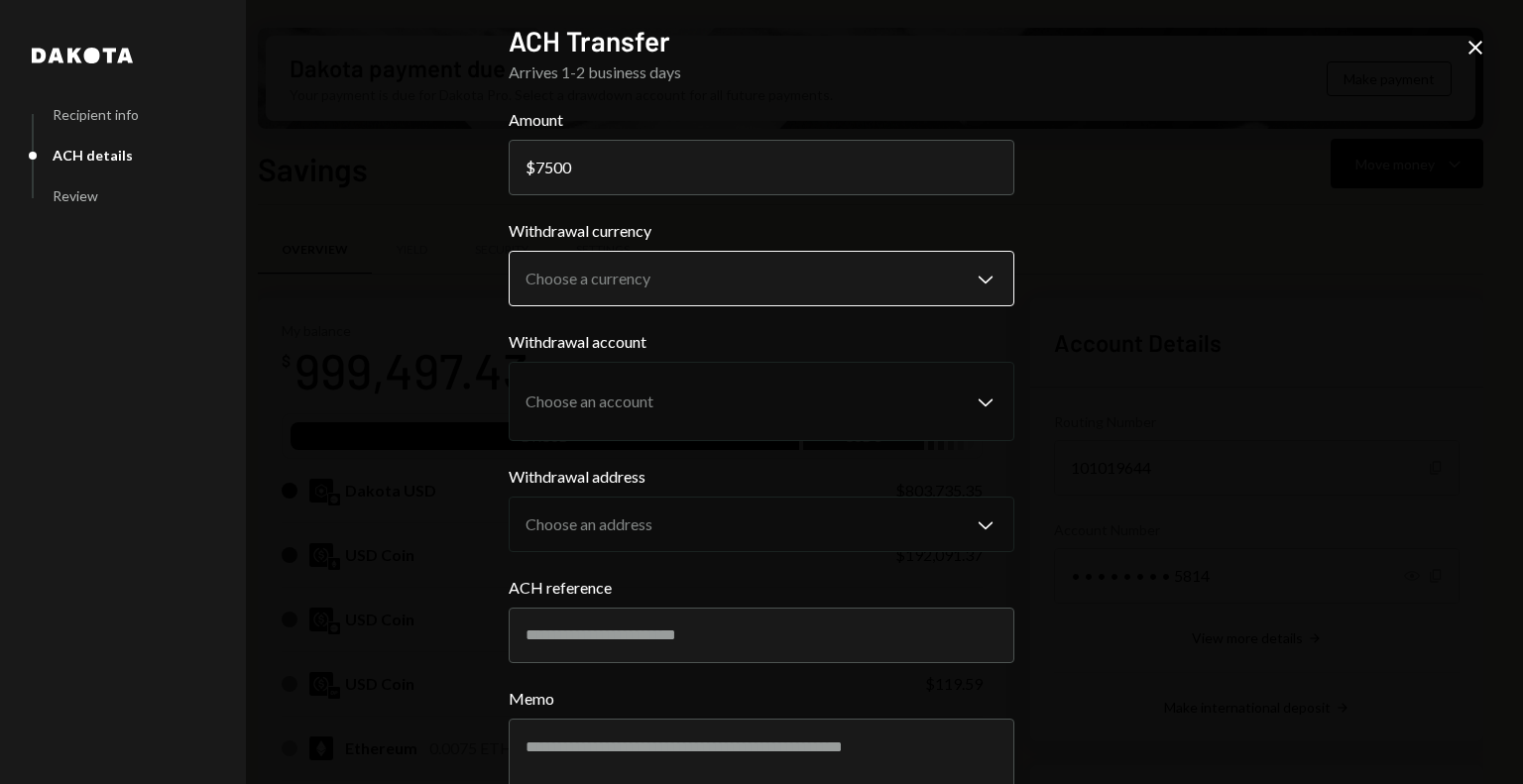 type on "7500" 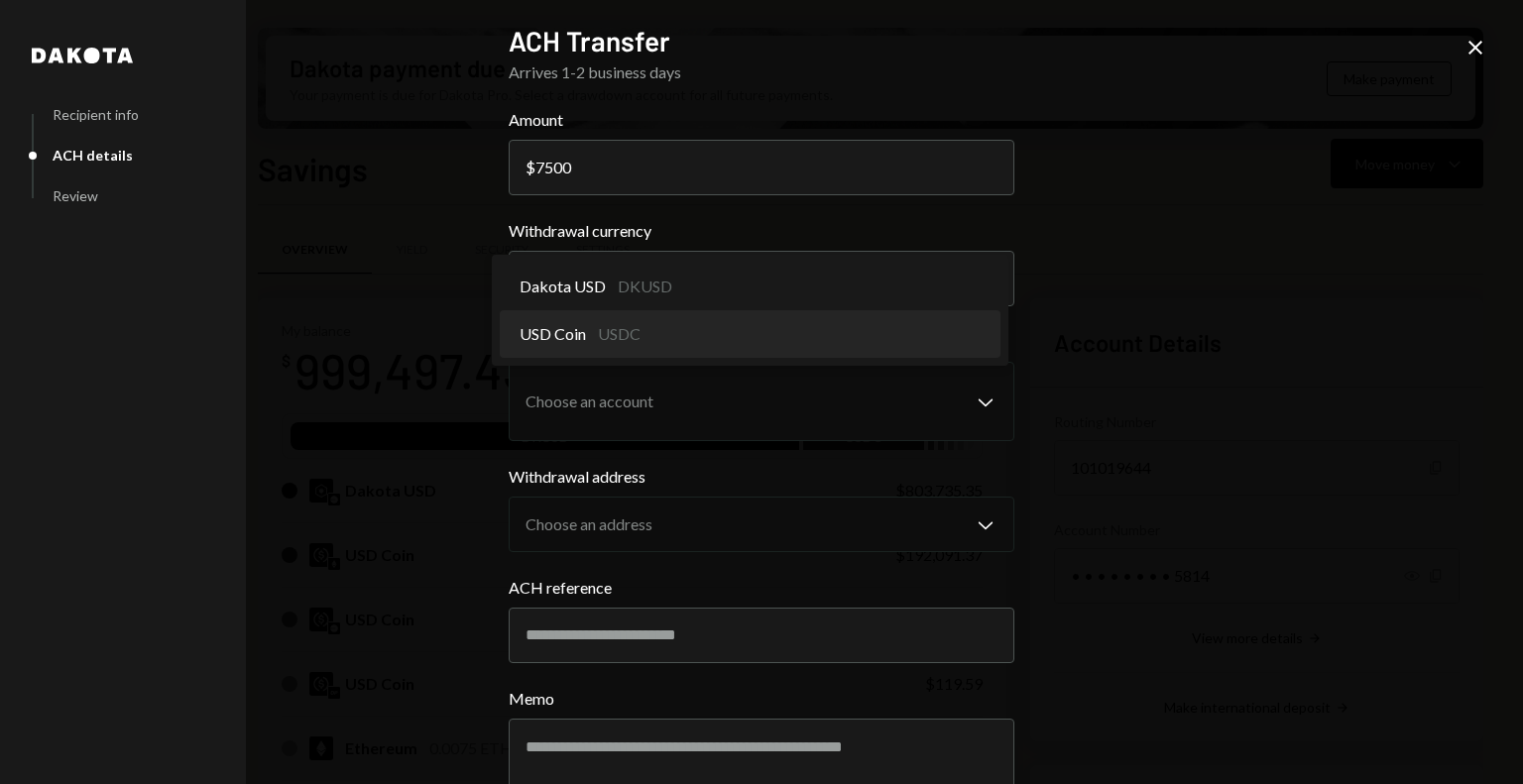 select on "****" 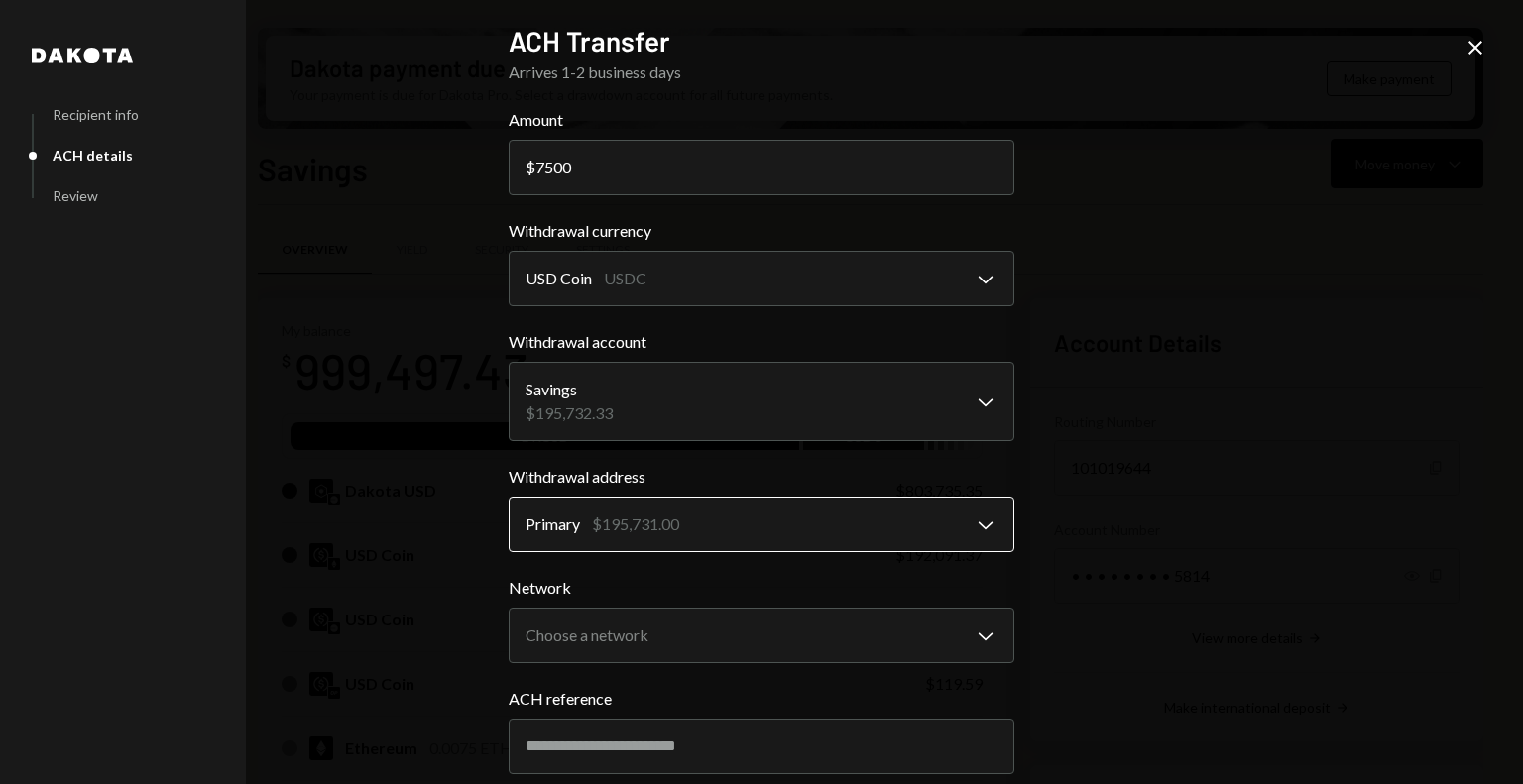scroll, scrollTop: 198, scrollLeft: 0, axis: vertical 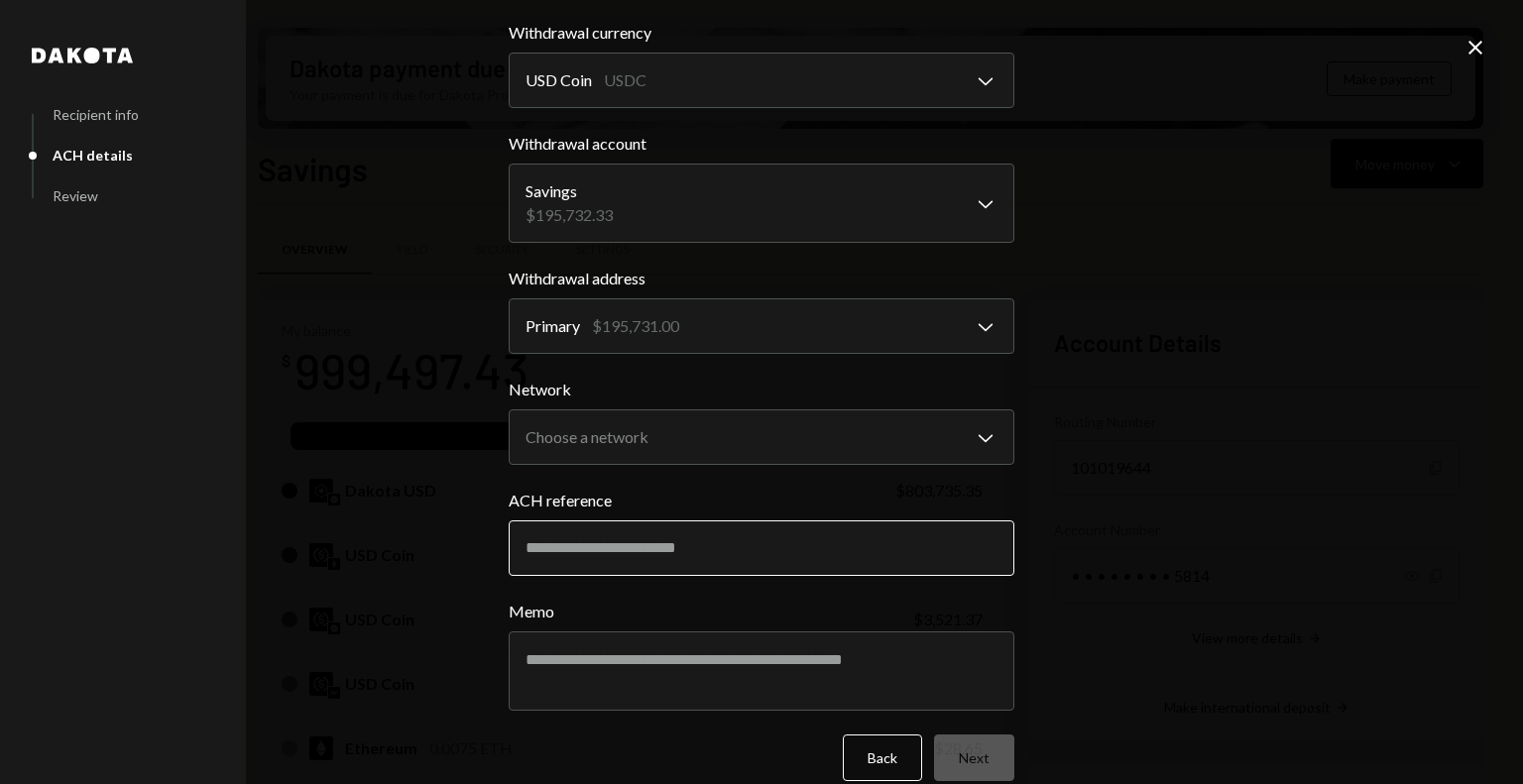 click on "ACH reference" at bounding box center [762, 548] 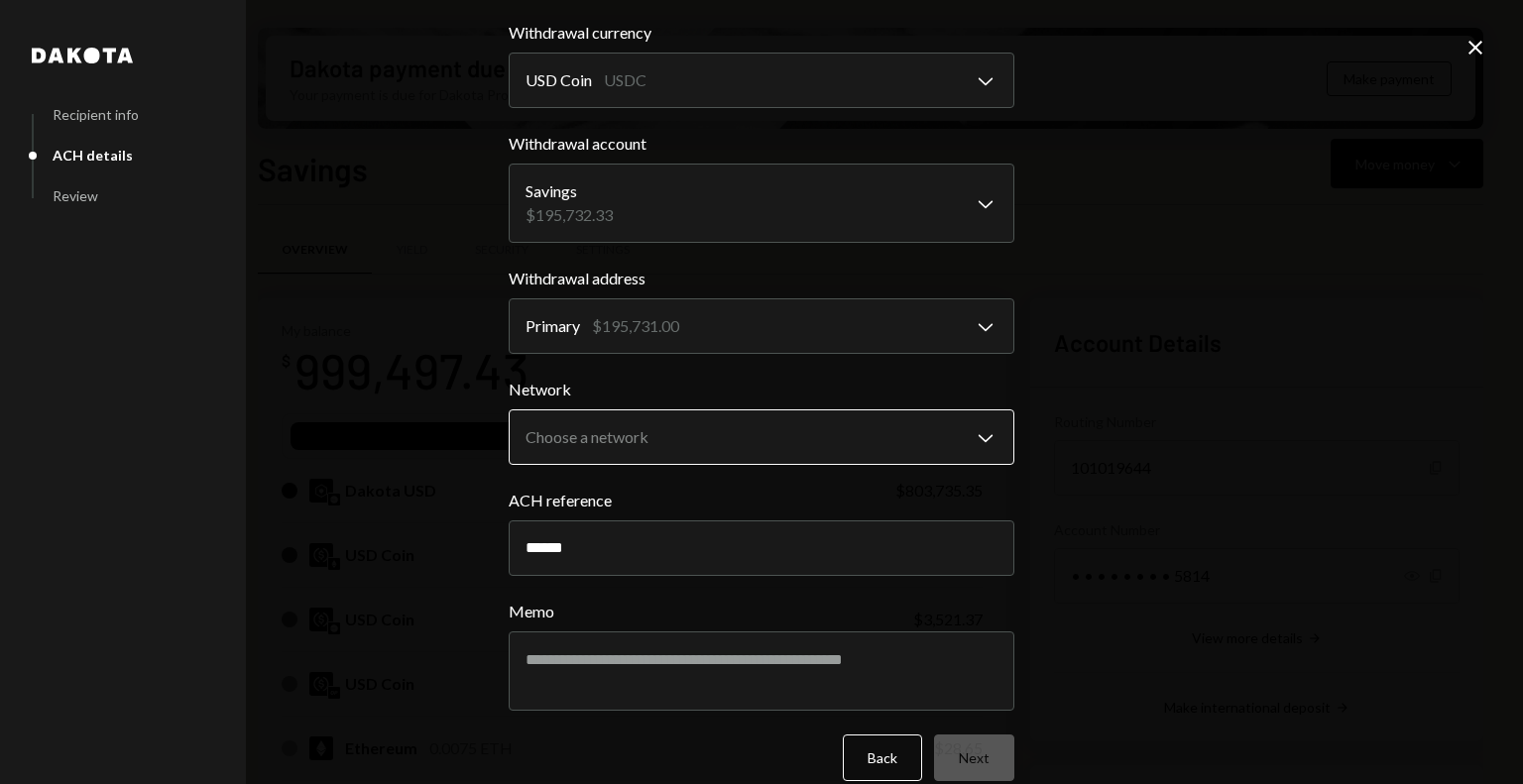 type on "******" 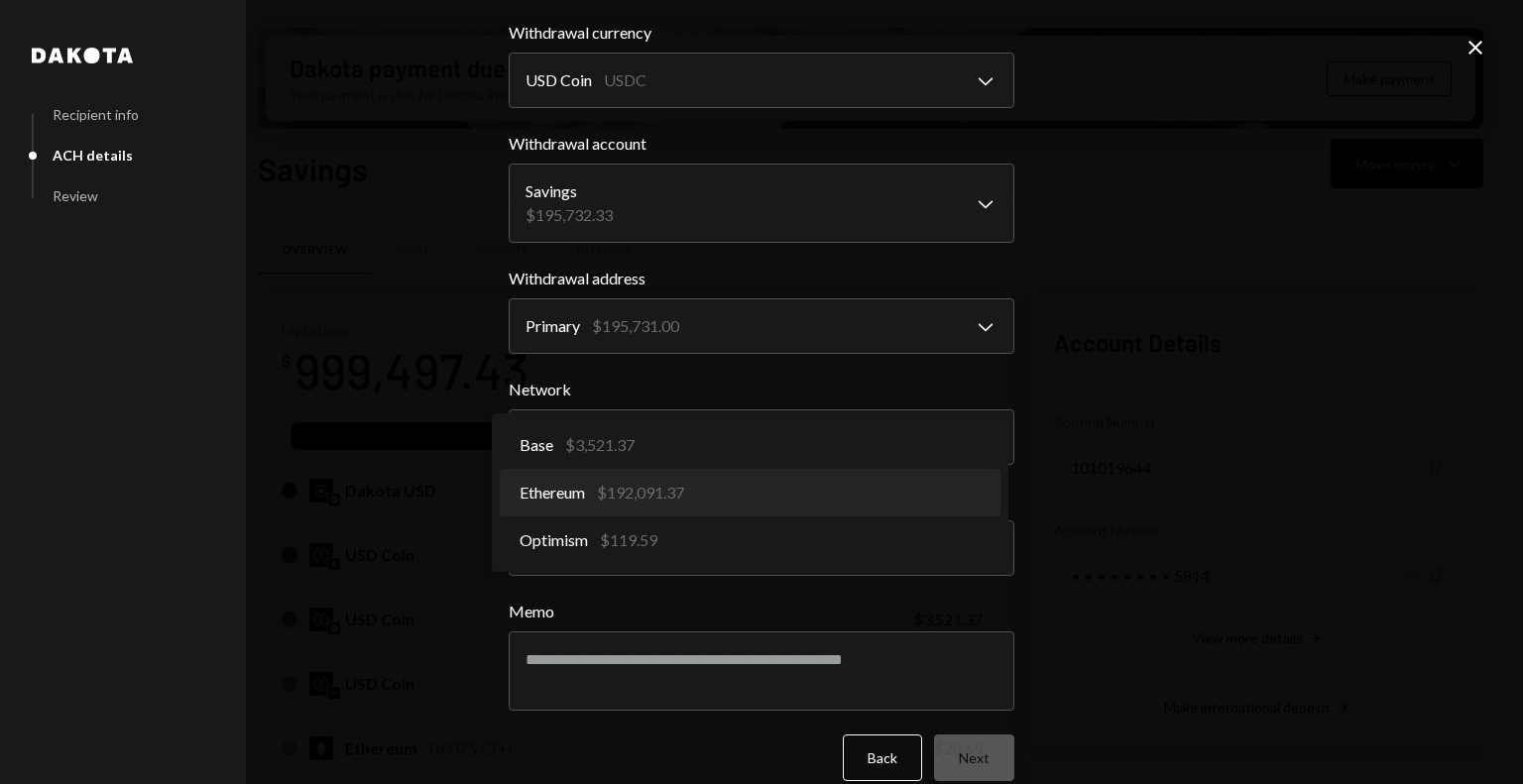 select on "**********" 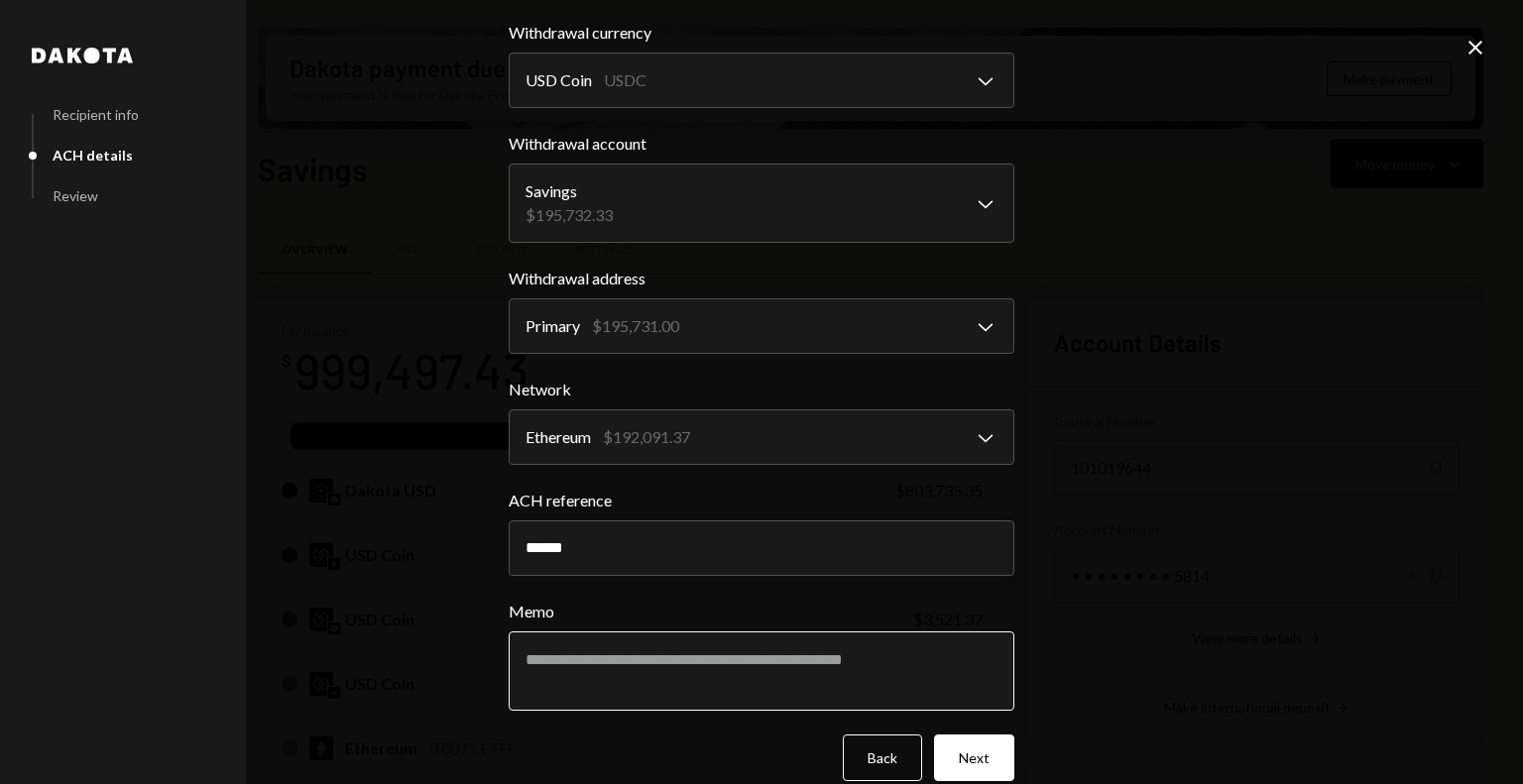 click on "Memo" at bounding box center (762, 671) 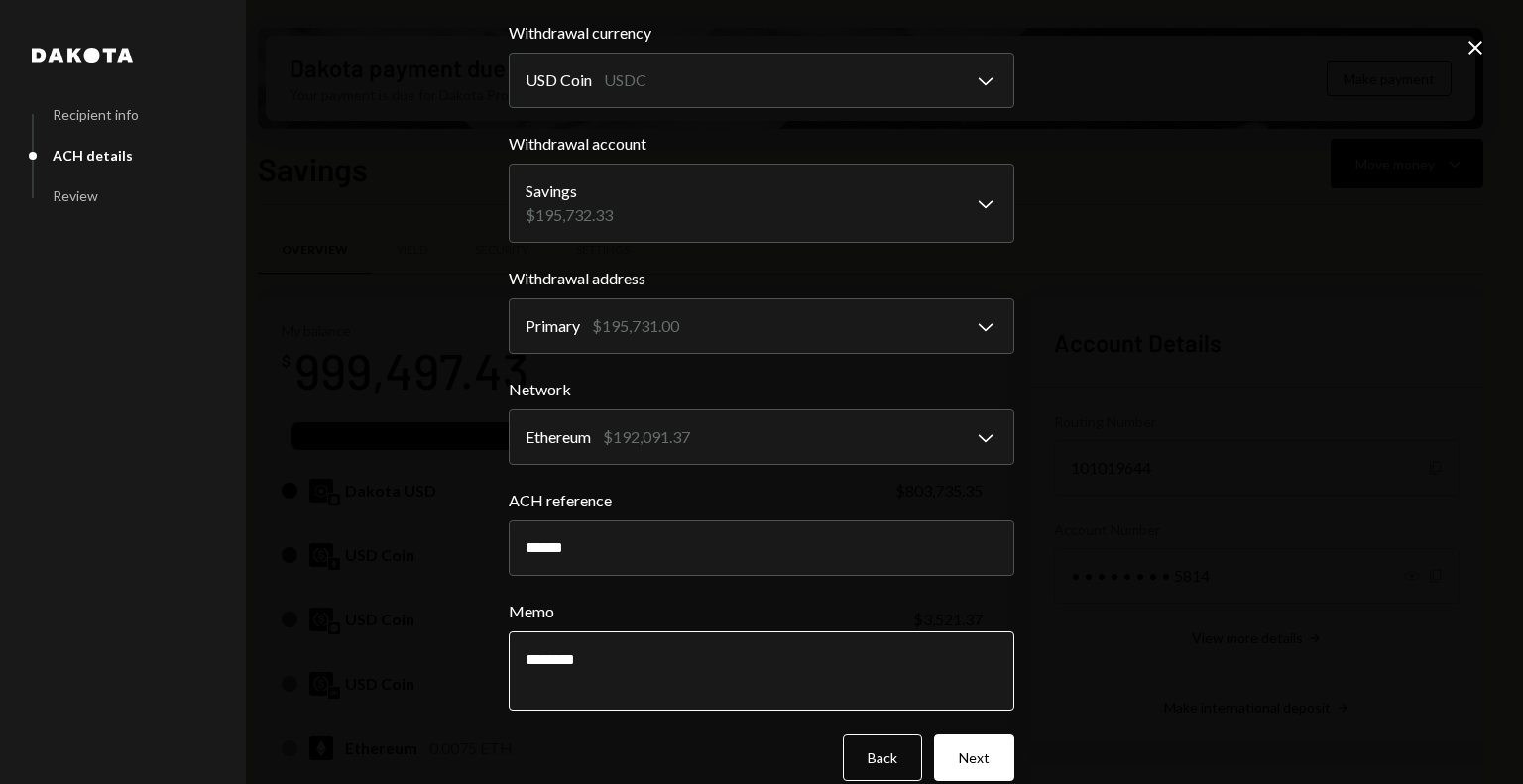 paste on "*******" 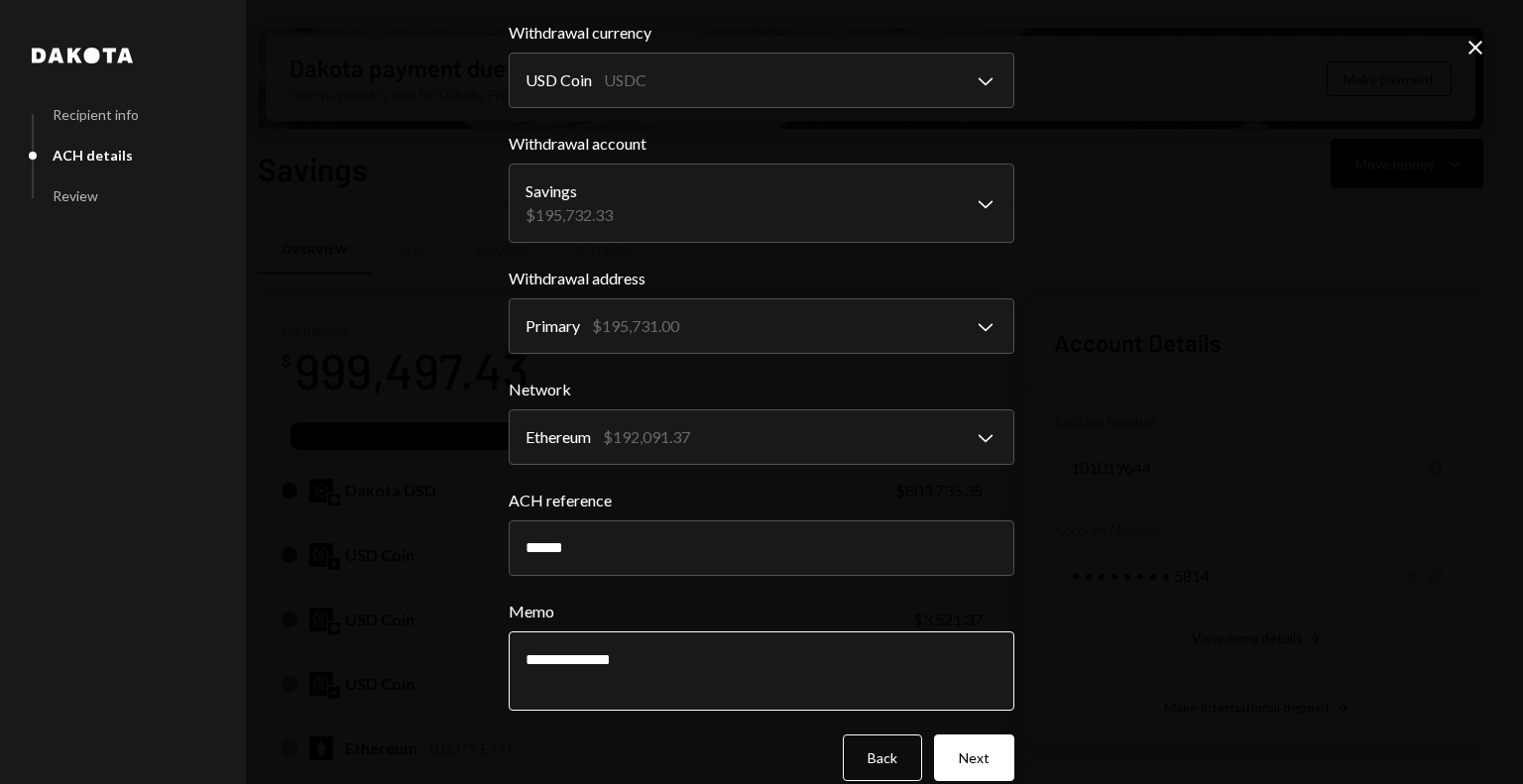 scroll, scrollTop: 226, scrollLeft: 0, axis: vertical 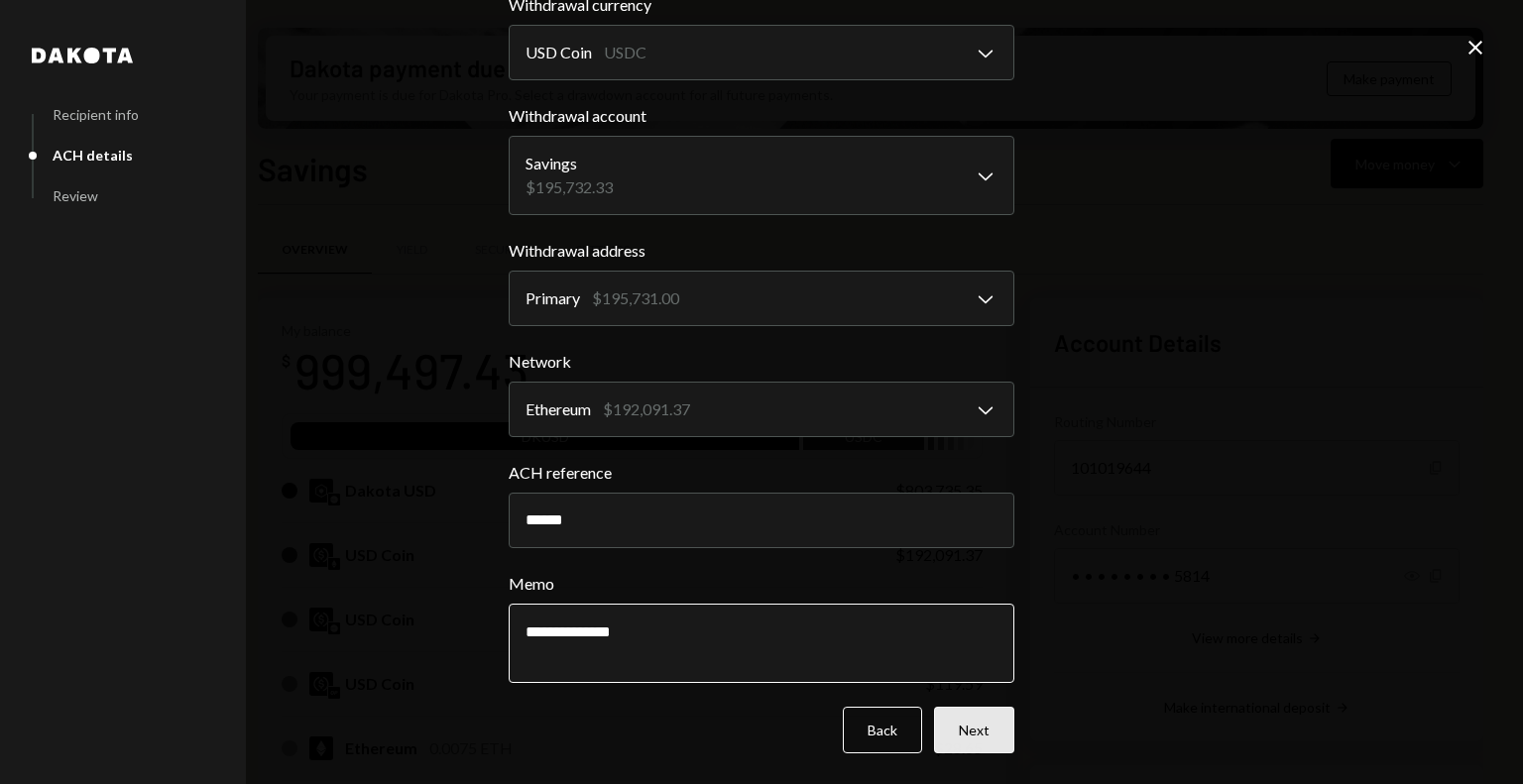 type on "**********" 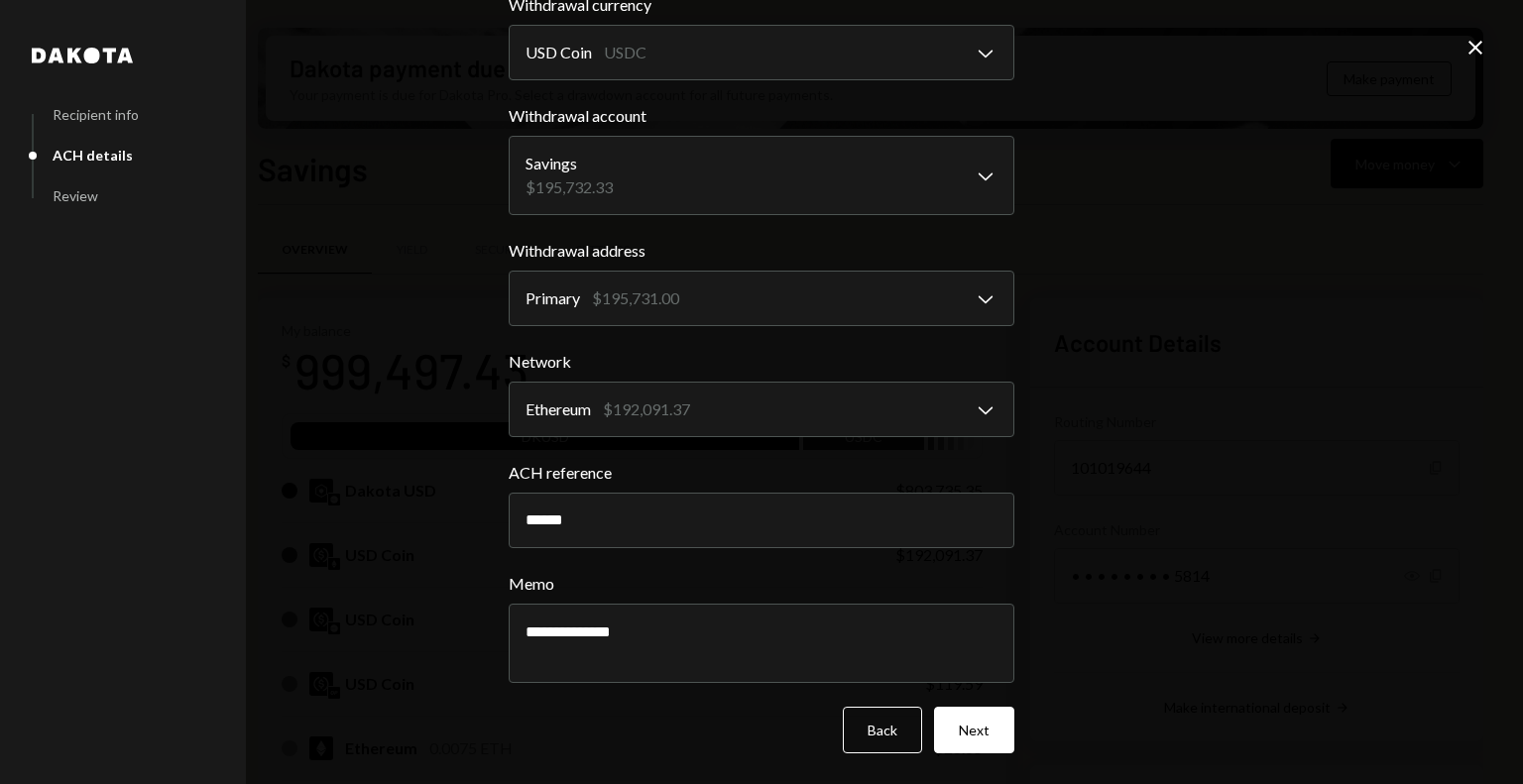 click on "Next" at bounding box center (974, 729) 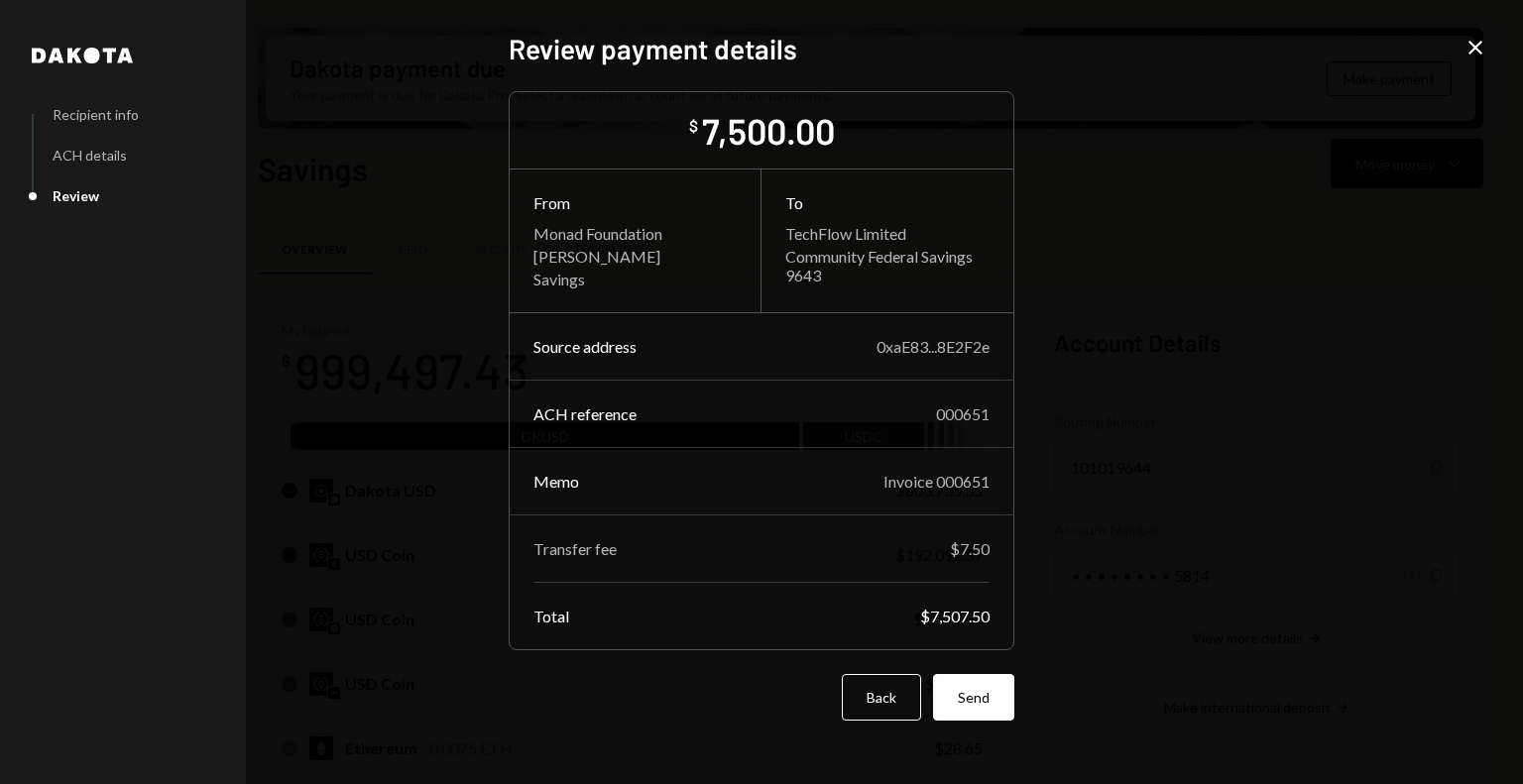 scroll, scrollTop: 0, scrollLeft: 0, axis: both 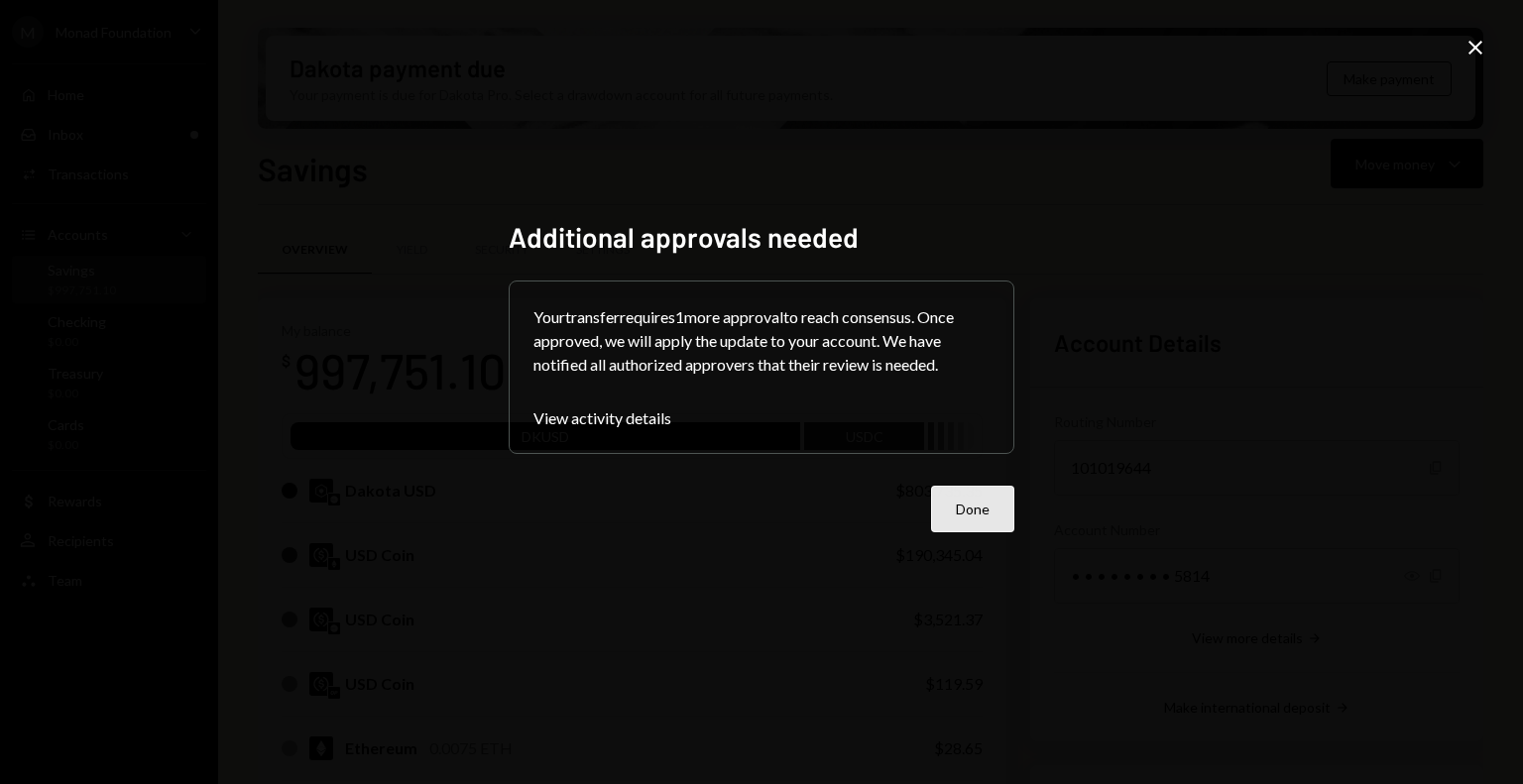 click on "Done" at bounding box center [973, 508] 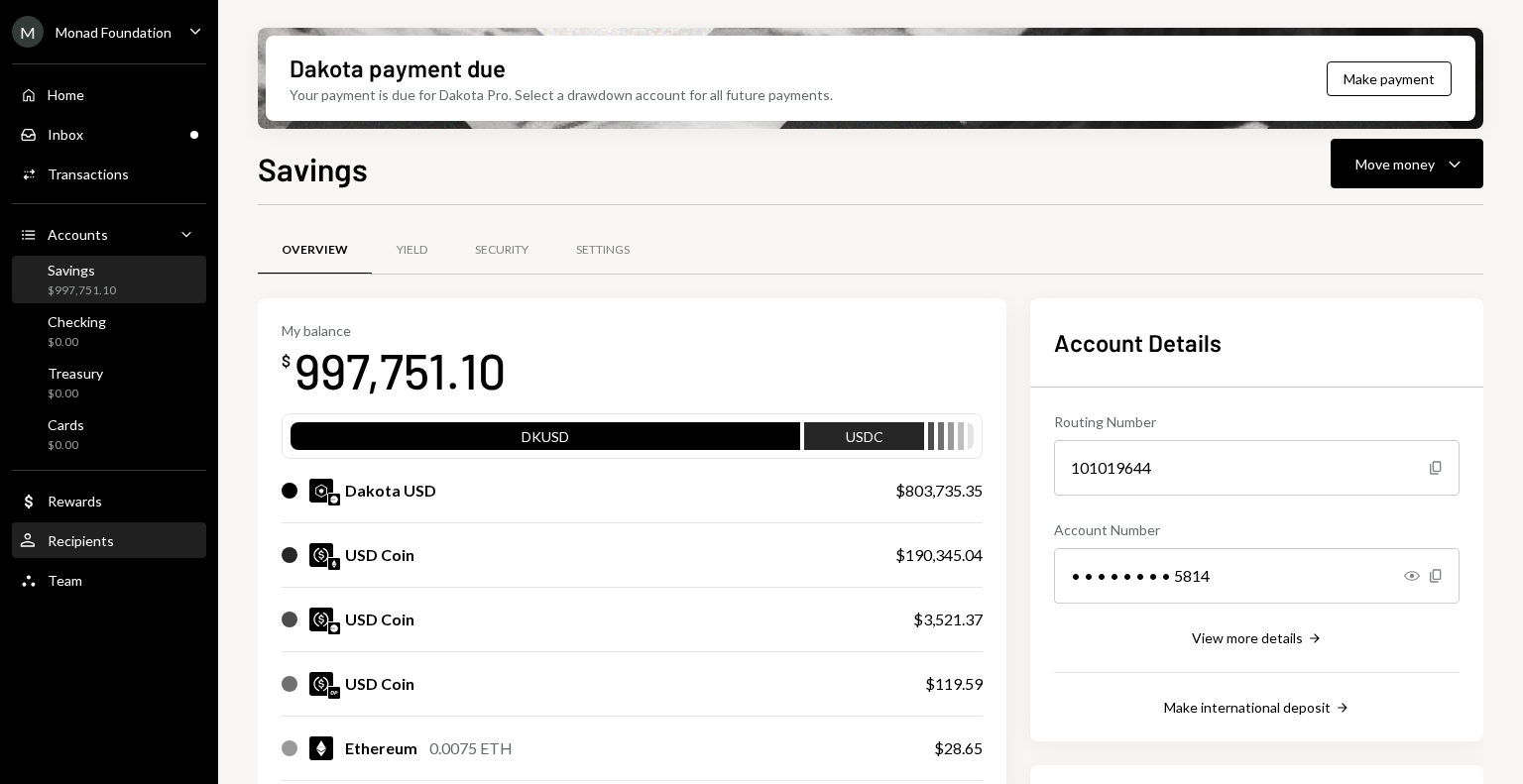 click on "User Recipients" at bounding box center (66, 541) 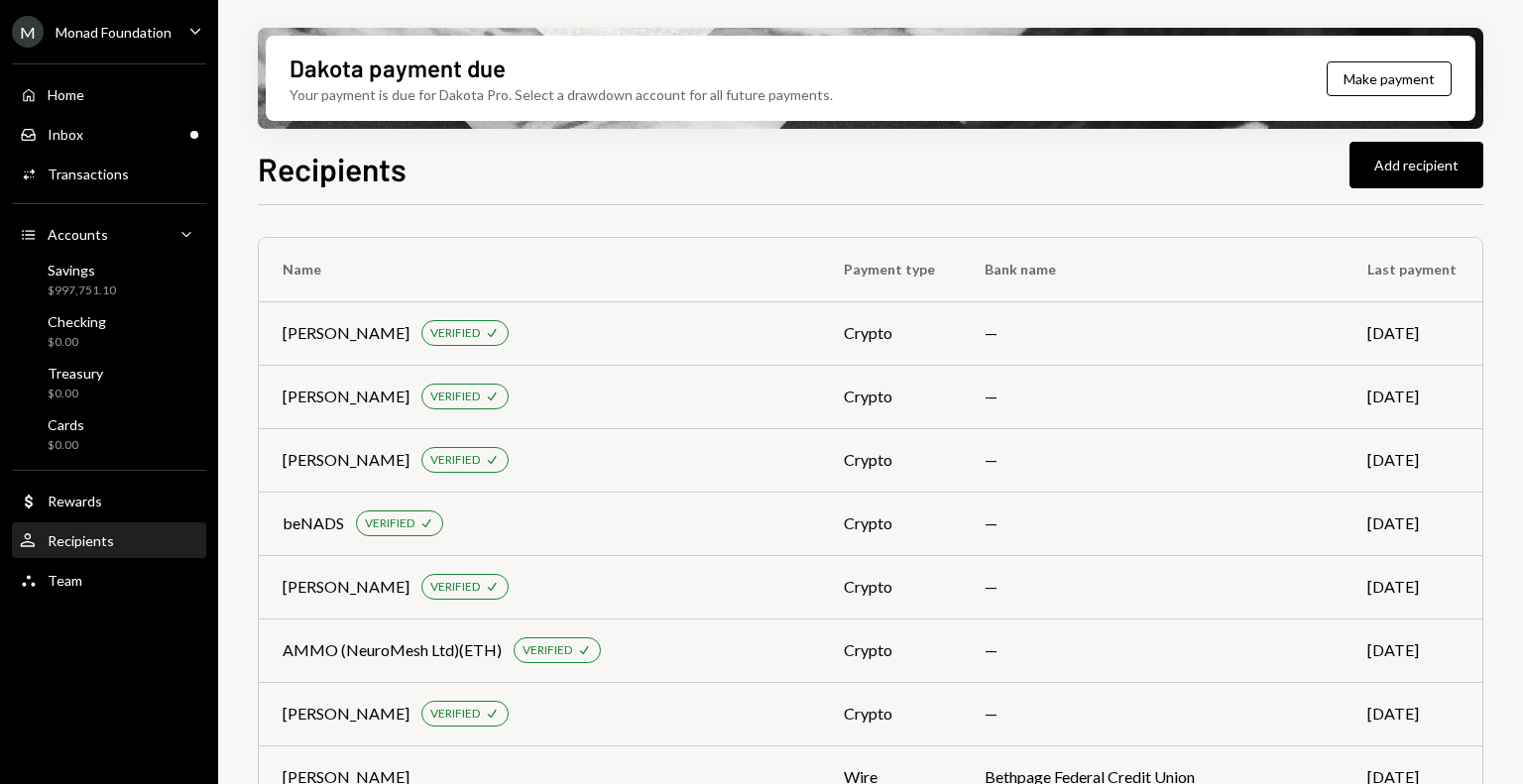 scroll, scrollTop: 6676, scrollLeft: 0, axis: vertical 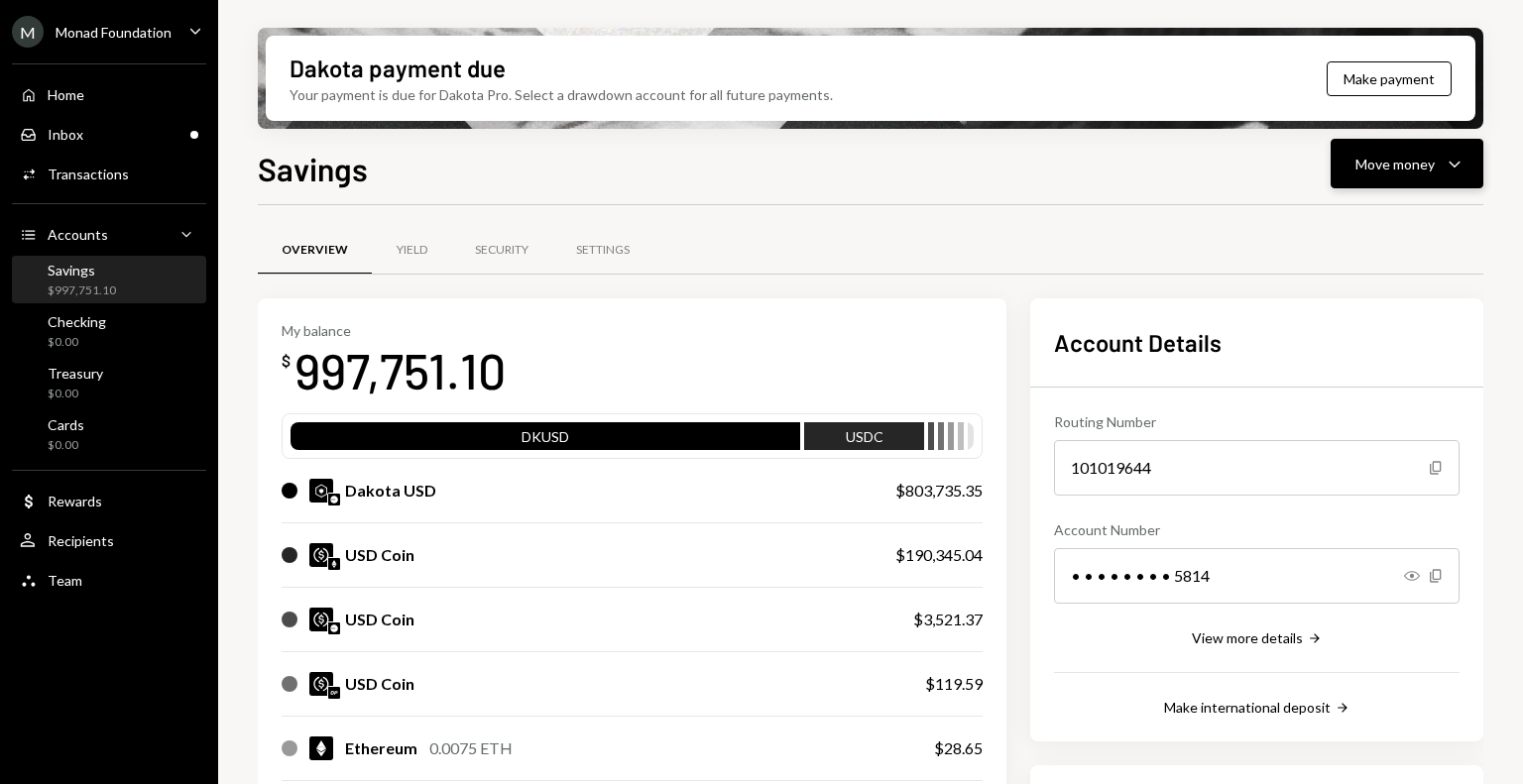 click on "Move money" at bounding box center (1395, 164) 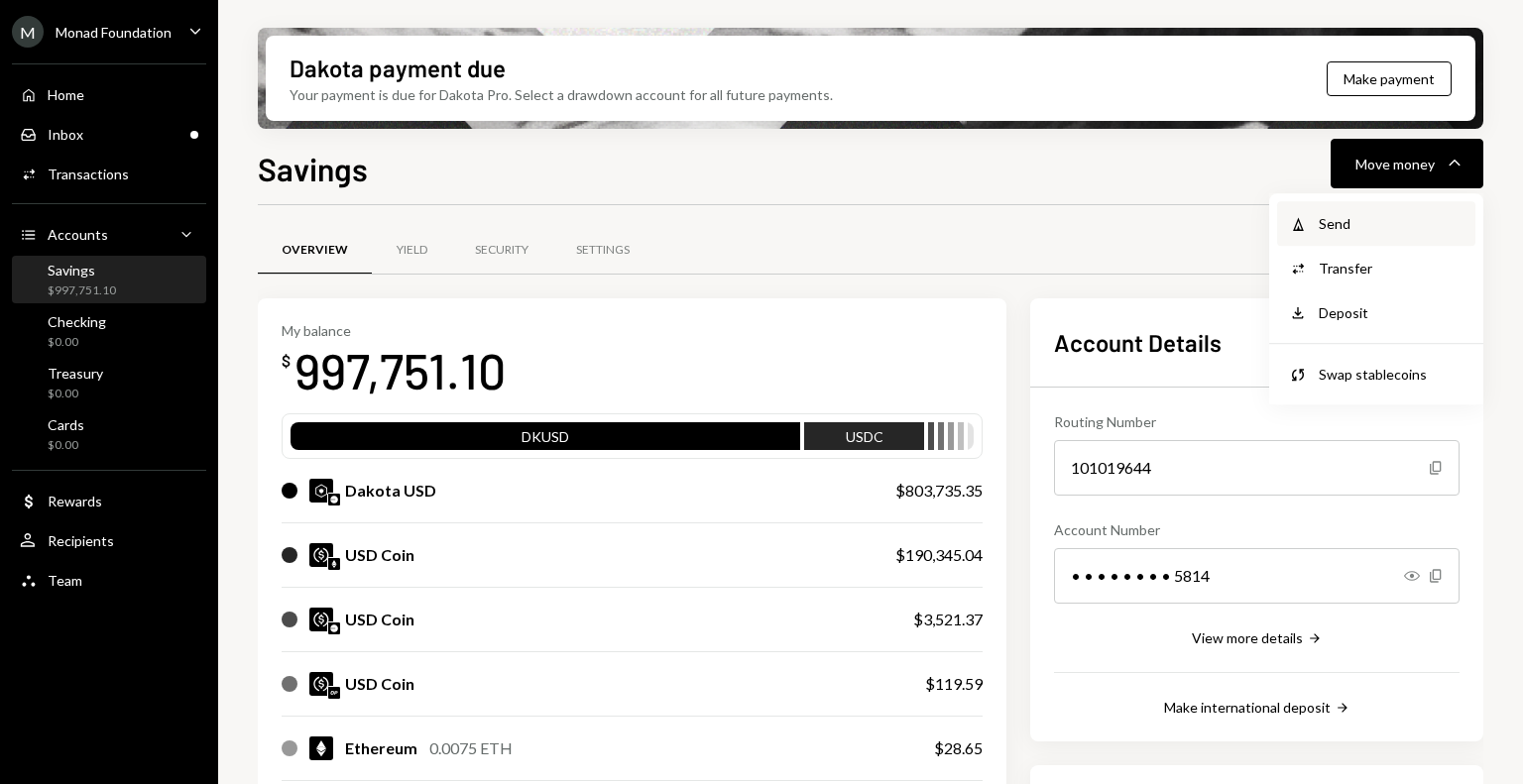 click on "Send" at bounding box center [1391, 223] 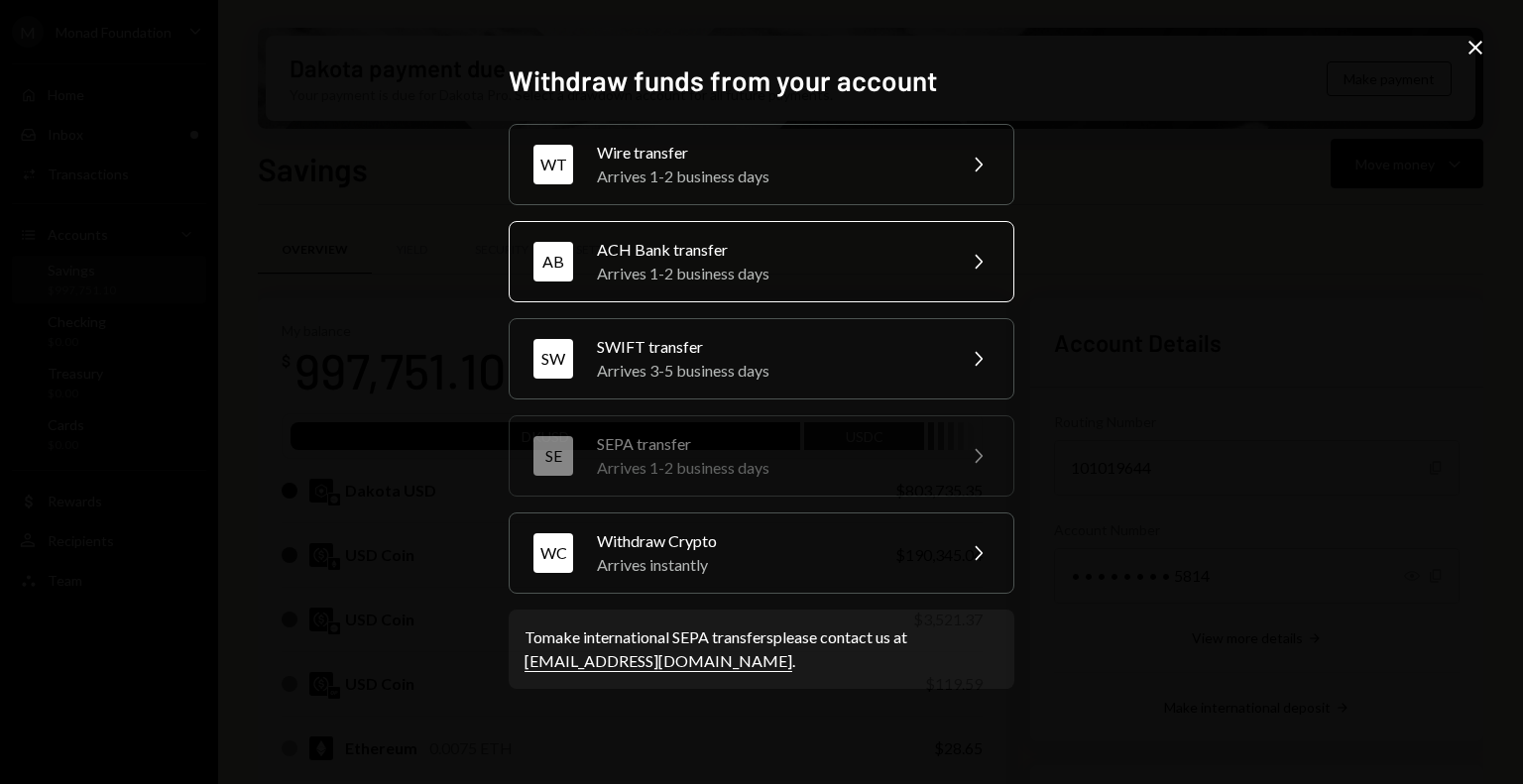click on "Arrives 1-2 business days" at bounding box center (769, 274) 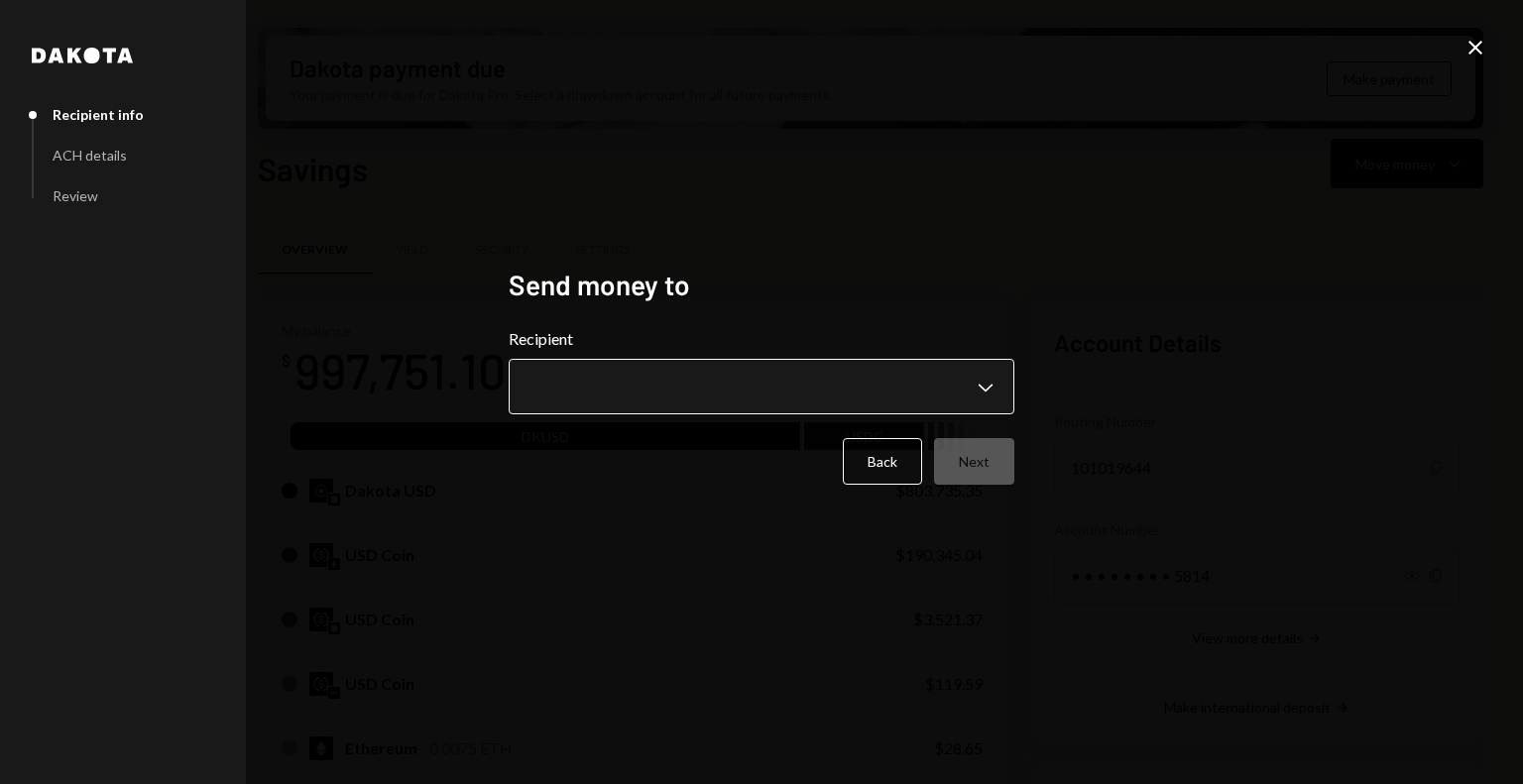 click on "M Monad Foundation Caret Down Home Home Inbox Inbox Activities Transactions Accounts Accounts Caret Down Savings $997,751.10 Checking $0.00 Treasury $0.00 Cards $0.00 Dollar Rewards User Recipients Team Team Dakota payment due Your payment is due for Dakota Pro. Select a drawdown account for all future payments. Make payment Savings Move money Caret Down Overview Yield Security Settings My balance $ 997,751.10 DKUSD USDC Dakota USD $803,735.35 USD Coin $190,345.04 USD Coin $3,521.37 USD Coin $119.59 Ethereum 0.0075  ETH $28.65 Solana 0.0057  SOL $1.09 USD Coin $0.00 Recent Transactions View all Type Initiated By Initiated At Status Bank Payment $7,507.50 Octavia Tenga [DATE] 7:09 PM Review Right Arrow Bank Payment $4,004.00 Octavia Tenga [DATE] 7:07 PM Review Right Arrow Bank Payment $1,178.80 Octavia Tenga [DATE] 7:06 PM Review Right Arrow Withdrawal 1,746.33  USDC Octavia Tenga [DATE] 7:01 PM Completed Bank Payment $500,500.00 Octavia Tenga [DATE] 11:35 AM Review Right Arrow Account Details Copy" at bounding box center [762, 392] 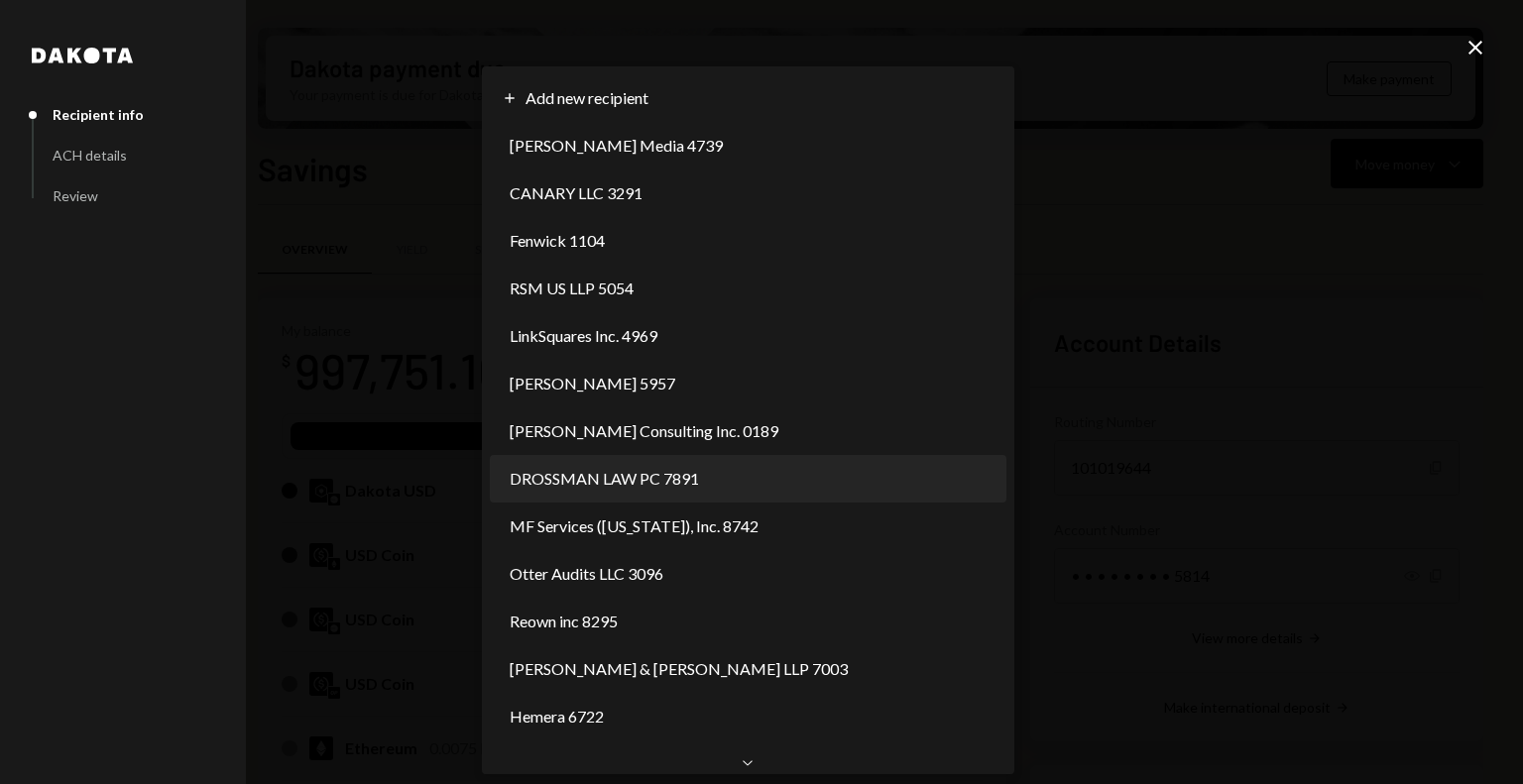 scroll, scrollTop: 0, scrollLeft: 0, axis: both 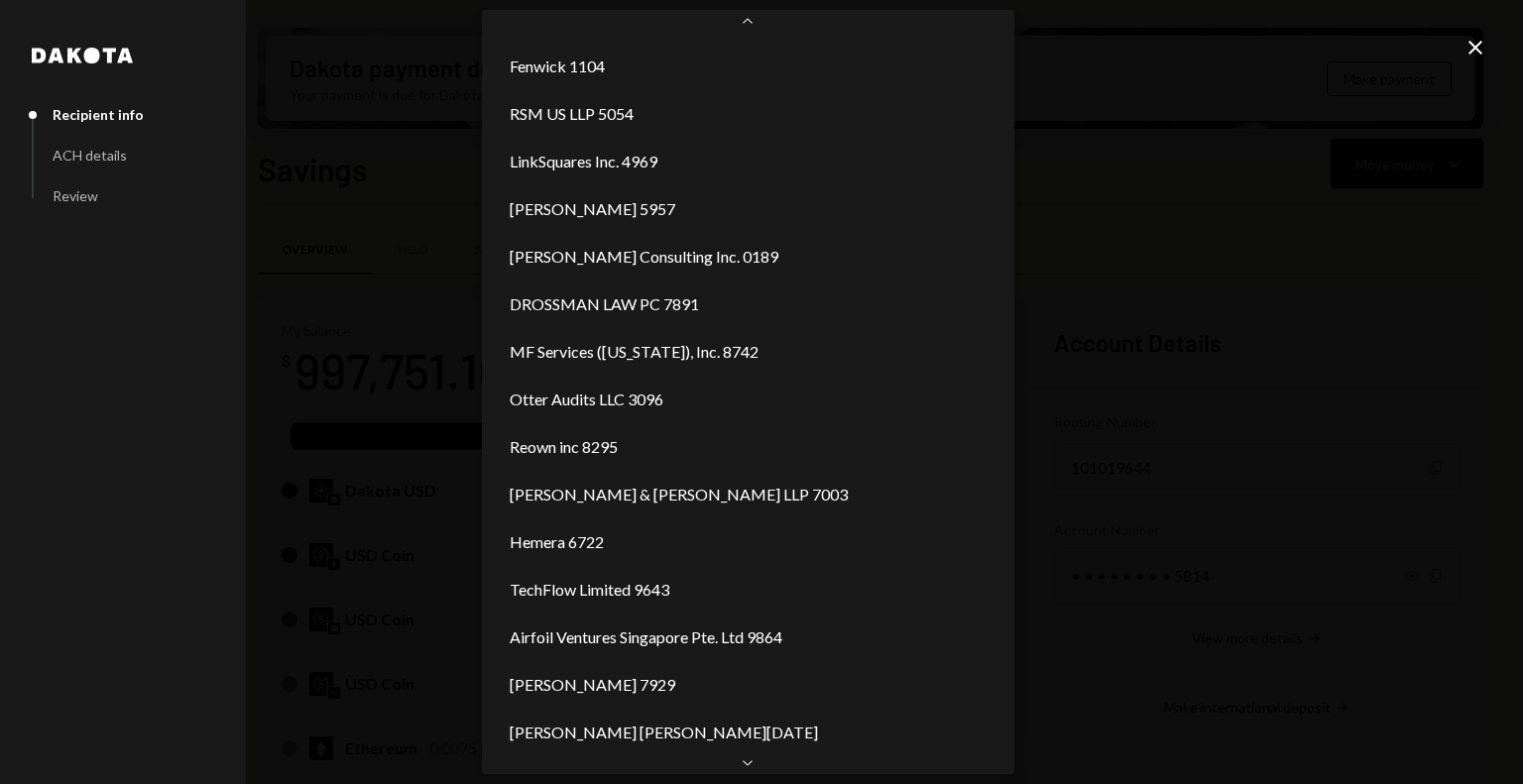 click on "M Monad Foundation Caret Down Home Home Inbox Inbox Activities Transactions Accounts Accounts Caret Down Savings $997,751.10 Checking $0.00 Treasury $0.00 Cards $0.00 Dollar Rewards User Recipients Team Team Dakota payment due Your payment is due for Dakota Pro. Select a drawdown account for all future payments. Make payment Savings Move money Caret Down Overview Yield Security Settings My balance $ 997,751.10 DKUSD USDC Dakota USD $803,735.35 USD Coin $190,345.04 USD Coin $3,521.37 USD Coin $119.59 Ethereum 0.0075  ETH $28.65 Solana 0.0057  SOL $1.09 USD Coin $0.00 Recent Transactions View all Type Initiated By Initiated At Status Bank Payment $7,507.50 Octavia Tenga 07/23/25 7:09 PM Review Right Arrow Bank Payment $4,004.00 Octavia Tenga 07/23/25 7:07 PM Review Right Arrow Bank Payment $1,178.80 Octavia Tenga 07/23/25 7:06 PM Review Right Arrow Withdrawal 1,746.33  USDC Octavia Tenga 07/23/25 7:01 PM Completed Bank Payment $500,500.00 Octavia Tenga 07/23/25 11:35 AM Review Right Arrow Account Details Copy" at bounding box center (762, 392) 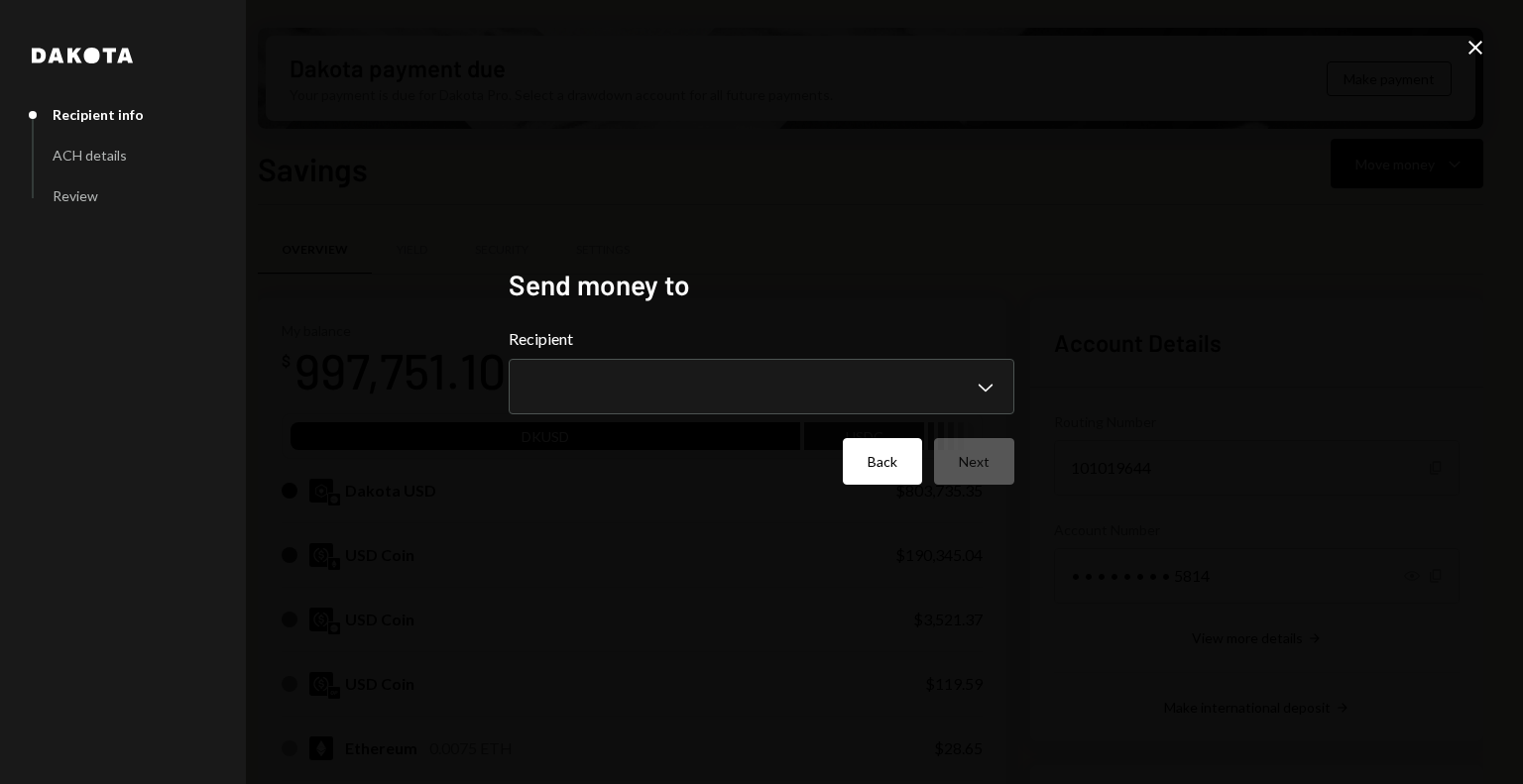 click on "Back" at bounding box center [882, 461] 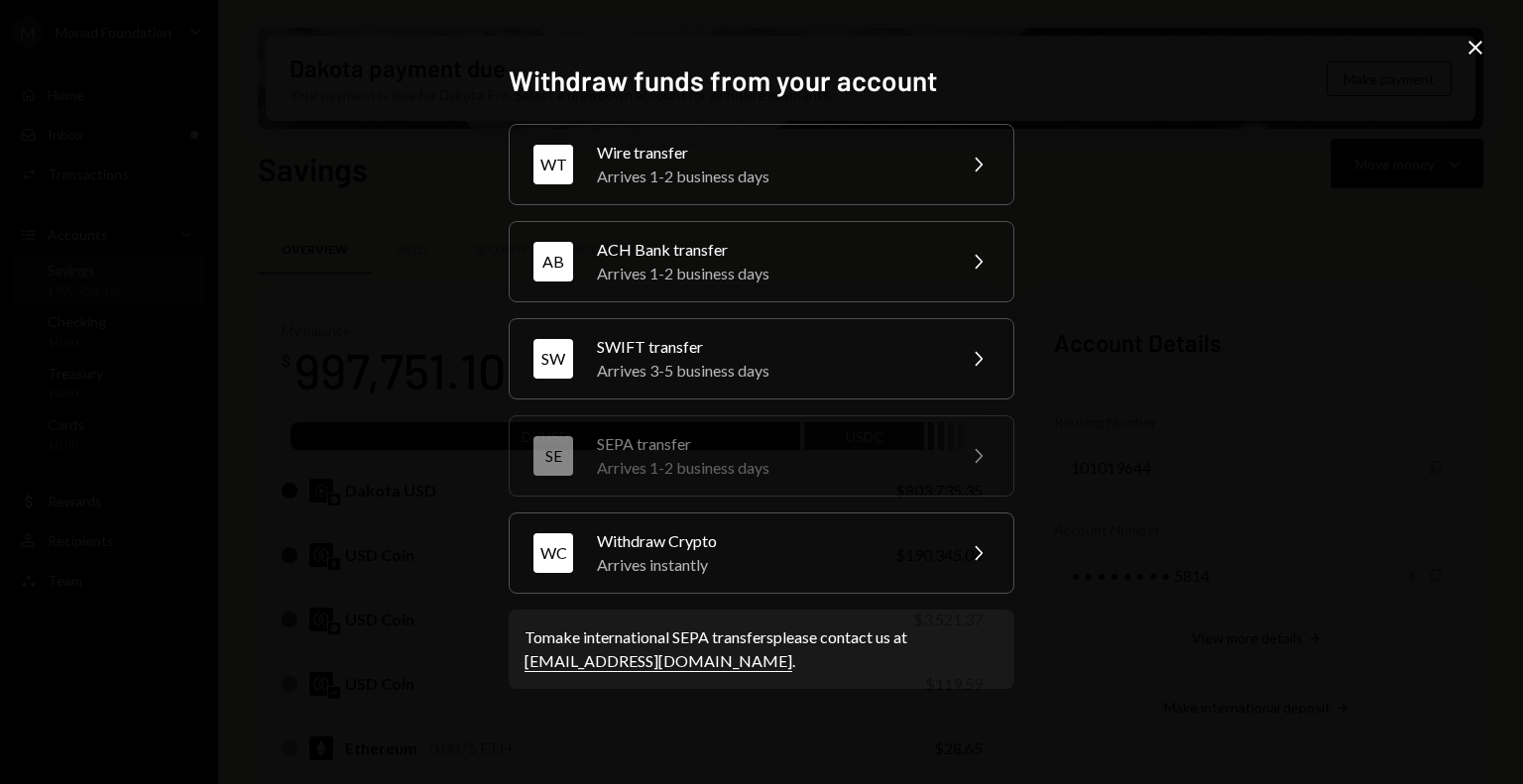 click on "Close" 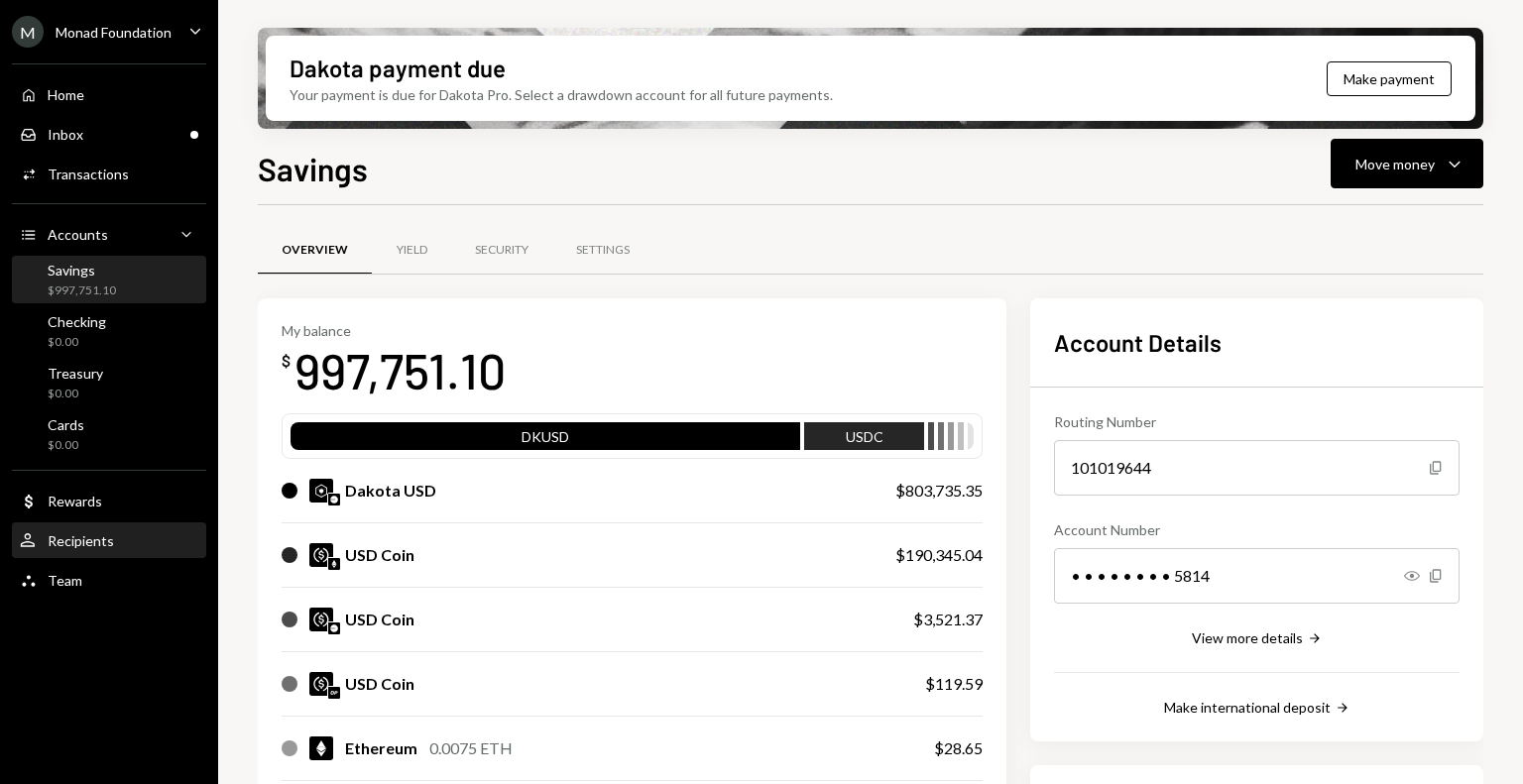 click on "User Recipients" at bounding box center (109, 541) 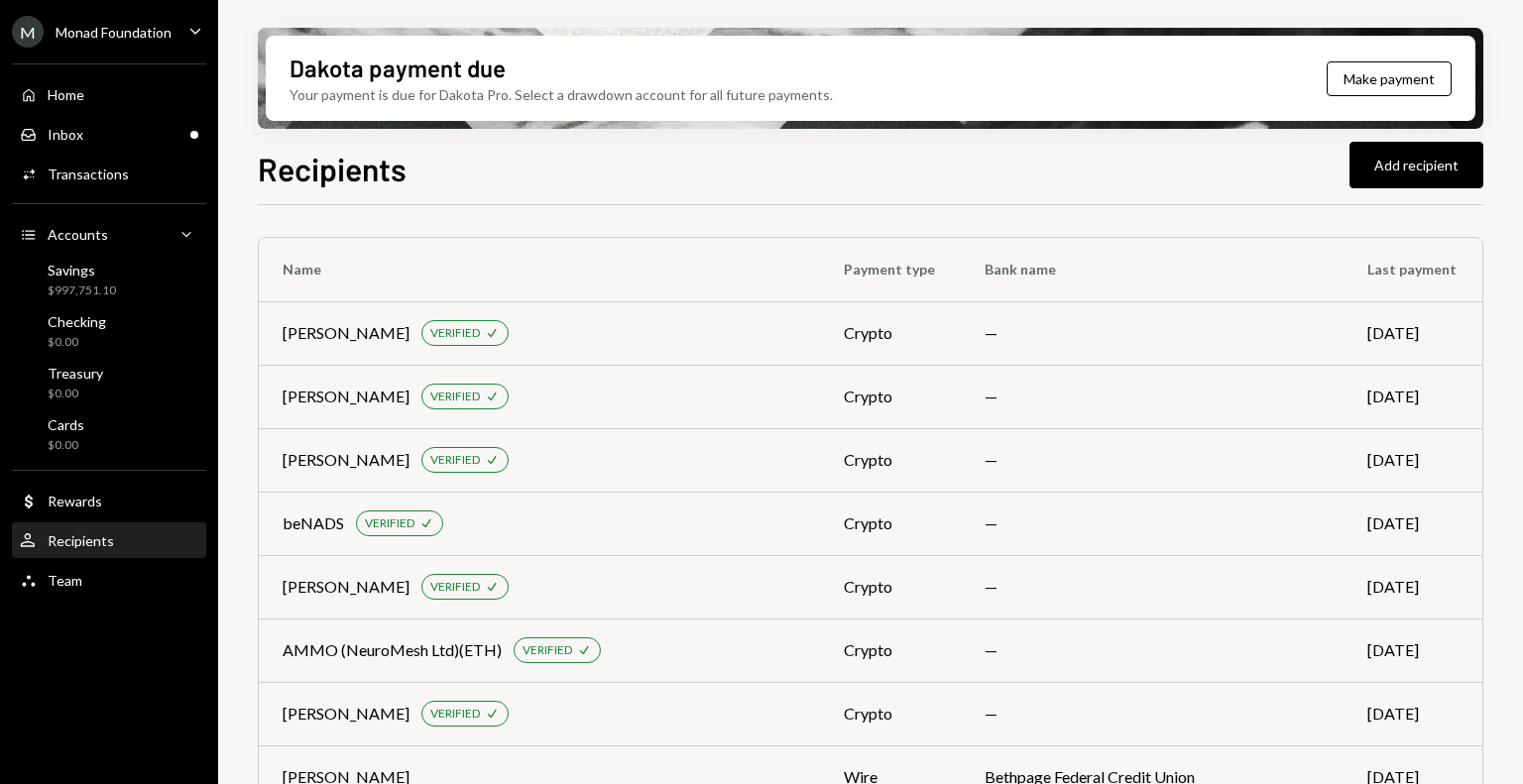 scroll, scrollTop: 6676, scrollLeft: 0, axis: vertical 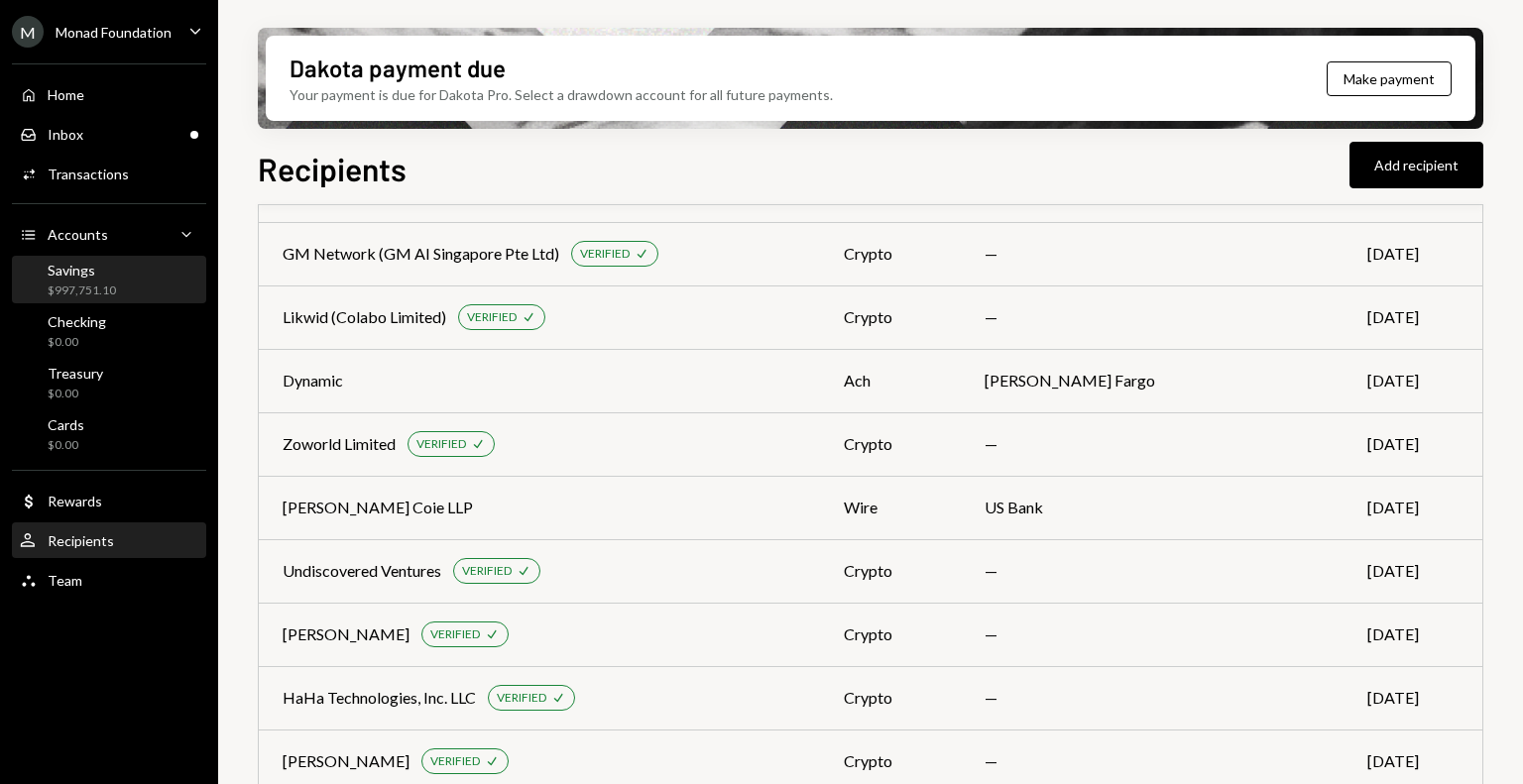 click on "$997,751.10" at bounding box center (81, 290) 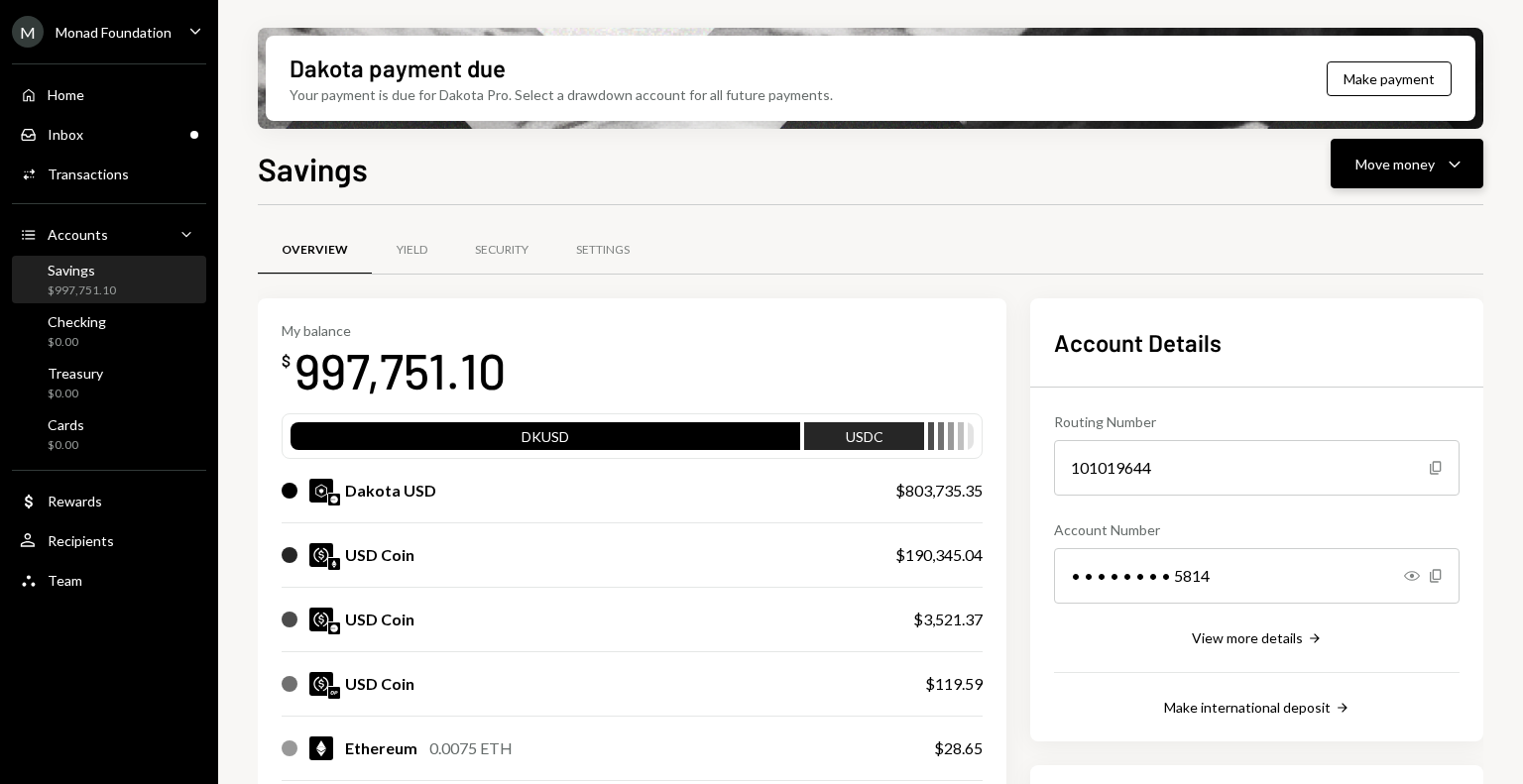 click on "Move money" at bounding box center (1395, 164) 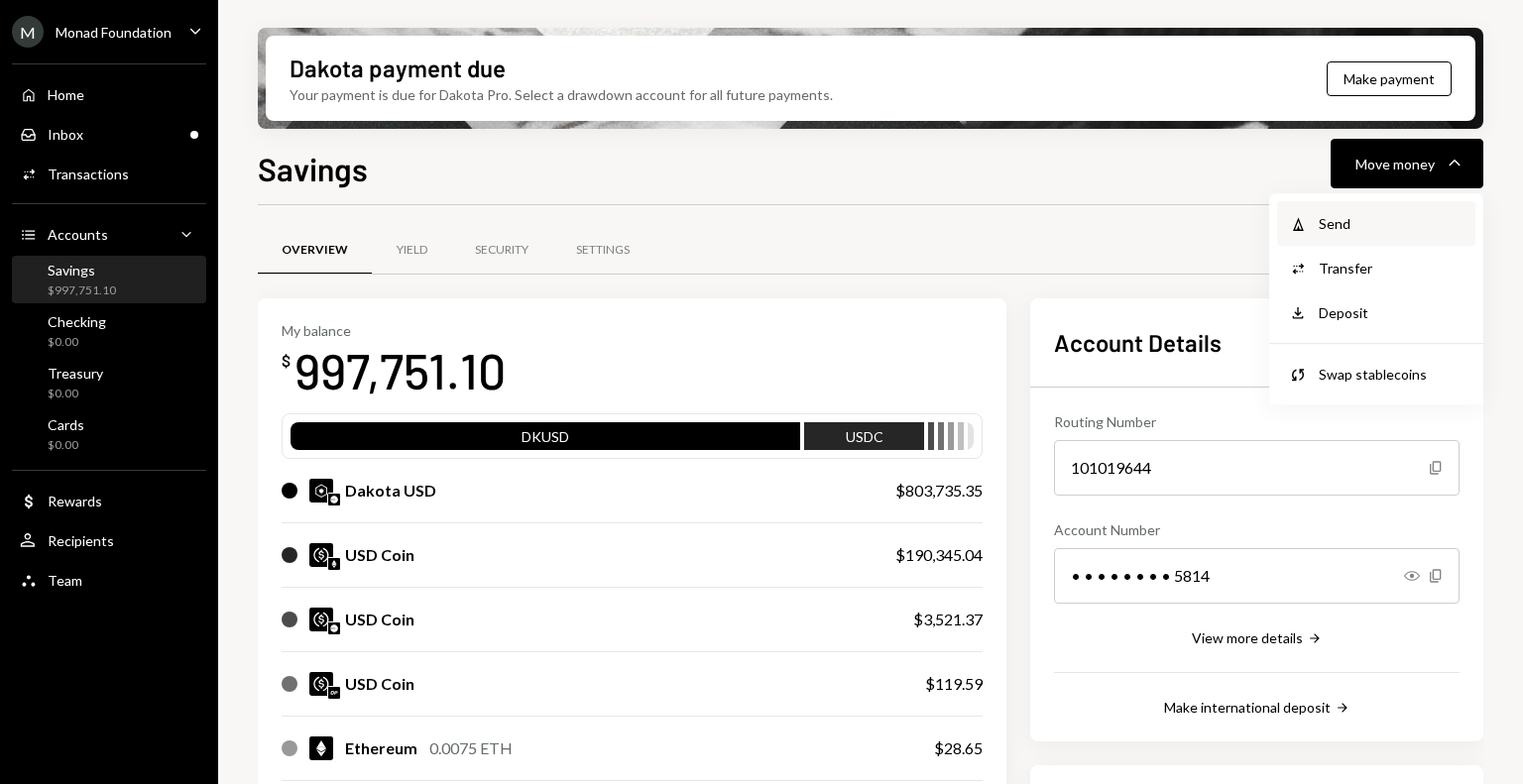 click on "Send" at bounding box center (1391, 223) 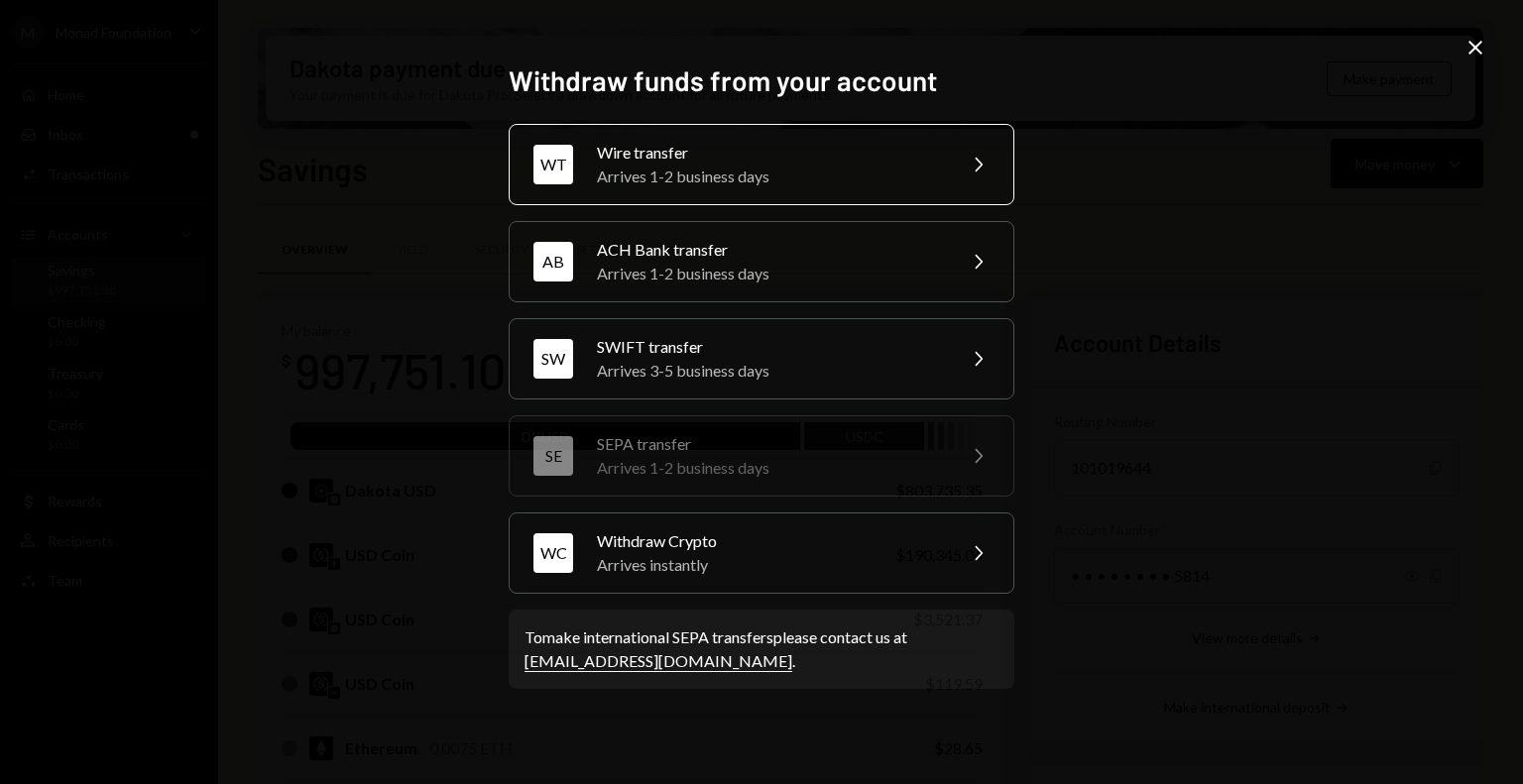 click on "Wire transfer" at bounding box center (769, 153) 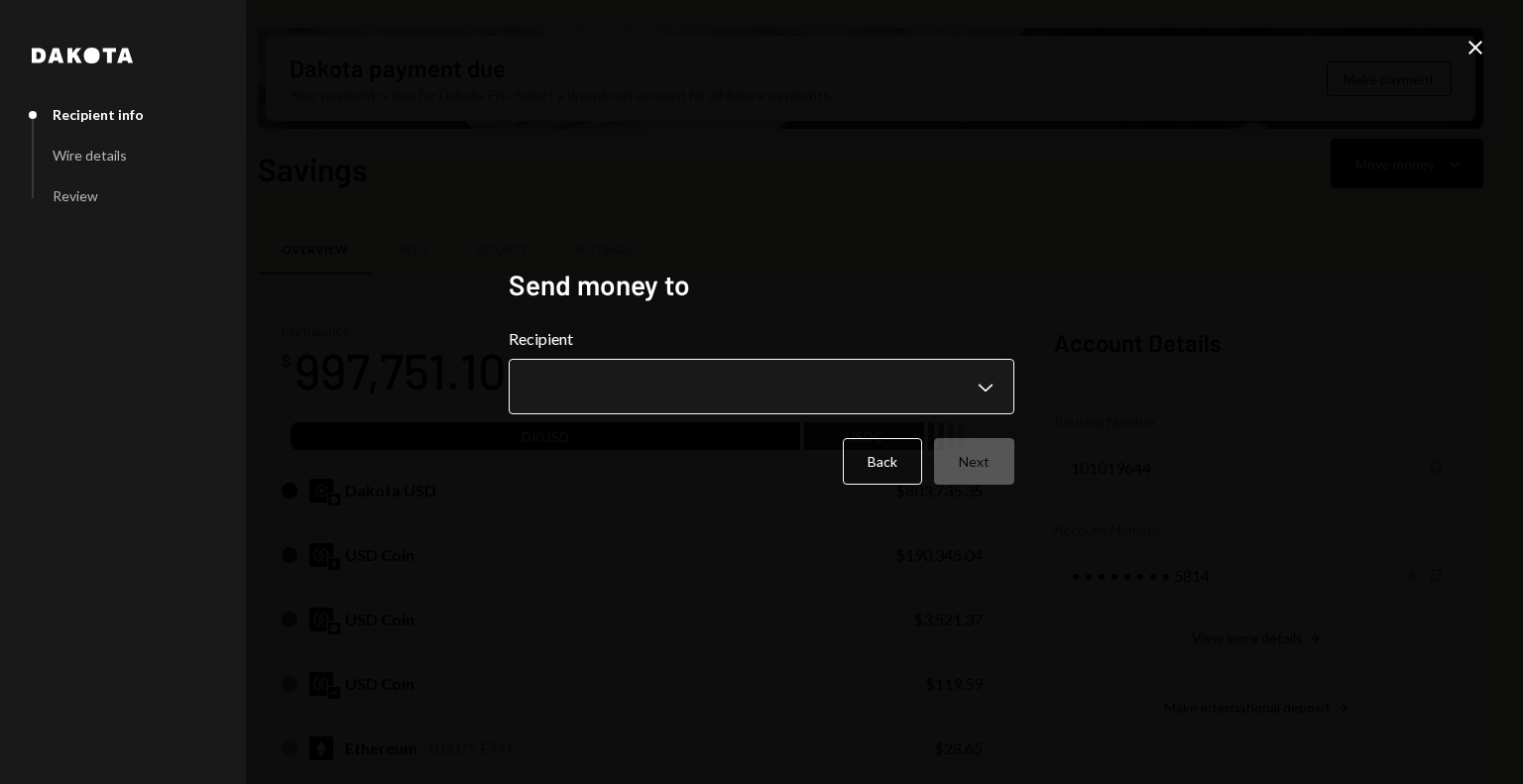 click on "M Monad Foundation Caret Down Home Home Inbox Inbox Activities Transactions Accounts Accounts Caret Down Savings $997,751.10 Checking $0.00 Treasury $0.00 Cards $0.00 Dollar Rewards User Recipients Team Team Dakota payment due Your payment is due for Dakota Pro. Select a drawdown account for all future payments. Make payment Savings Move money Caret Down Overview Yield Security Settings My balance $ 997,751.10 DKUSD USDC Dakota USD $803,735.35 USD Coin $190,345.04 USD Coin $3,521.37 USD Coin $119.59 Ethereum 0.0075  ETH $28.65 Solana 0.0057  SOL $1.09 USD Coin $0.00 Recent Transactions View all Type Initiated By Initiated At Status Bank Payment $7,507.50 Octavia Tenga 07/23/25 7:09 PM Review Right Arrow Bank Payment $4,004.00 Octavia Tenga 07/23/25 7:07 PM Review Right Arrow Bank Payment $1,178.80 Octavia Tenga 07/23/25 7:06 PM Pending Withdrawal 1,746.33  USDC Octavia Tenga 07/23/25 7:01 PM Completed Bank Payment $500,500.00 Octavia Tenga 07/23/25 11:35 AM Review Right Arrow Account Details Routing Number" at bounding box center (762, 392) 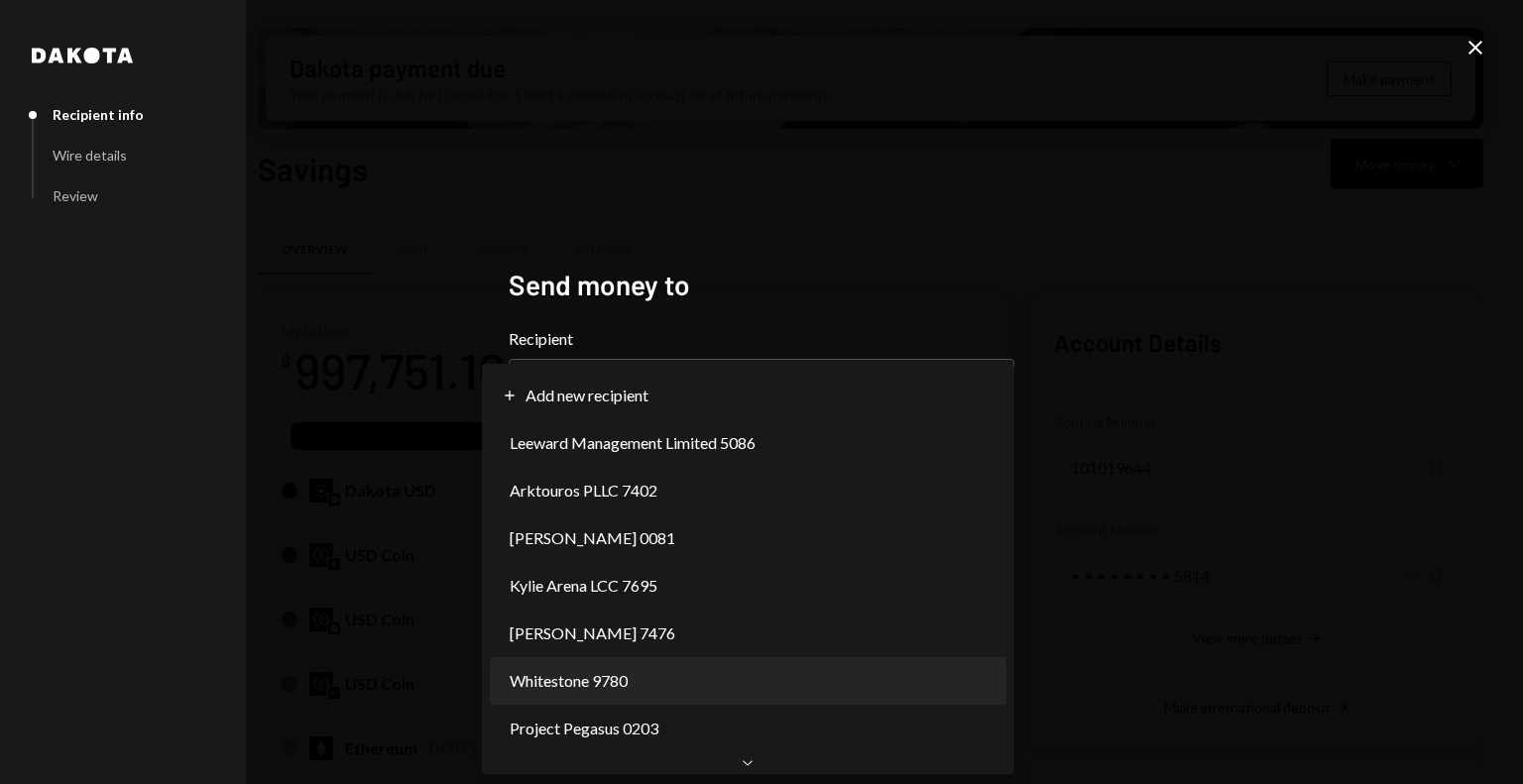 scroll, scrollTop: 0, scrollLeft: 0, axis: both 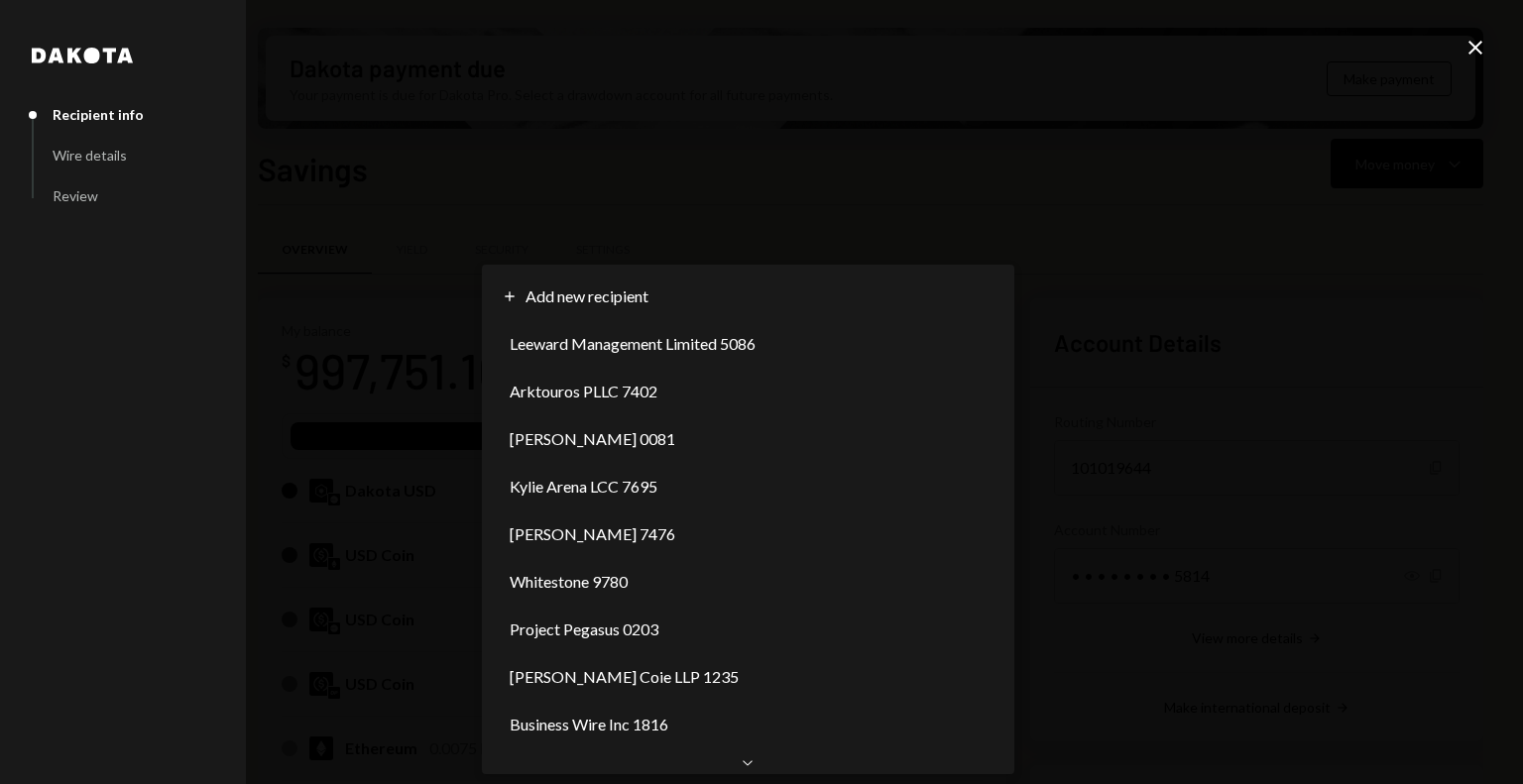 select on "**********" 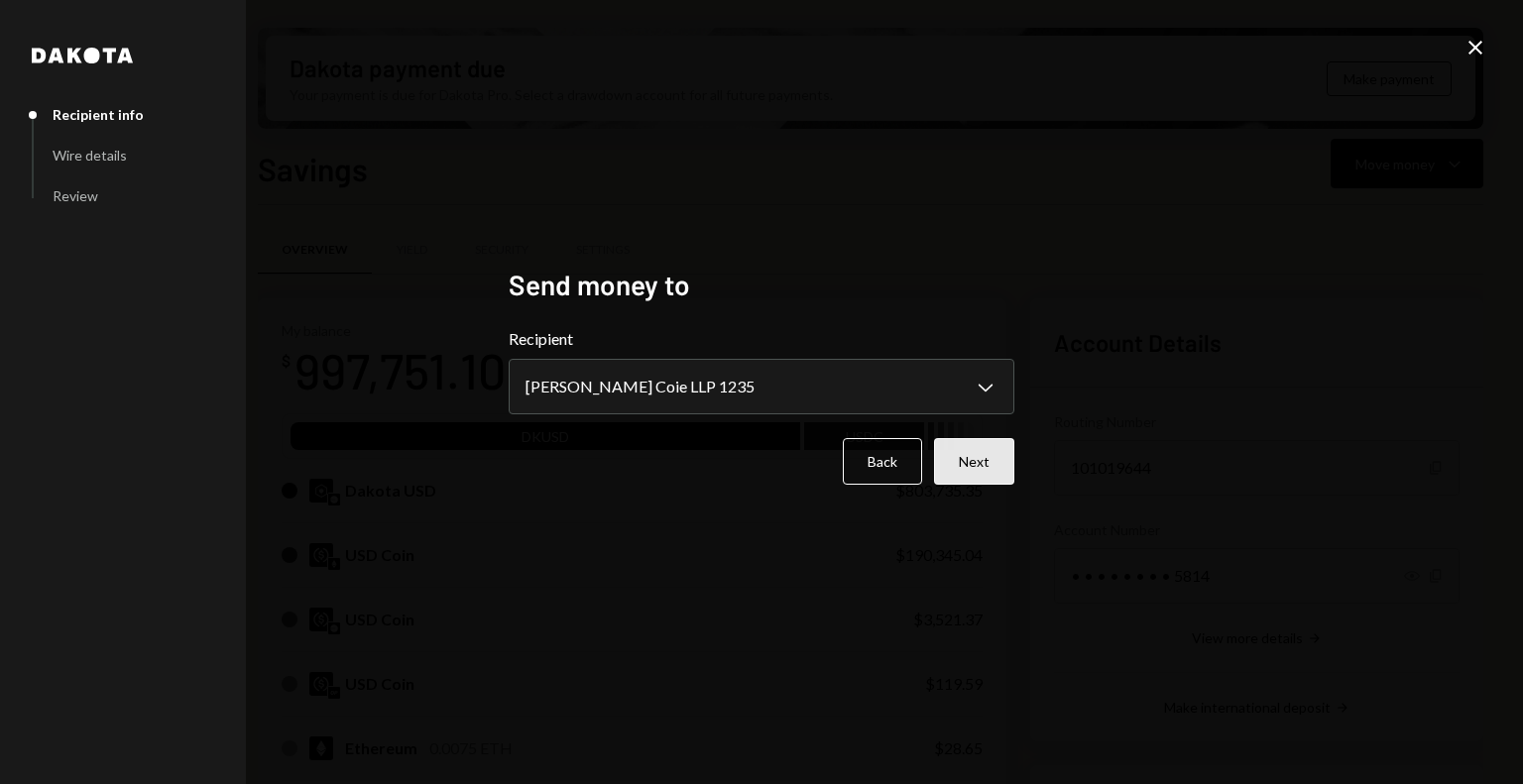 click on "Next" at bounding box center (974, 461) 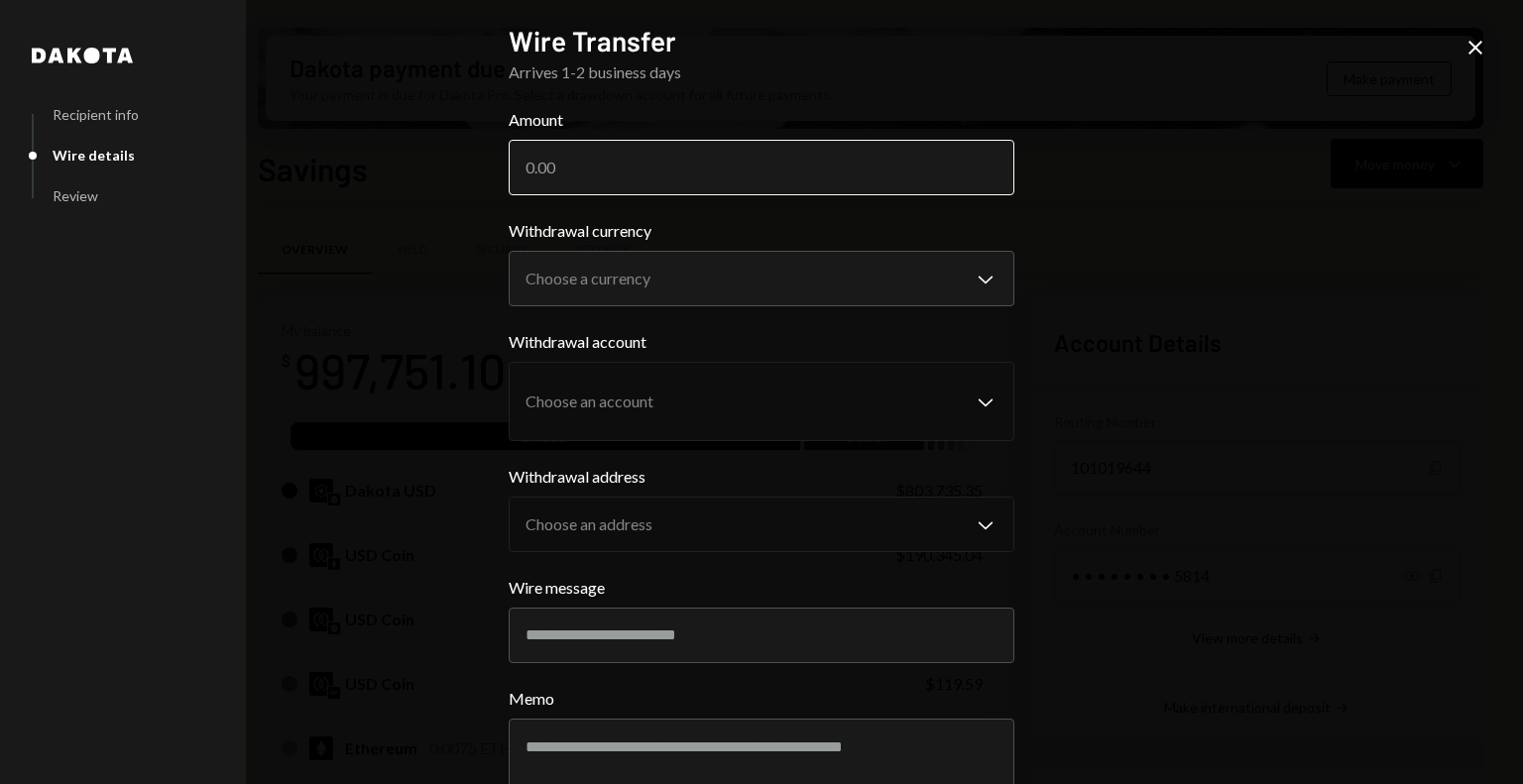 click on "Amount" at bounding box center [762, 168] 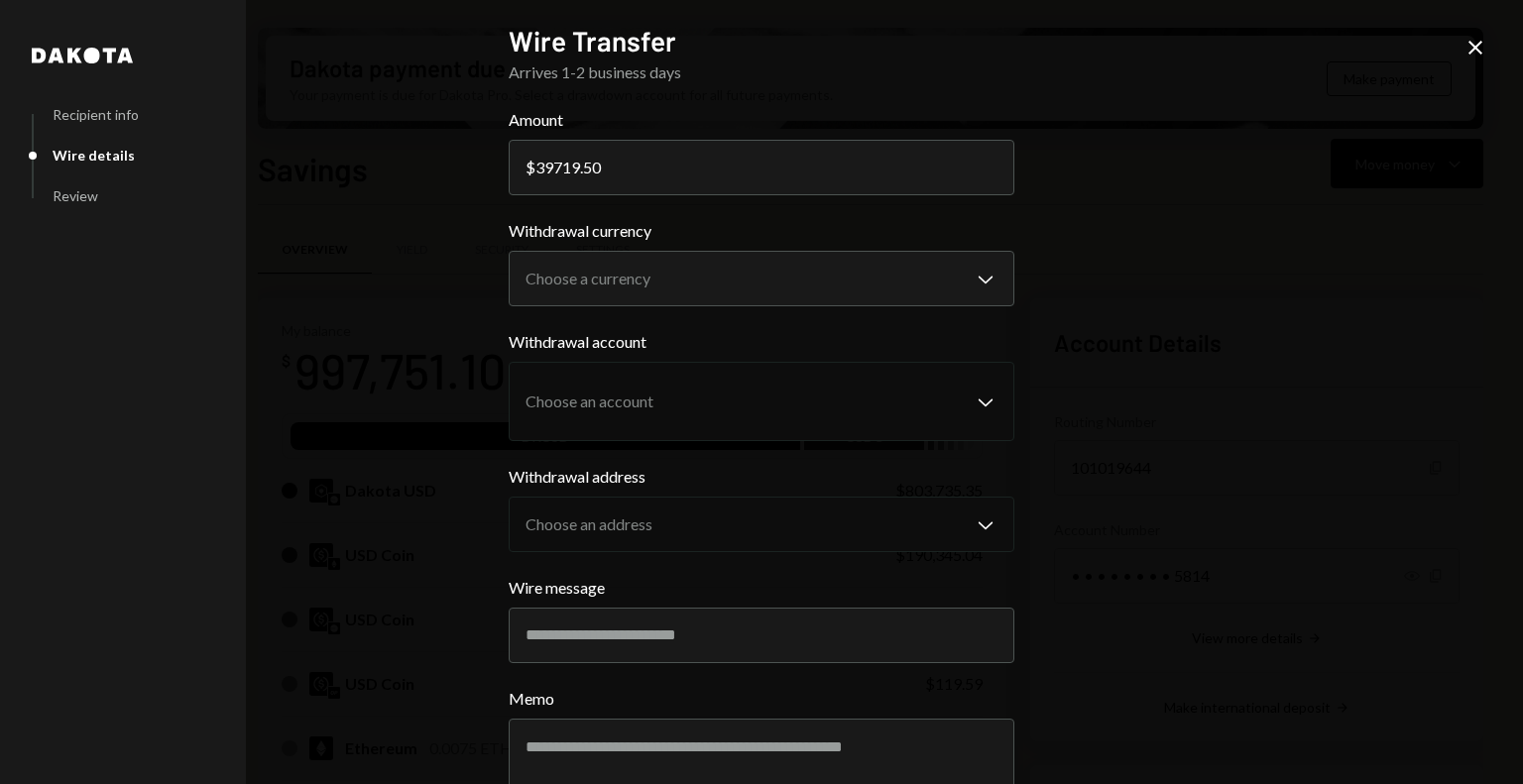 type on "39719.50" 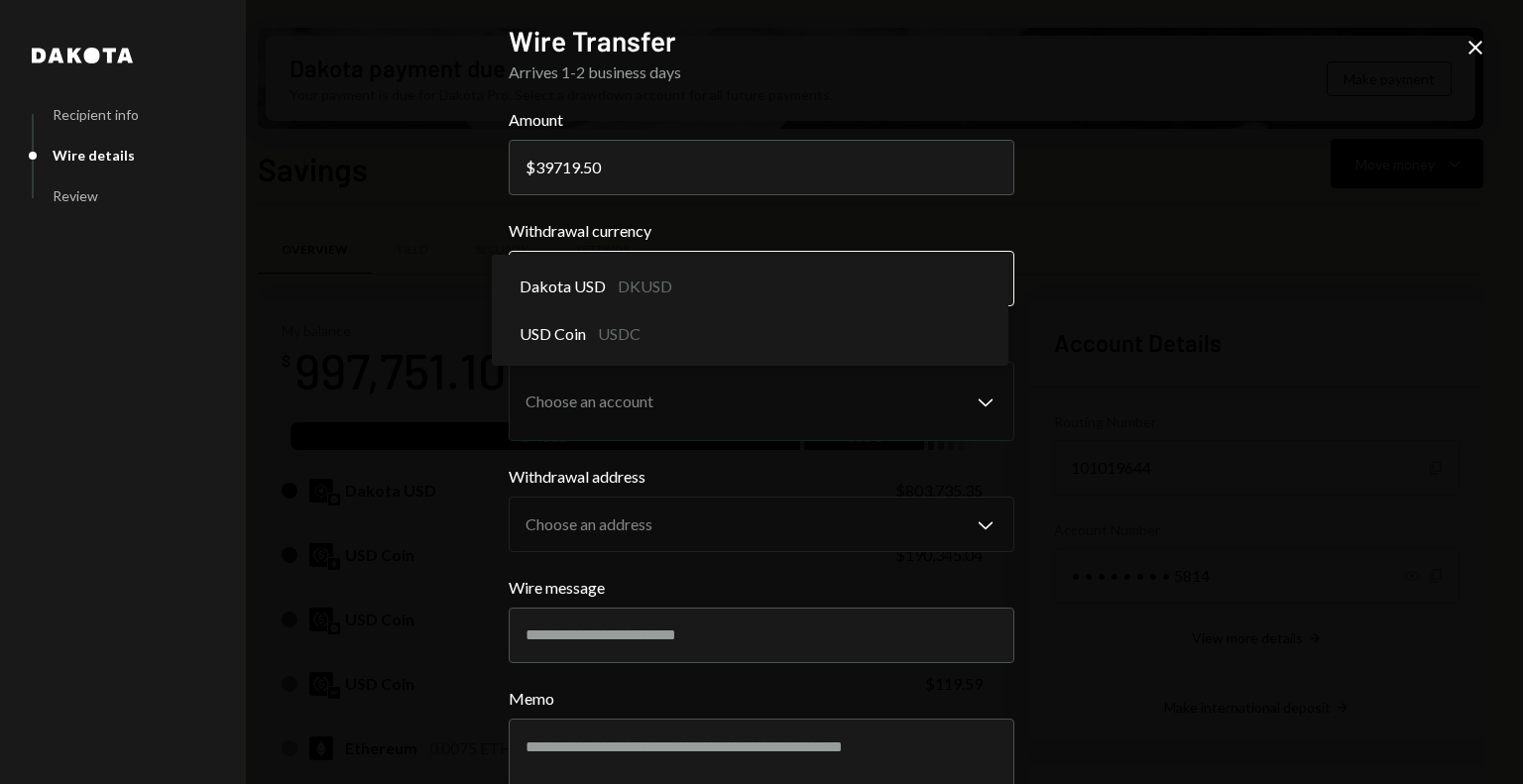 click on "M Monad Foundation Caret Down Home Home Inbox Inbox Activities Transactions Accounts Accounts Caret Down Savings $997,751.10 Checking $0.00 Treasury $0.00 Cards $0.00 Dollar Rewards User Recipients Team Team Dakota payment due Your payment is due for Dakota Pro. Select a drawdown account for all future payments. Make payment Savings Move money Caret Down Overview Yield Security Settings My balance $ 997,751.10 DKUSD USDC Dakota USD $803,735.35 USD Coin $190,345.04 USD Coin $3,521.37 USD Coin $119.59 Ethereum 0.0075  ETH $28.65 Solana 0.0057  SOL $1.09 USD Coin $0.00 Recent Transactions View all Type Initiated By Initiated At Status Bank Payment $7,507.50 Octavia Tenga 07/23/25 7:09 PM Review Right Arrow Bank Payment $4,004.00 Octavia Tenga 07/23/25 7:07 PM Review Right Arrow Bank Payment $1,178.80 Octavia Tenga 07/23/25 7:06 PM Pending Withdrawal 1,746.33  USDC Octavia Tenga 07/23/25 7:01 PM Completed Bank Payment $500,500.00 Octavia Tenga 07/23/25 11:35 AM Canceled Account Details Routing Number 101019644 $" at bounding box center (762, 392) 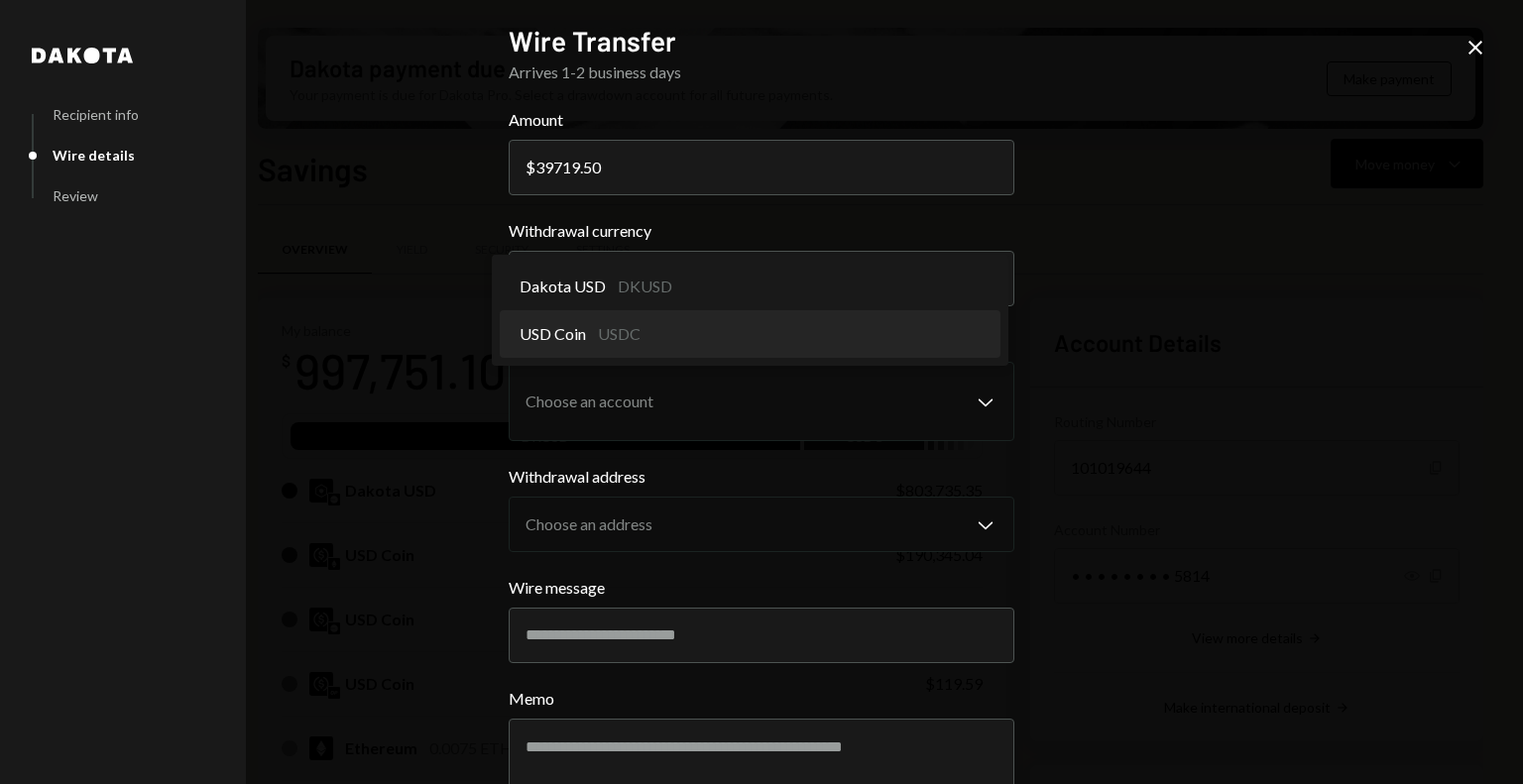 select on "****" 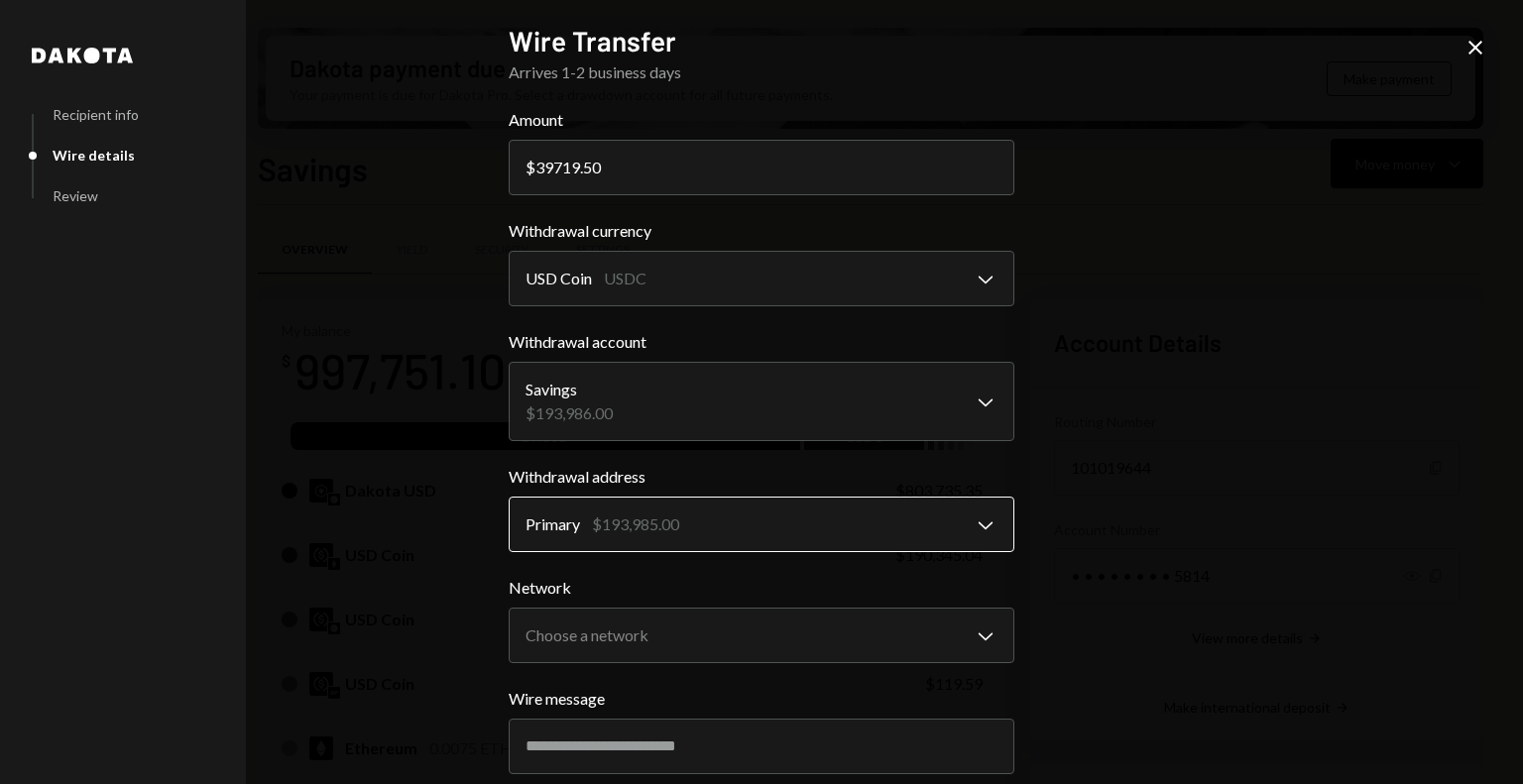 click on "M Monad Foundation Caret Down Home Home Inbox Inbox Activities Transactions Accounts Accounts Caret Down Savings $997,751.10 Checking $0.00 Treasury $0.00 Cards $0.00 Dollar Rewards User Recipients Team Team Dakota payment due Your payment is due for Dakota Pro. Select a drawdown account for all future payments. Make payment Savings Move money Caret Down Overview Yield Security Settings My balance $ 997,751.10 DKUSD USDC Dakota USD $803,735.35 USD Coin $190,345.04 USD Coin $3,521.37 USD Coin $119.59 Ethereum 0.0075  ETH $28.65 Solana 0.0057  SOL $1.09 USD Coin $0.00 Recent Transactions View all Type Initiated By Initiated At Status Bank Payment $7,507.50 Octavia Tenga 07/23/25 7:09 PM Review Right Arrow Bank Payment $4,004.00 Octavia Tenga 07/23/25 7:07 PM Review Right Arrow Bank Payment $1,178.80 Octavia Tenga 07/23/25 7:06 PM Pending Withdrawal 1,746.33  USDC Octavia Tenga 07/23/25 7:01 PM Completed Bank Payment $500,500.00 Octavia Tenga 07/23/25 11:35 AM Canceled Account Details Routing Number 101019644 $" at bounding box center (762, 392) 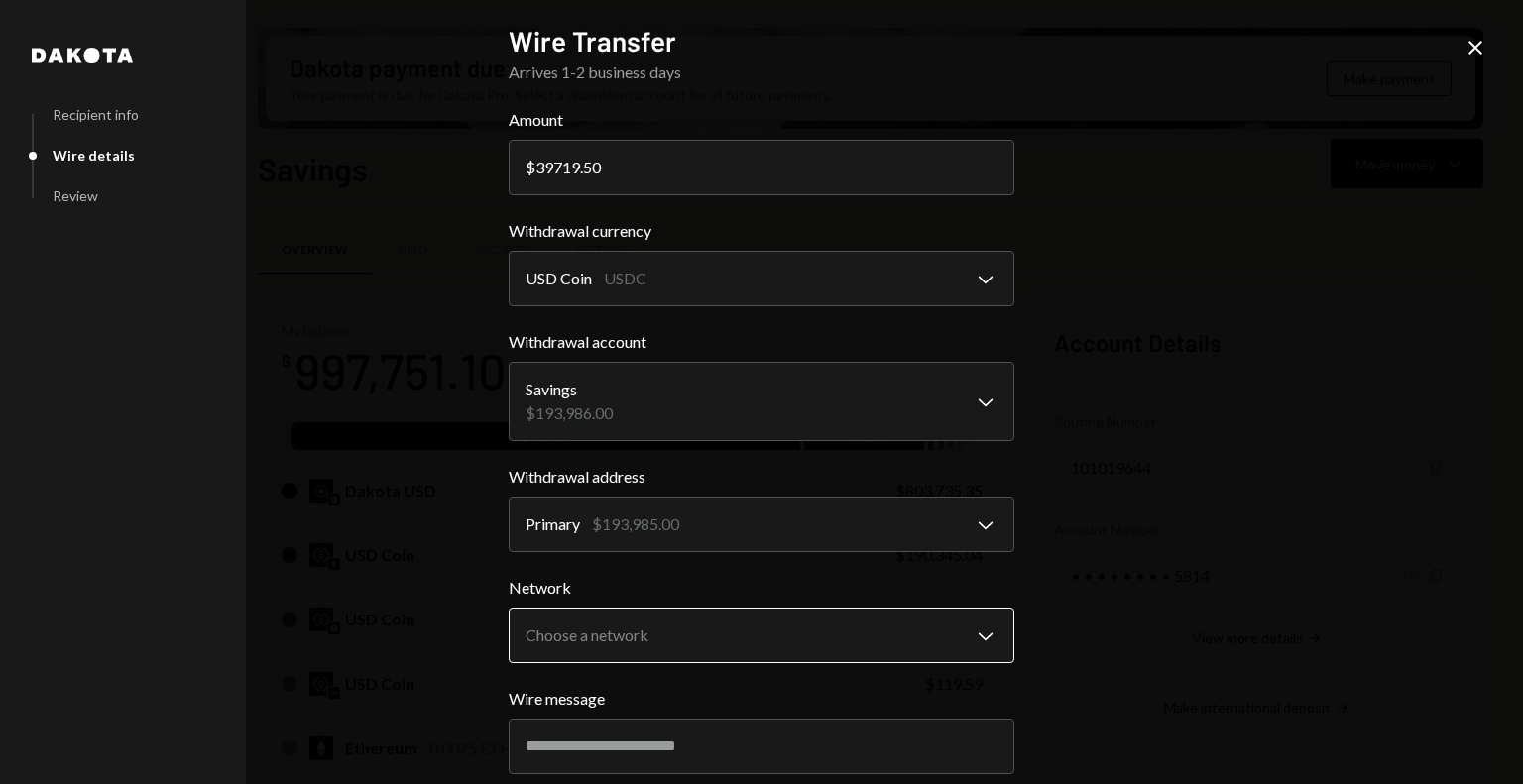 click on "M Monad Foundation Caret Down Home Home Inbox Inbox Activities Transactions Accounts Accounts Caret Down Savings $997,751.10 Checking $0.00 Treasury $0.00 Cards $0.00 Dollar Rewards User Recipients Team Team Dakota payment due Your payment is due for Dakota Pro. Select a drawdown account for all future payments. Make payment Savings Move money Caret Down Overview Yield Security Settings My balance $ 997,751.10 DKUSD USDC Dakota USD $803,735.35 USD Coin $190,345.04 USD Coin $3,521.37 USD Coin $119.59 Ethereum 0.0075  ETH $28.65 Solana 0.0057  SOL $1.09 USD Coin $0.00 Recent Transactions View all Type Initiated By Initiated At Status Bank Payment $7,507.50 Octavia Tenga 07/23/25 7:09 PM Review Right Arrow Bank Payment $4,004.00 Octavia Tenga 07/23/25 7:07 PM Review Right Arrow Bank Payment $1,178.80 Octavia Tenga 07/23/25 7:06 PM Pending Withdrawal 1,746.33  USDC Octavia Tenga 07/23/25 7:01 PM Completed Bank Payment $500,500.00 Octavia Tenga 07/23/25 11:35 AM Canceled Account Details Routing Number 101019644 $" at bounding box center [762, 392] 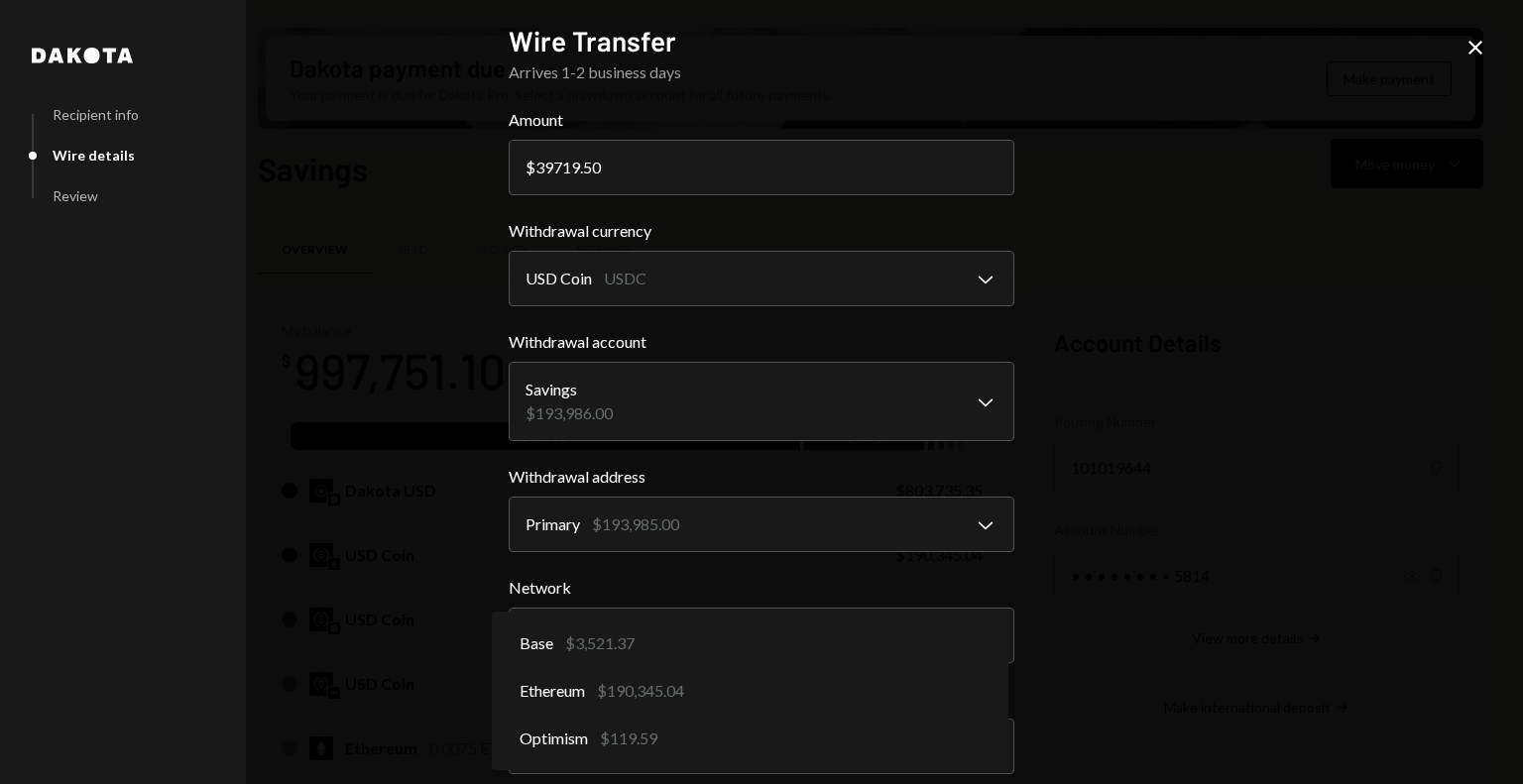 select on "**********" 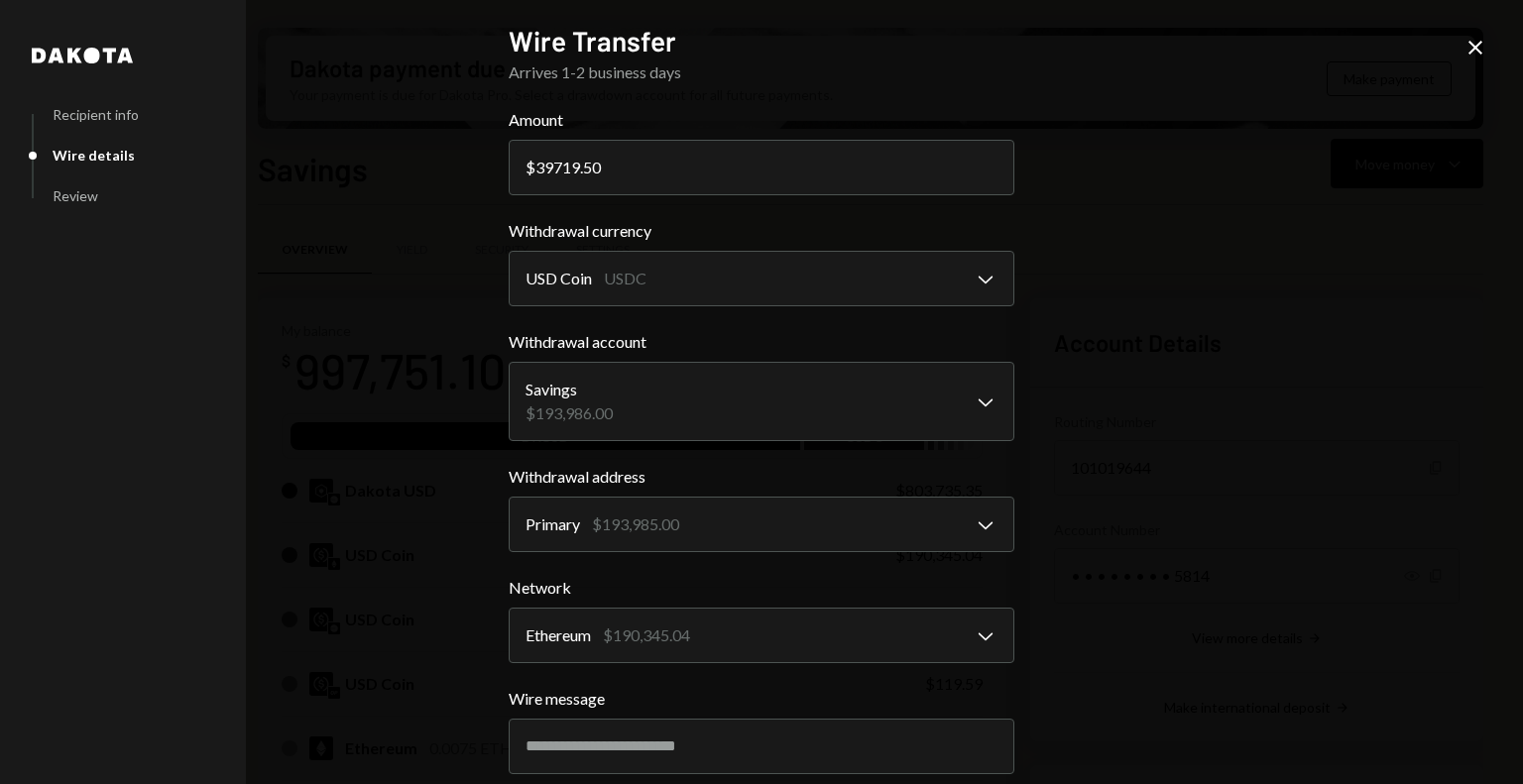 scroll, scrollTop: 226, scrollLeft: 0, axis: vertical 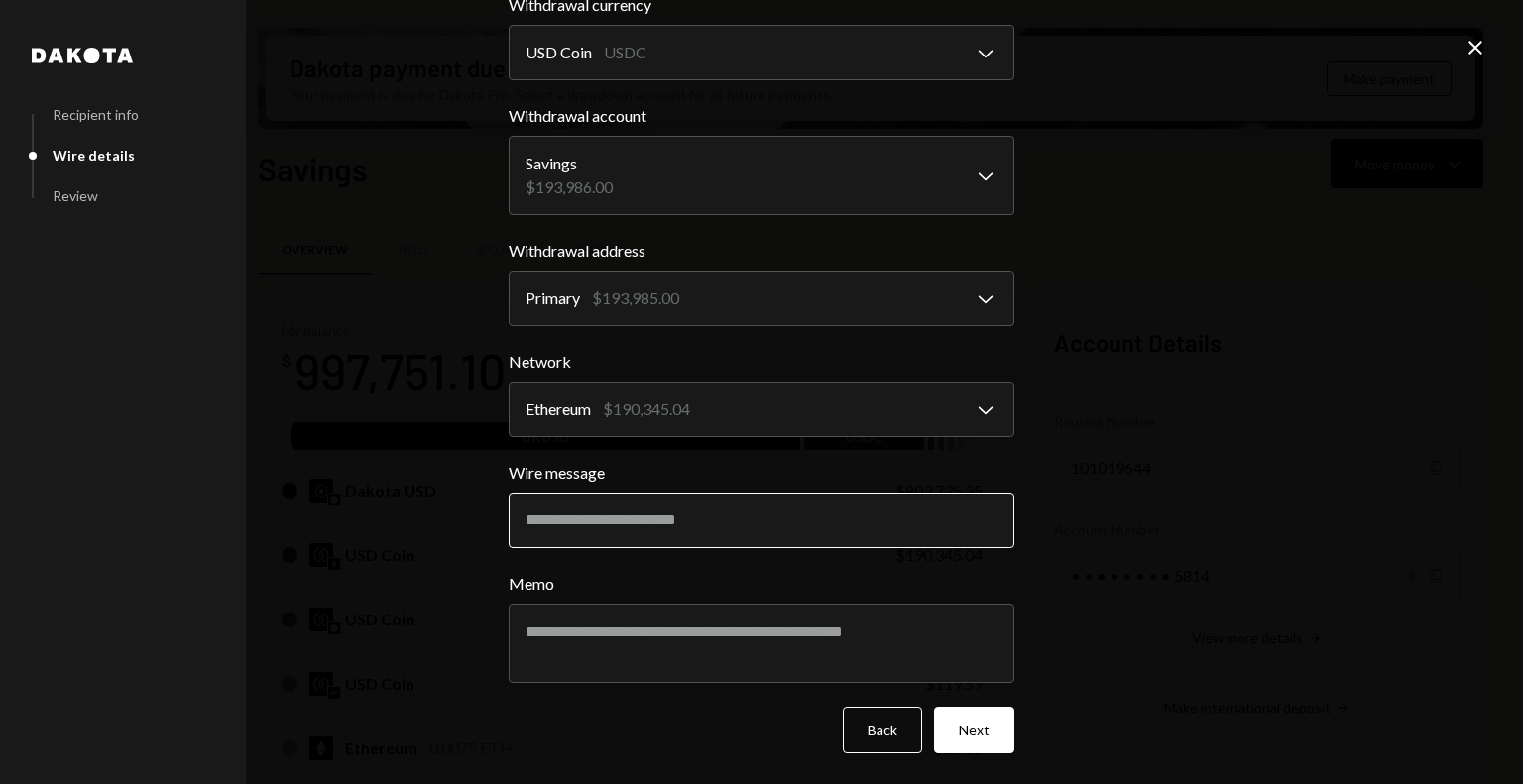 click on "Wire message" at bounding box center (762, 520) 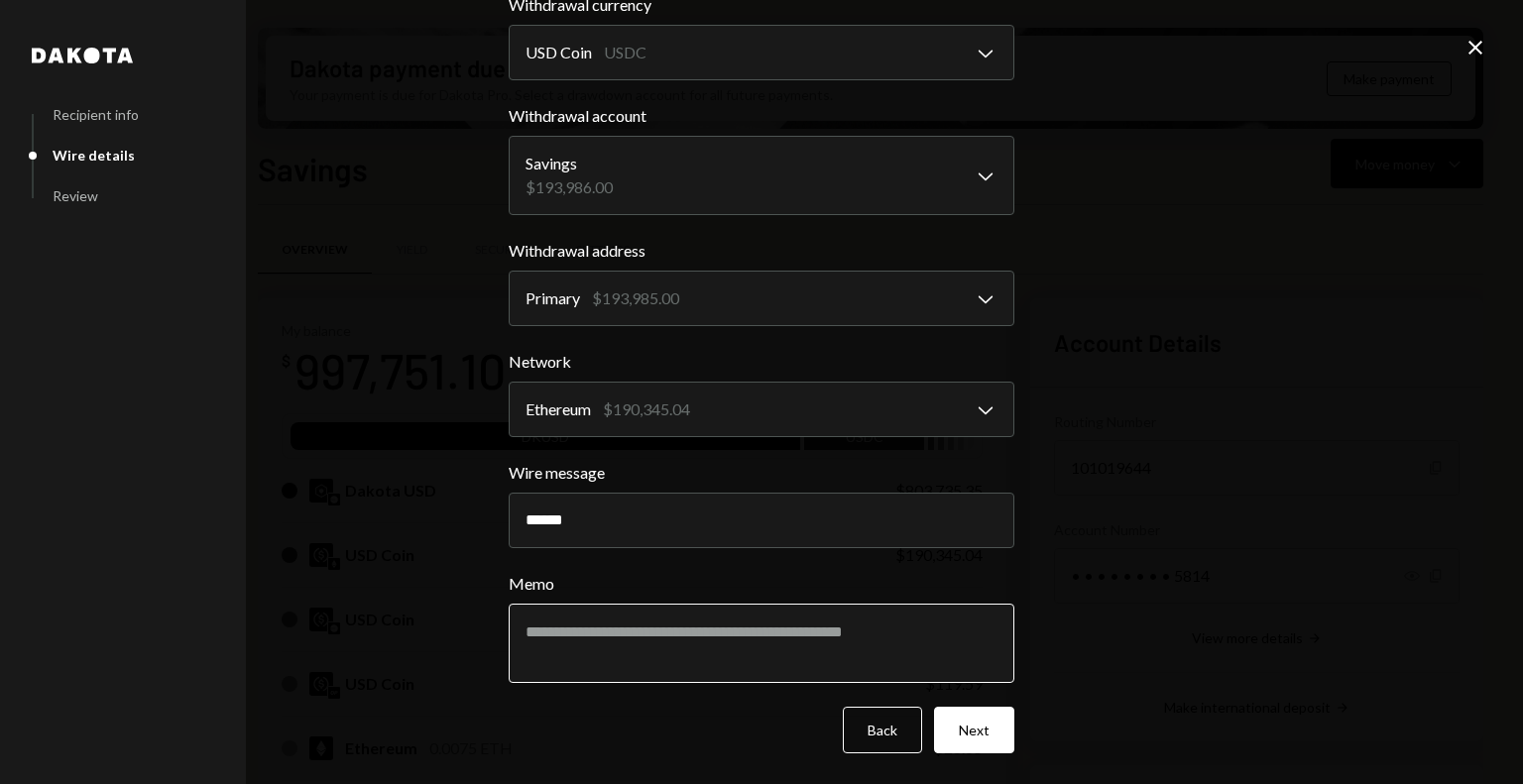 type on "******" 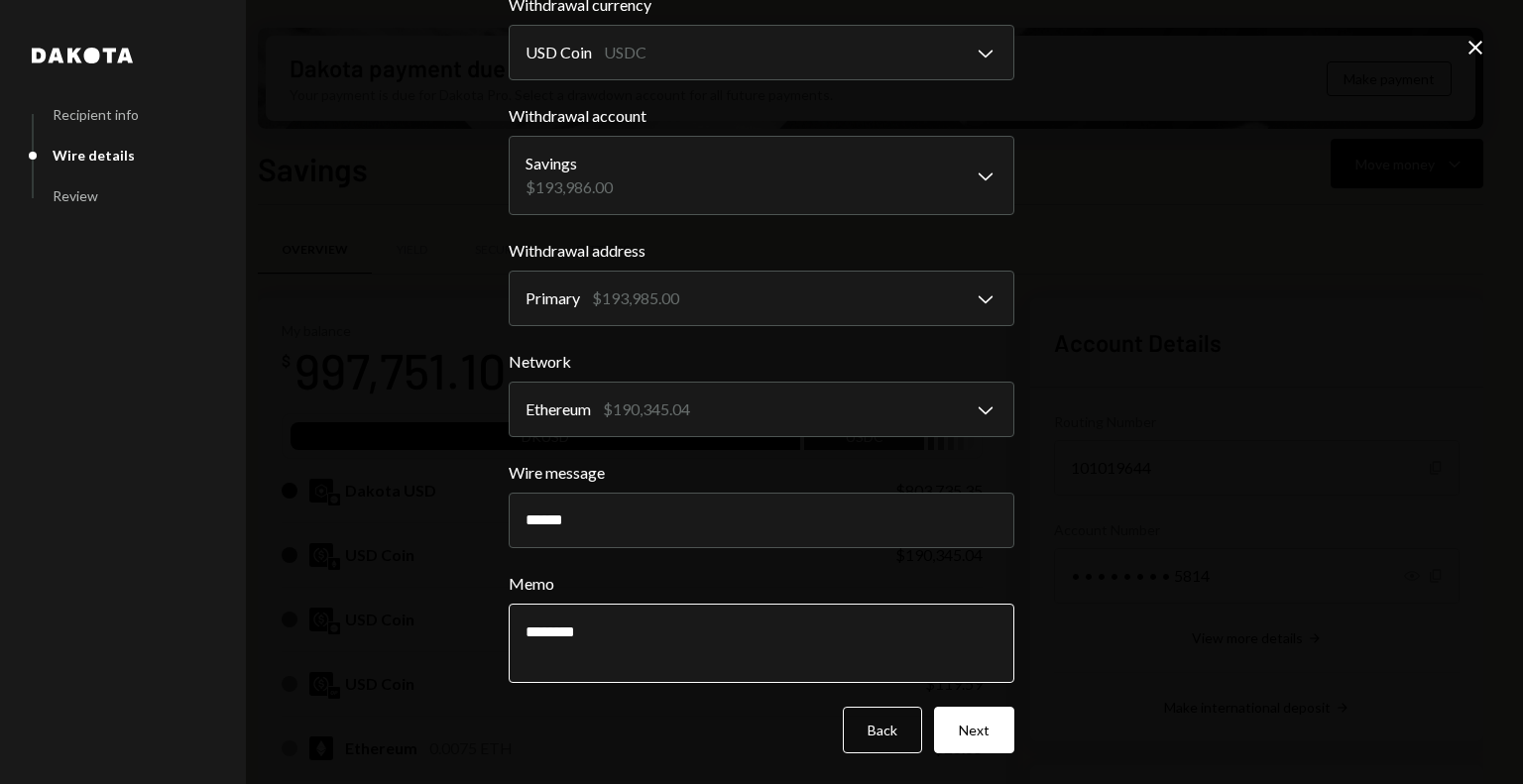 paste on "*******" 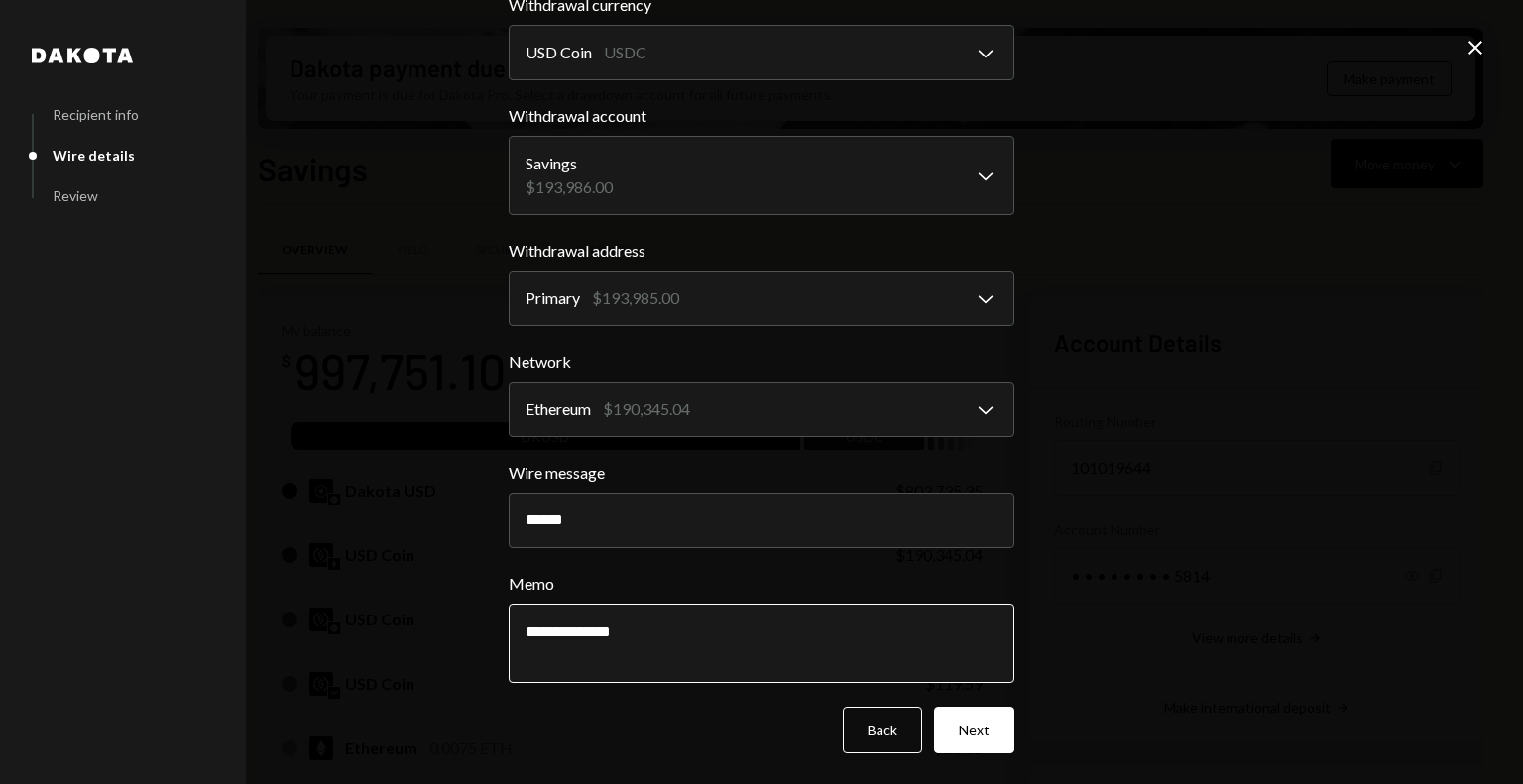 type on "**********" 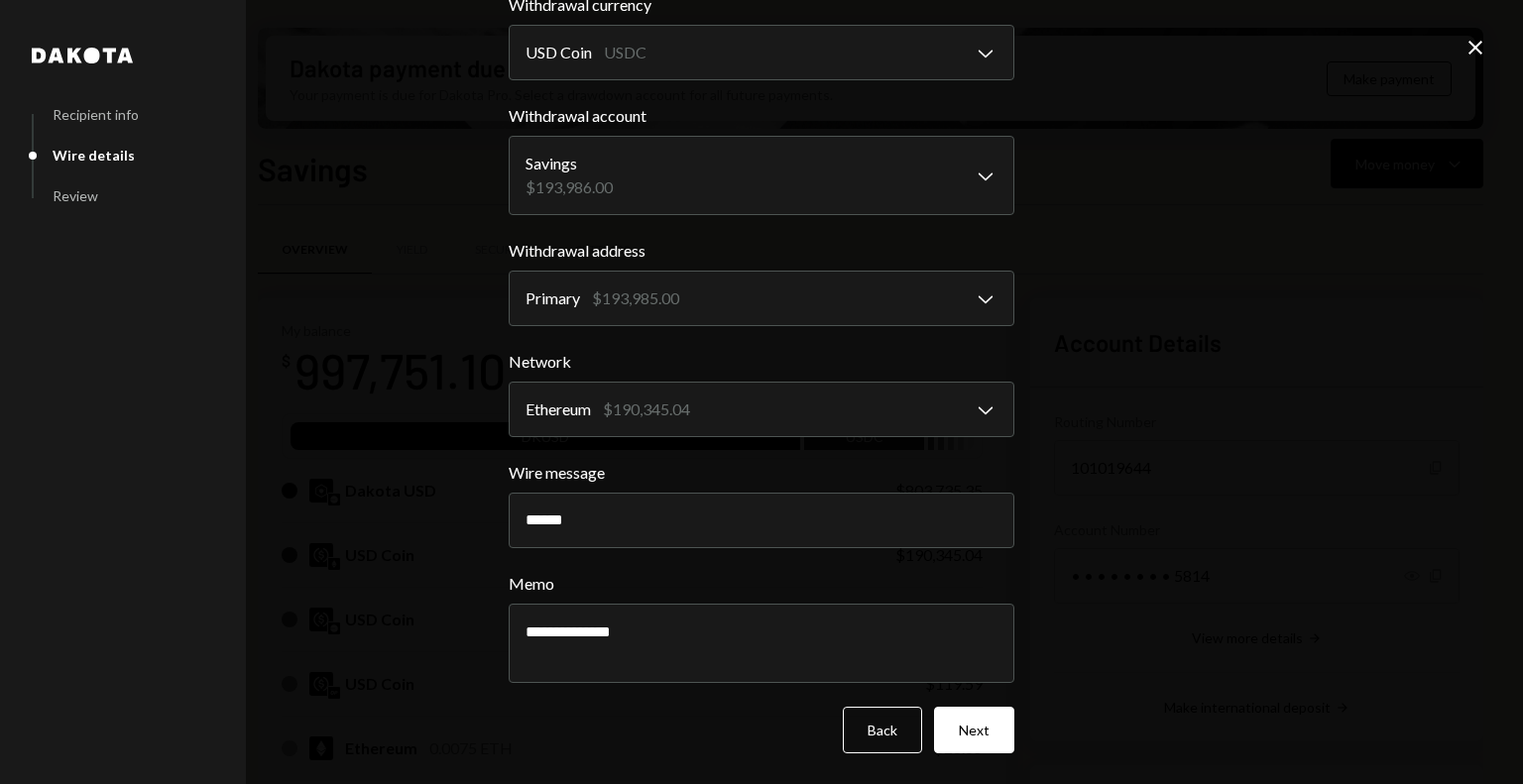 click on "Next" at bounding box center [974, 729] 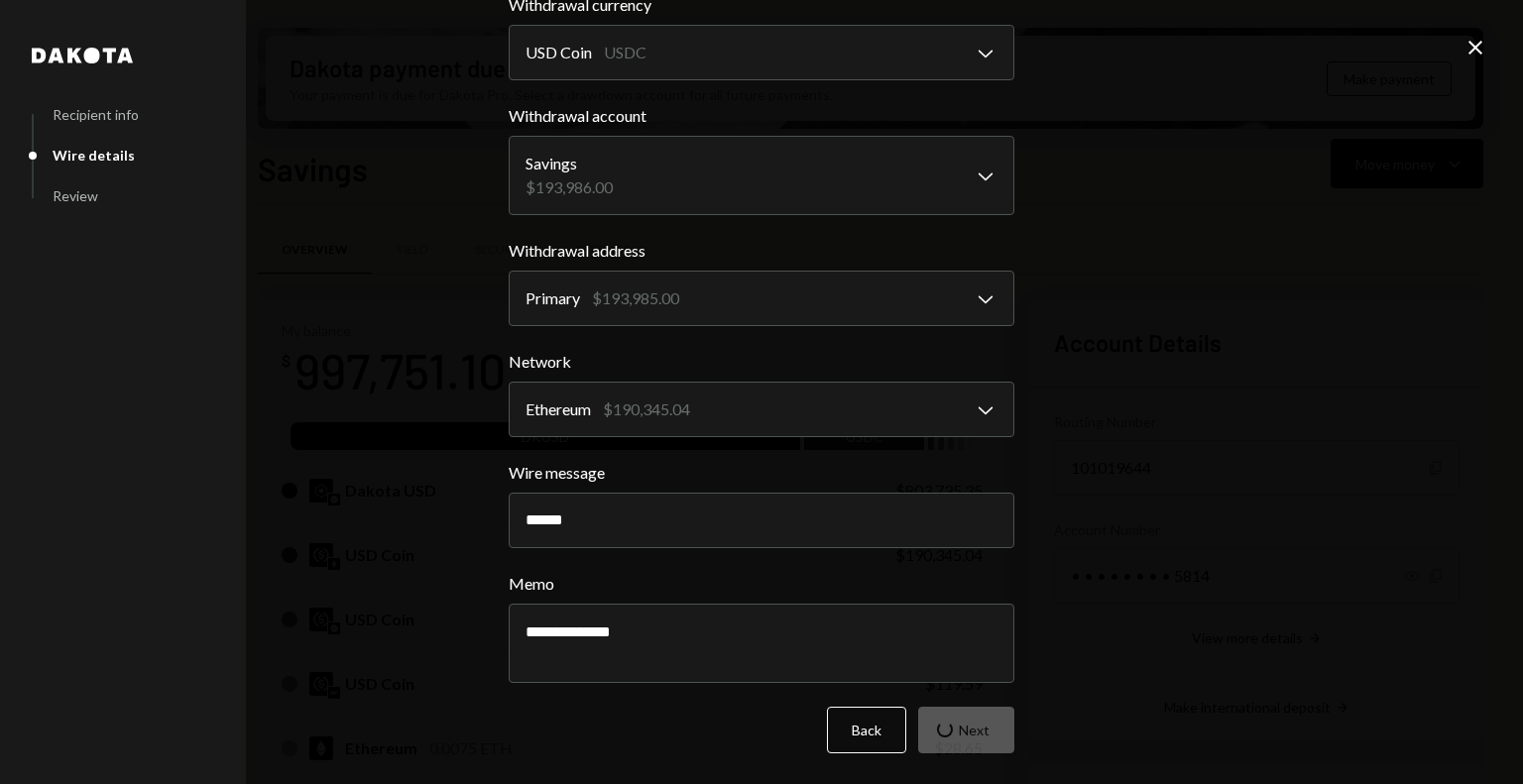scroll, scrollTop: 0, scrollLeft: 0, axis: both 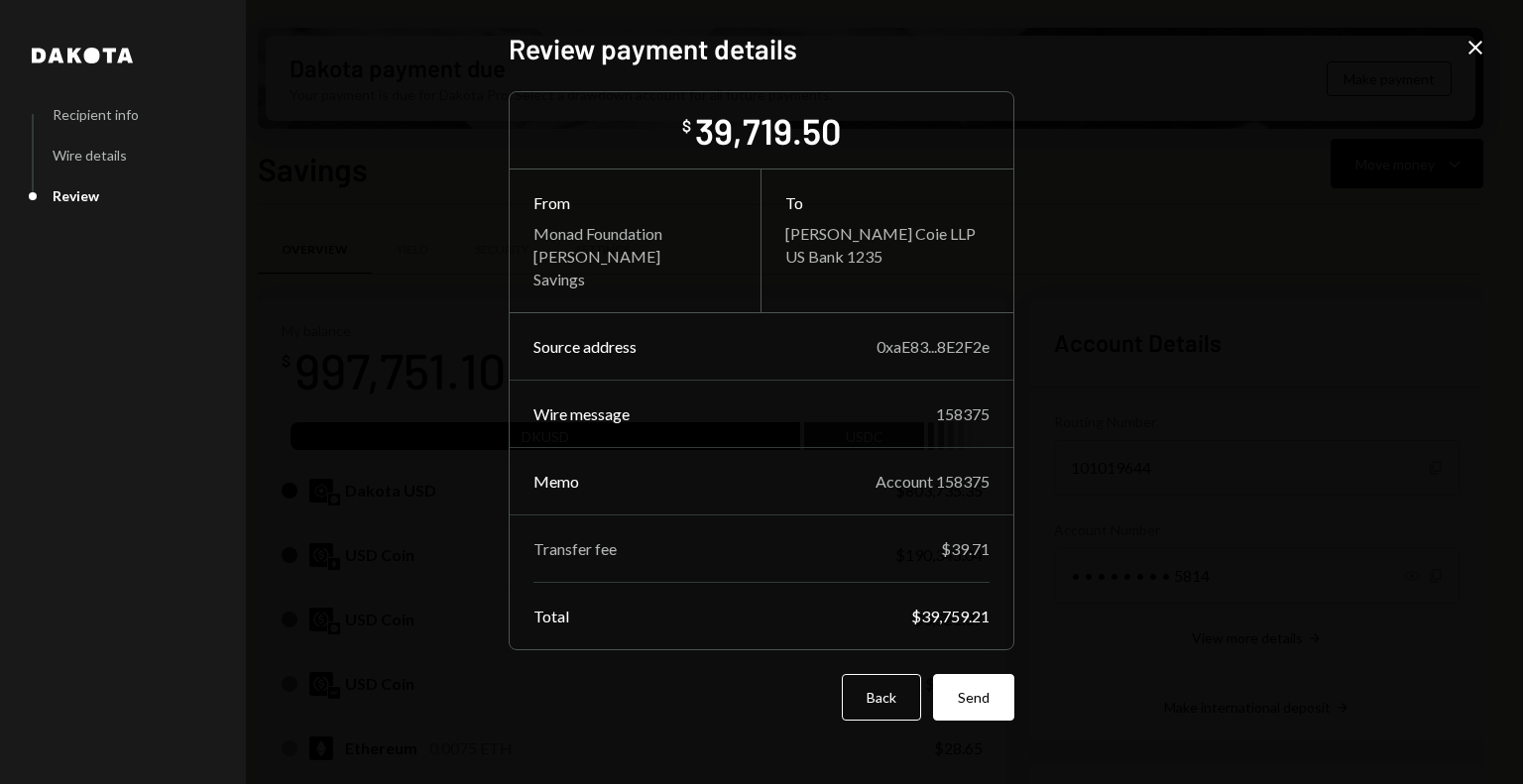 click on "Send" at bounding box center (974, 697) 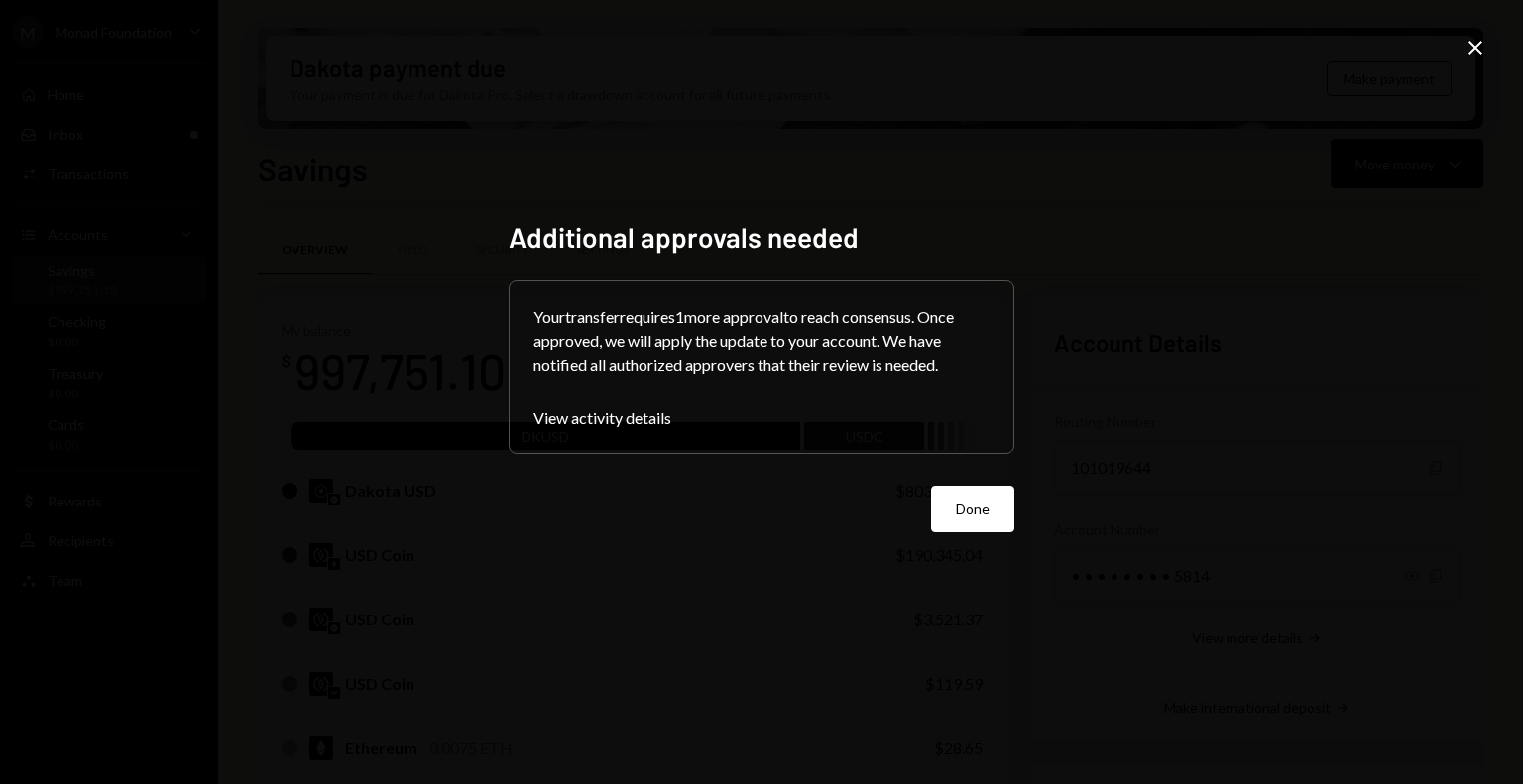 click on "Done" at bounding box center [973, 508] 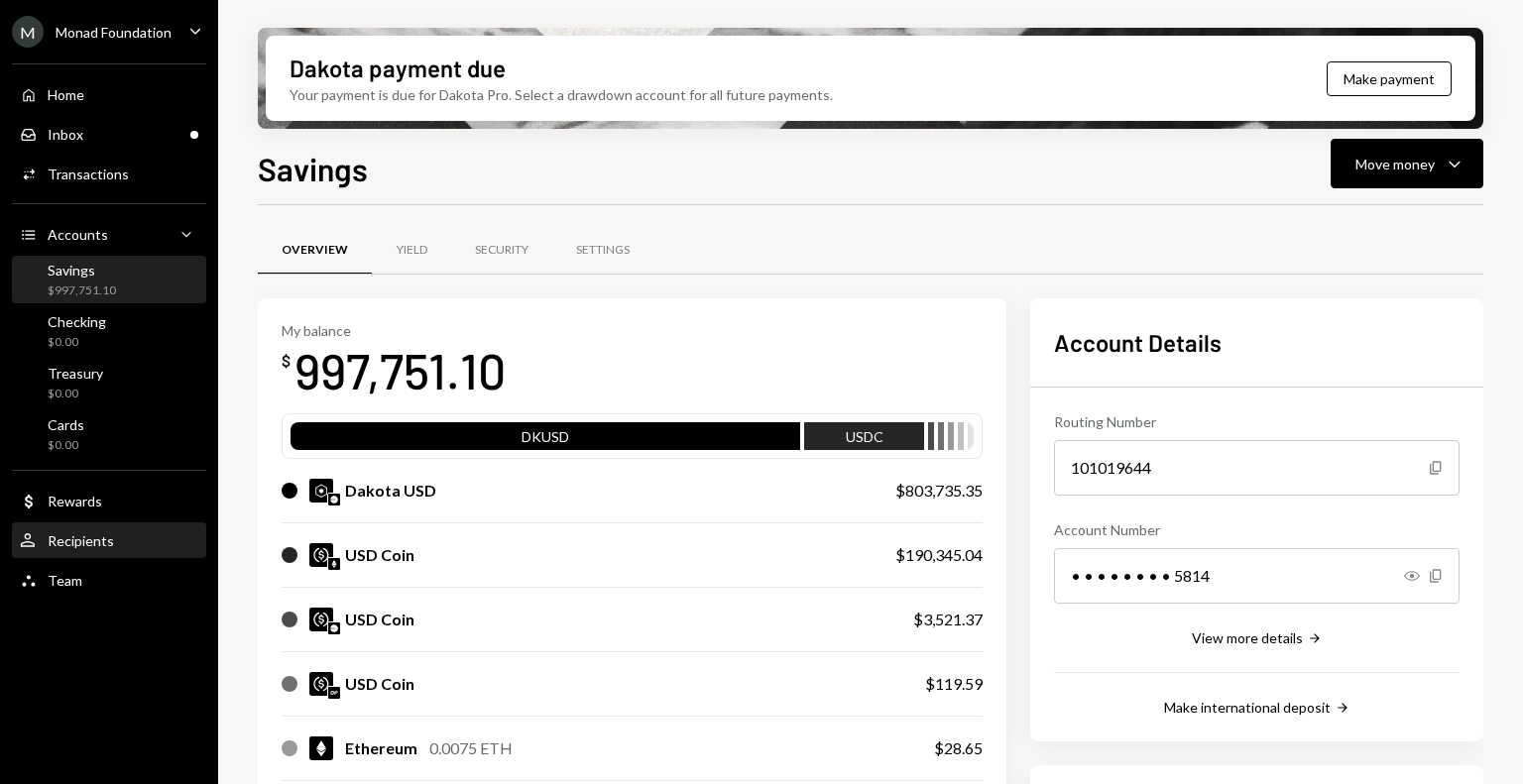 click on "Recipients" at bounding box center [80, 540] 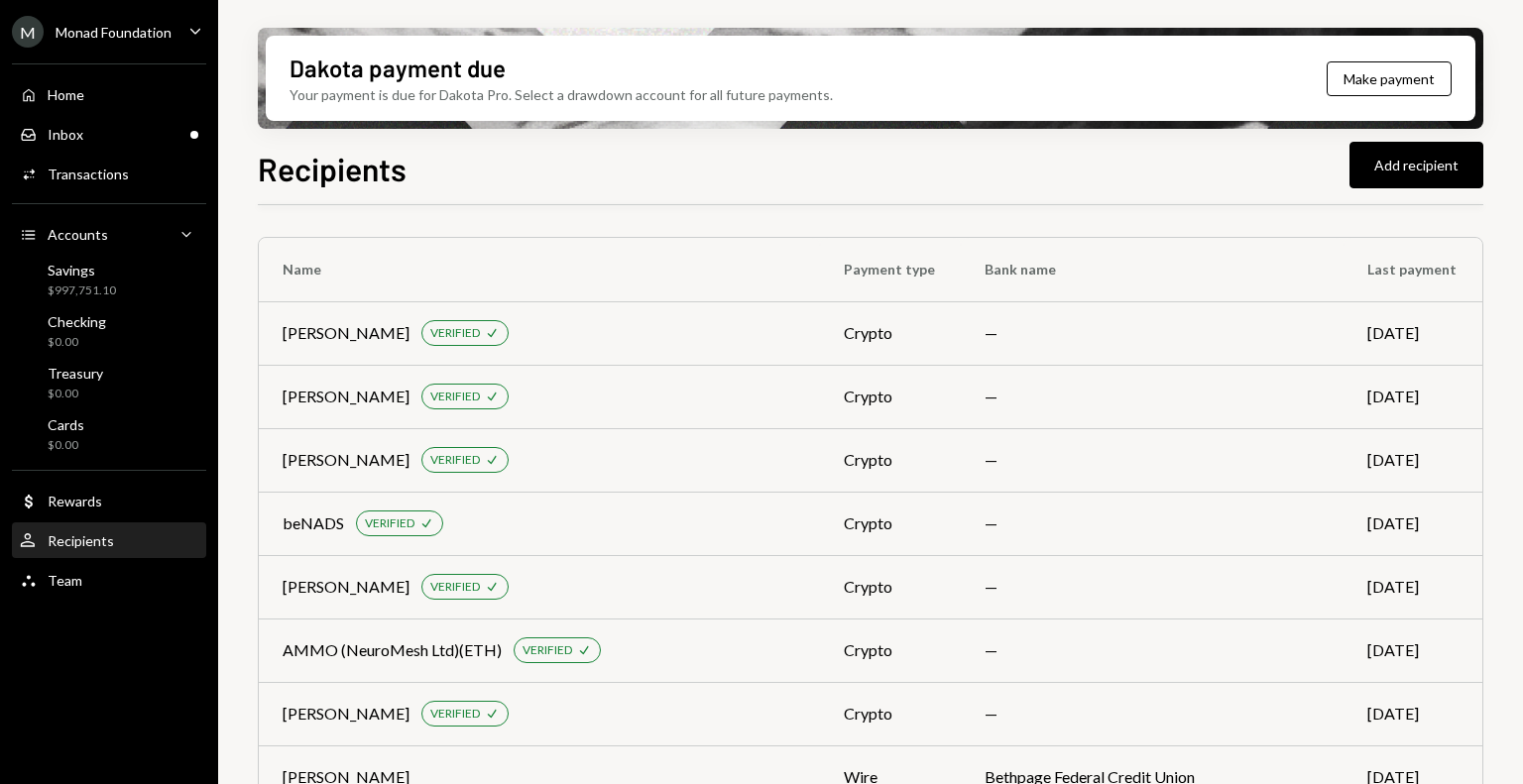 scroll, scrollTop: 6613, scrollLeft: 0, axis: vertical 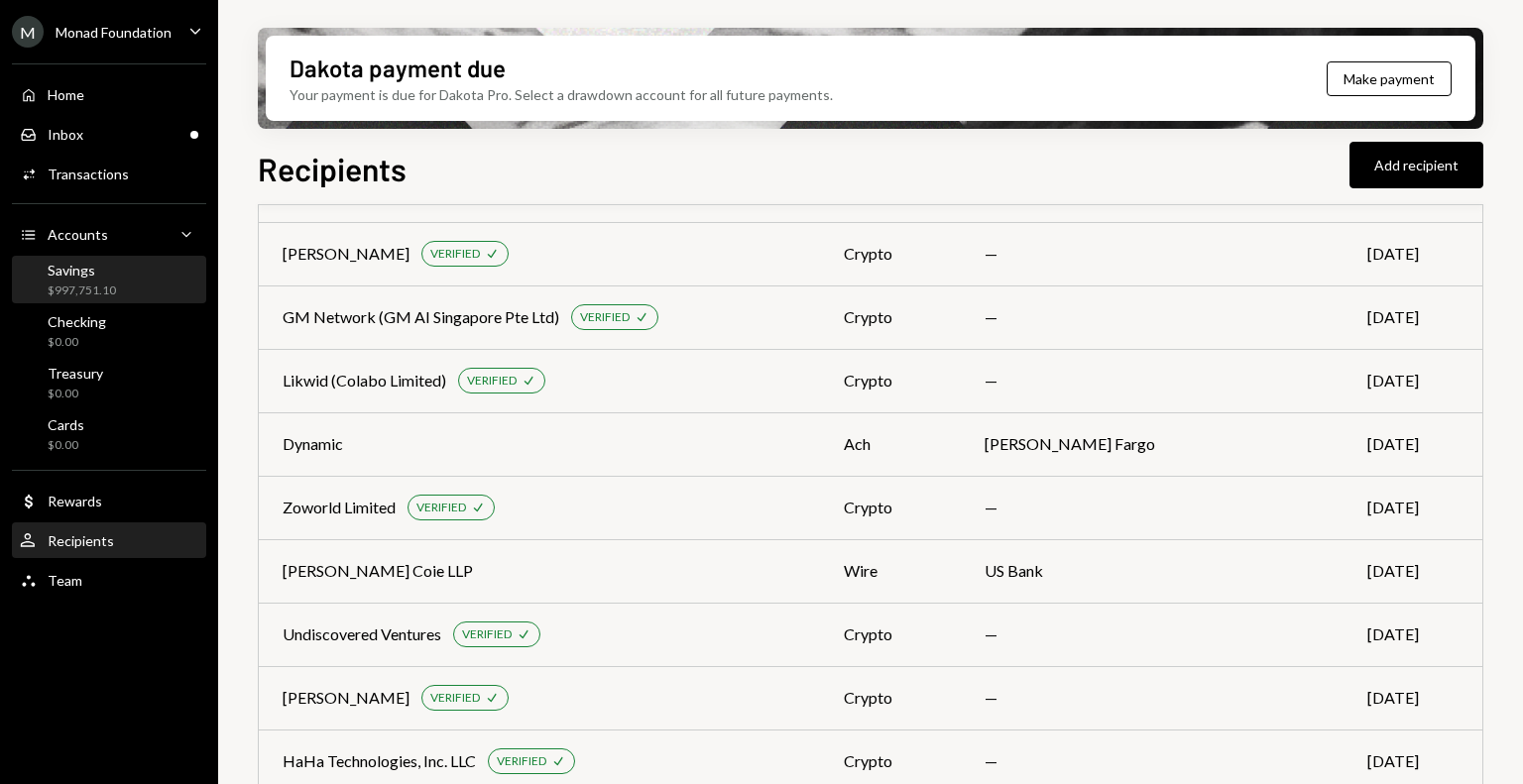 click on "$997,751.10" at bounding box center [81, 290] 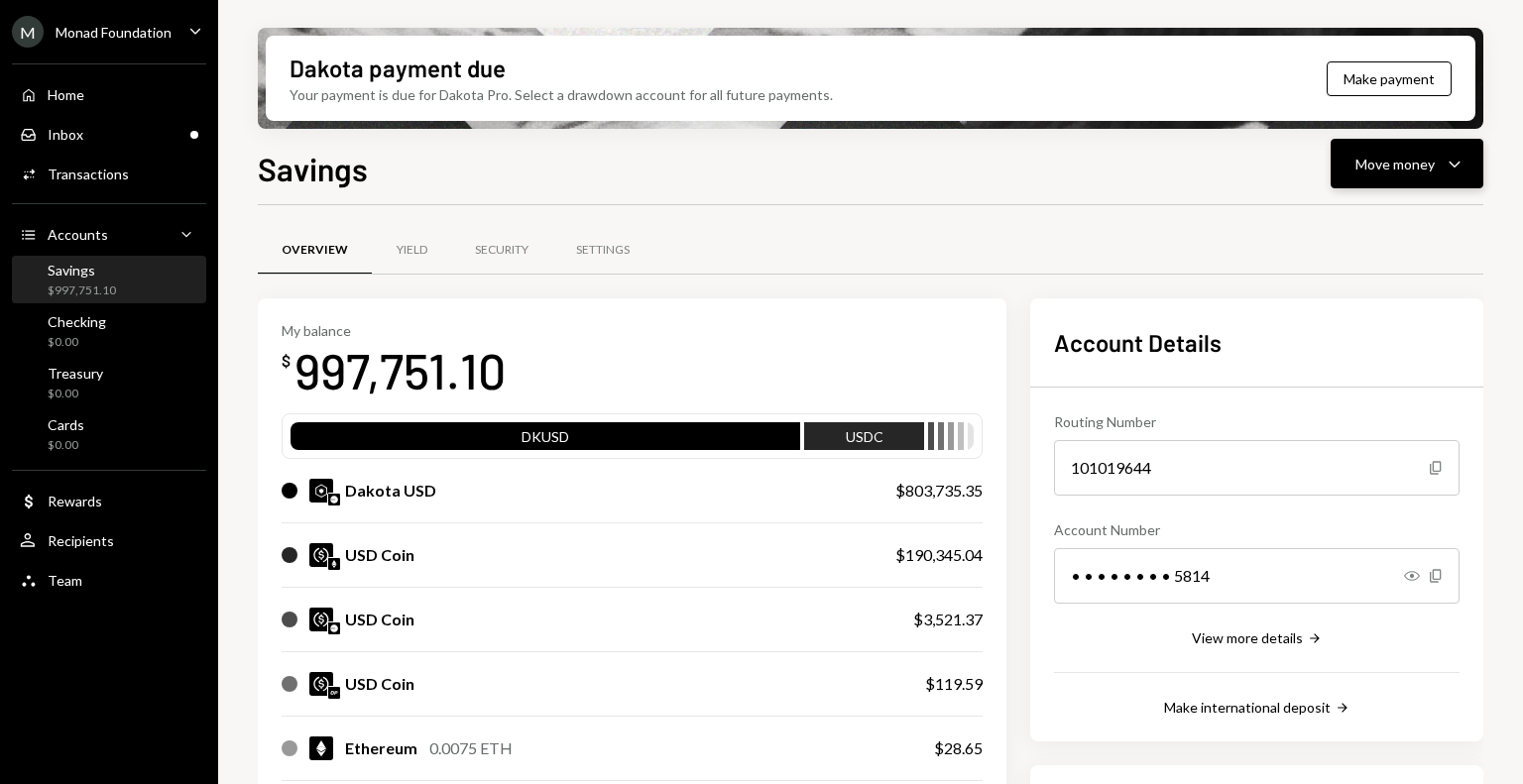 click on "Move money" at bounding box center [1395, 164] 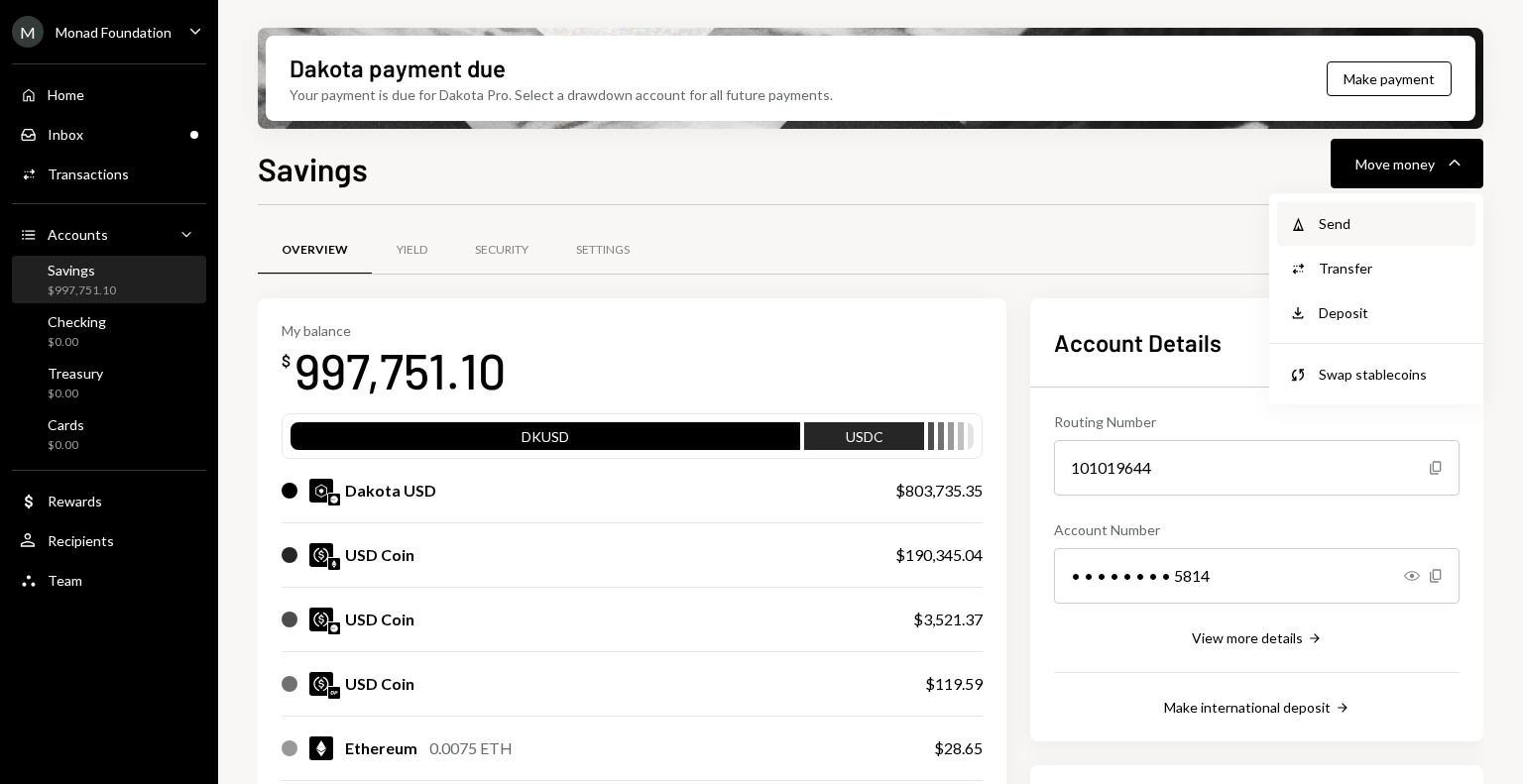 click on "Send" at bounding box center [1391, 223] 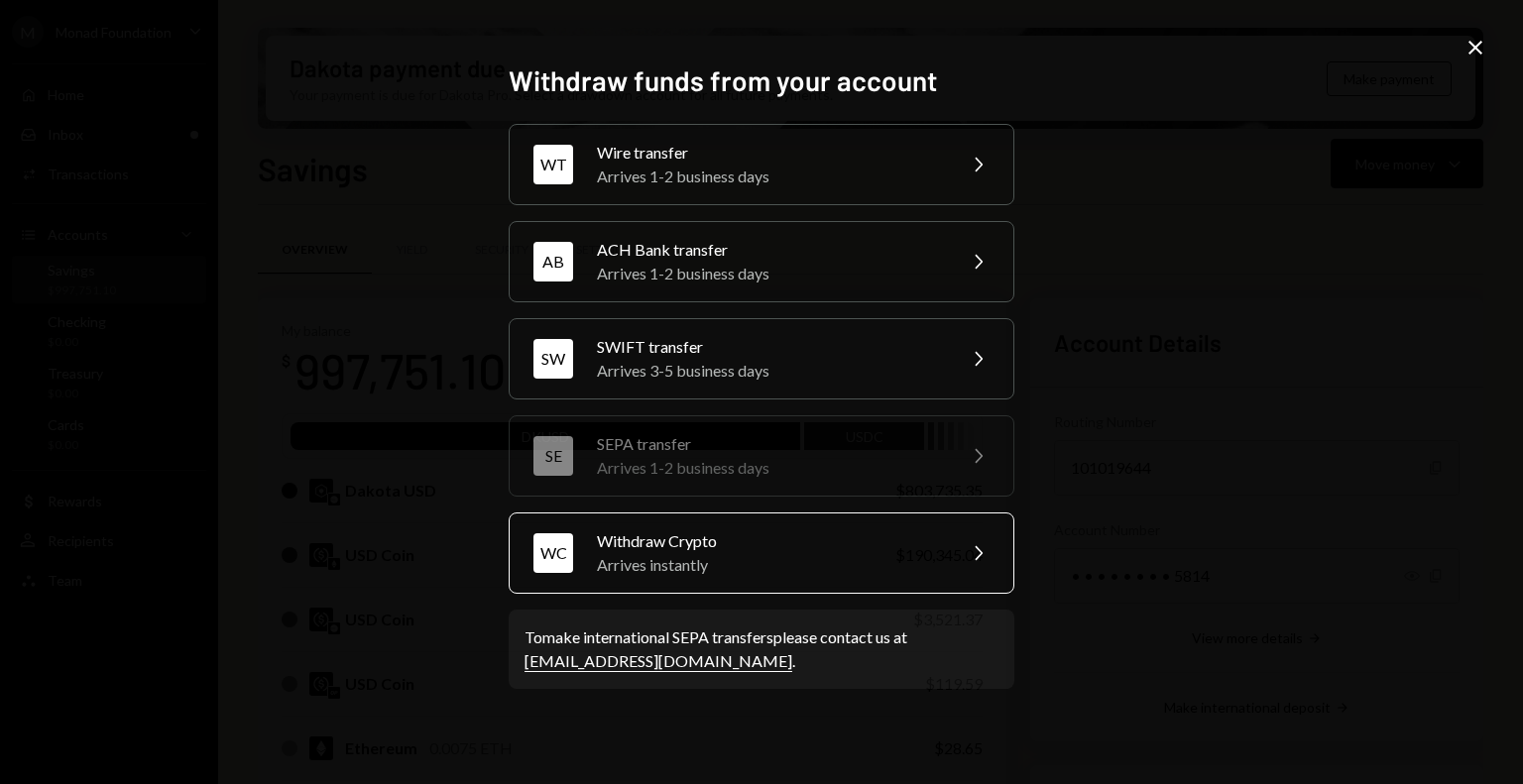 click on "Arrives instantly" at bounding box center [769, 565] 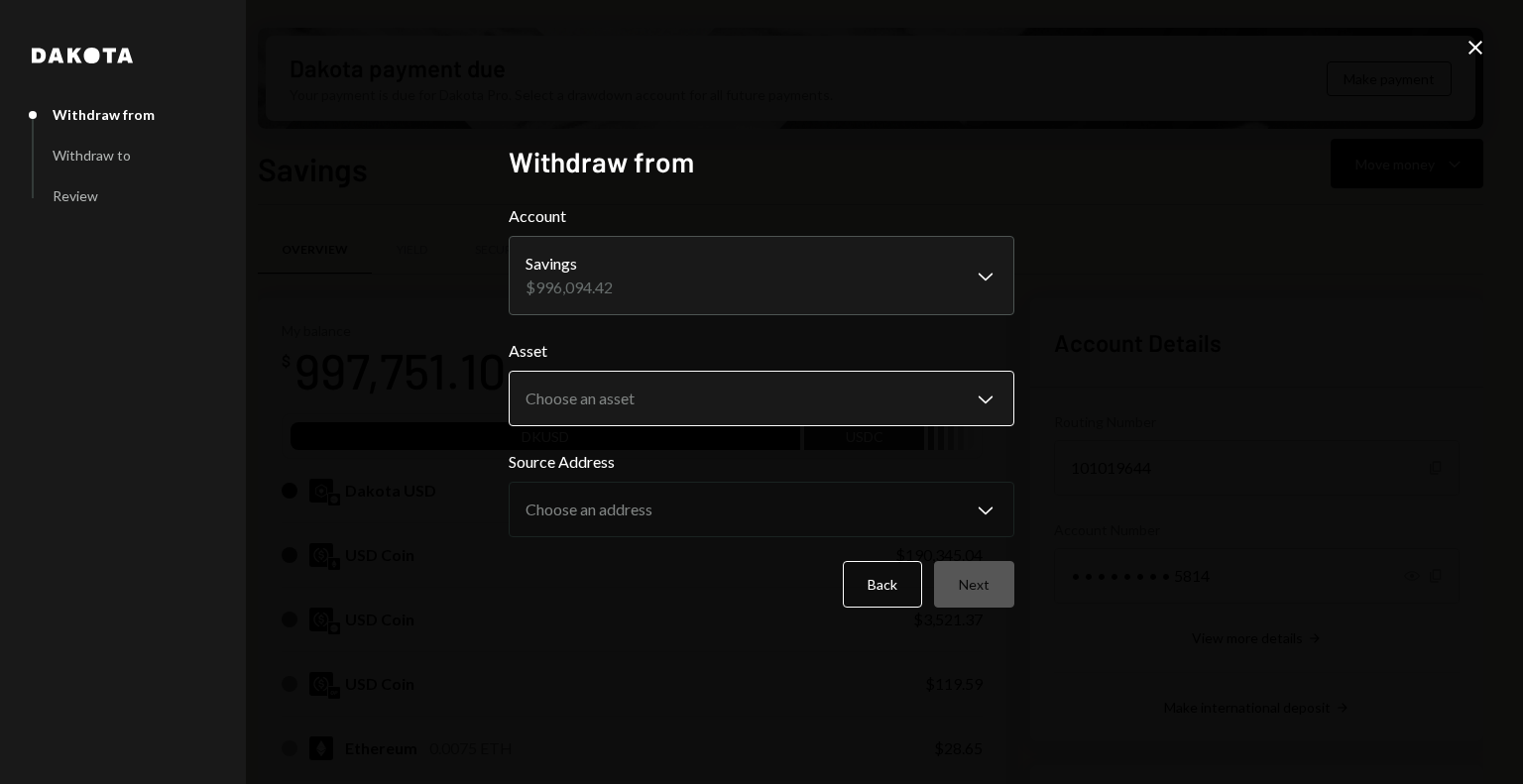 click on "M Monad Foundation Caret Down Home Home Inbox Inbox Activities Transactions Accounts Accounts Caret Down Savings $997,751.10 Checking $0.00 Treasury $0.00 Cards $0.00 Dollar Rewards User Recipients Team Team Dakota payment due Your payment is due for Dakota Pro. Select a drawdown account for all future payments. Make payment Savings Move money Caret Down Overview Yield Security Settings My balance $ 997,751.10 DKUSD USDC Dakota USD $803,735.35 USD Coin $190,345.04 USD Coin $3,521.37 USD Coin $119.59 Ethereum 0.0075  ETH $28.65 Solana 0.0057  SOL $1.09 USD Coin $0.00 Recent Transactions View all Type Initiated By Initiated At Status Bank Payment $39,759.21 Octavia Tenga 07/23/25 7:12 PM Review Right Arrow Bank Payment $7,507.50 Octavia Tenga 07/23/25 7:09 PM Review Right Arrow Bank Payment $4,004.00 Octavia Tenga 07/23/25 7:07 PM Pending Bank Payment $1,178.80 Octavia Tenga 07/23/25 7:06 PM Pending Withdrawal 1,746.33  USDC Octavia Tenga 07/23/25 7:01 PM Completed Account Details Routing Number 101019644 Copy" at bounding box center (762, 392) 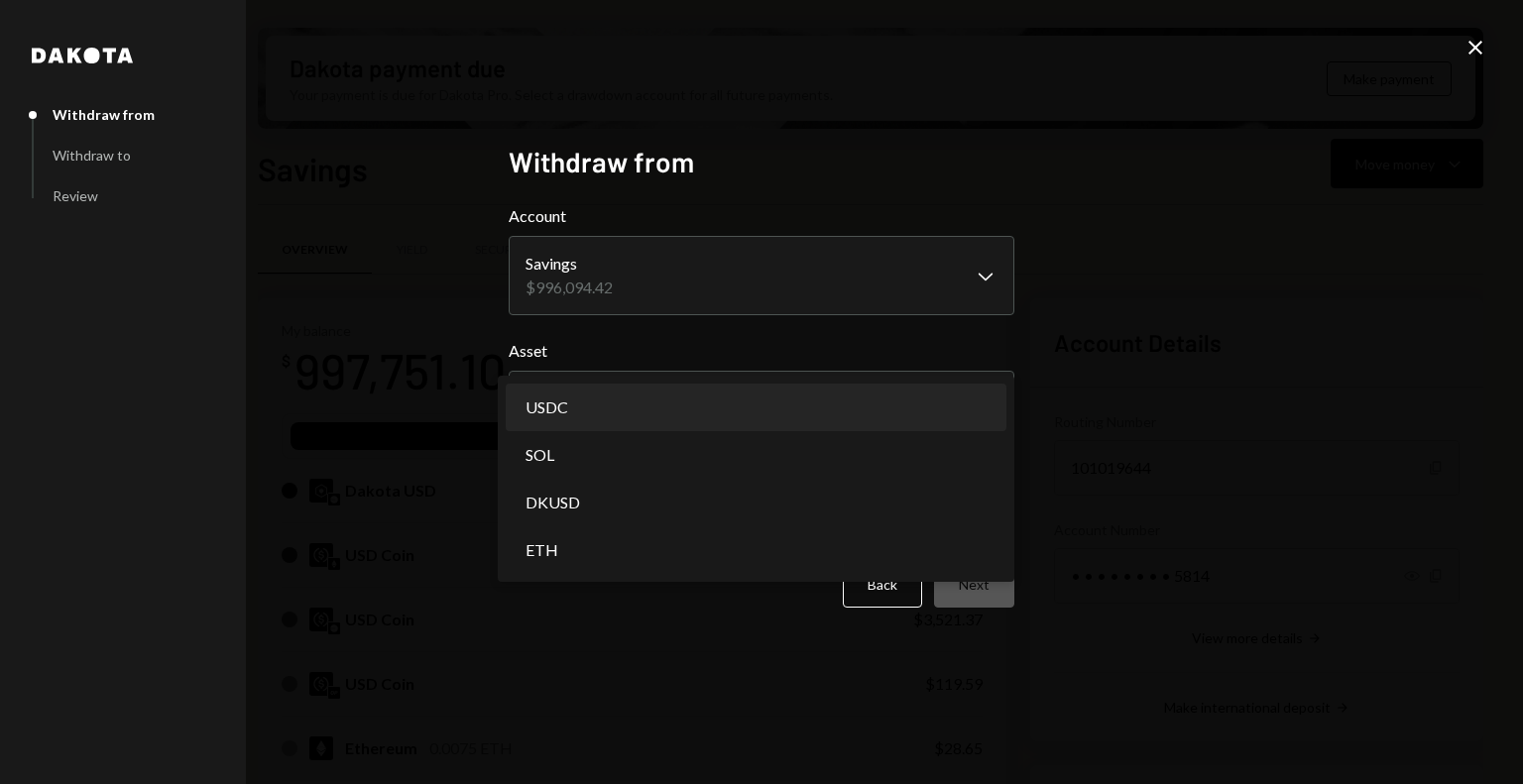 select on "****" 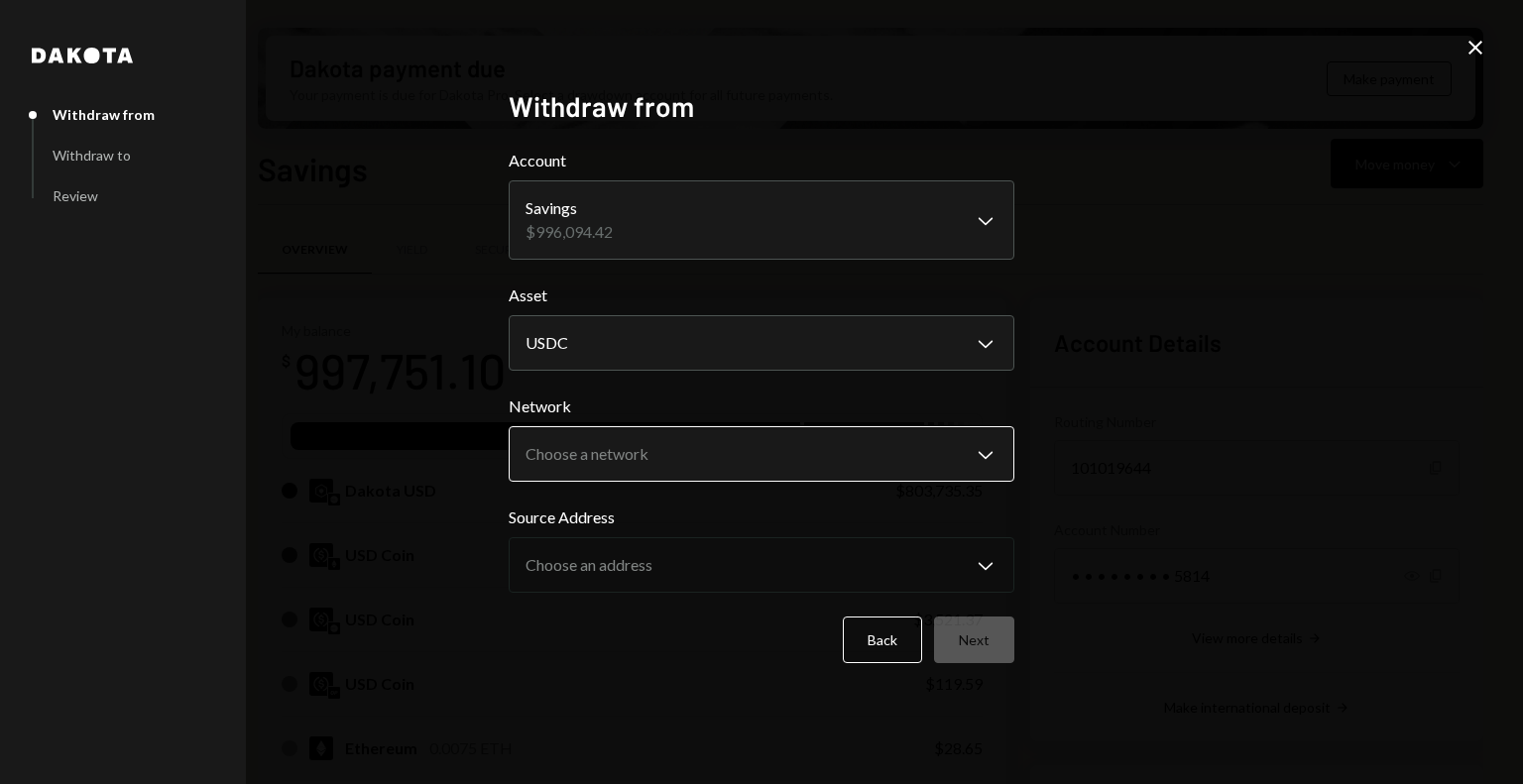 click on "M Monad Foundation Caret Down Home Home Inbox Inbox Activities Transactions Accounts Accounts Caret Down Savings $997,751.10 Checking $0.00 Treasury $0.00 Cards $0.00 Dollar Rewards User Recipients Team Team Dakota payment due Your payment is due for Dakota Pro. Select a drawdown account for all future payments. Make payment Savings Move money Caret Down Overview Yield Security Settings My balance $ 997,751.10 DKUSD USDC Dakota USD $803,735.35 USD Coin $190,345.04 USD Coin $3,521.37 USD Coin $119.59 Ethereum 0.0075  ETH $28.65 Solana 0.0057  SOL $1.09 USD Coin $0.00 Recent Transactions View all Type Initiated By Initiated At Status Bank Payment $39,759.21 Octavia Tenga 07/23/25 7:12 PM Review Right Arrow Bank Payment $7,507.50 Octavia Tenga 07/23/25 7:09 PM Review Right Arrow Bank Payment $4,004.00 Octavia Tenga 07/23/25 7:07 PM Pending Bank Payment $1,178.80 Octavia Tenga 07/23/25 7:06 PM Pending Withdrawal 1,746.33  USDC Octavia Tenga 07/23/25 7:01 PM Completed Account Details Routing Number 101019644 Copy" at bounding box center [762, 392] 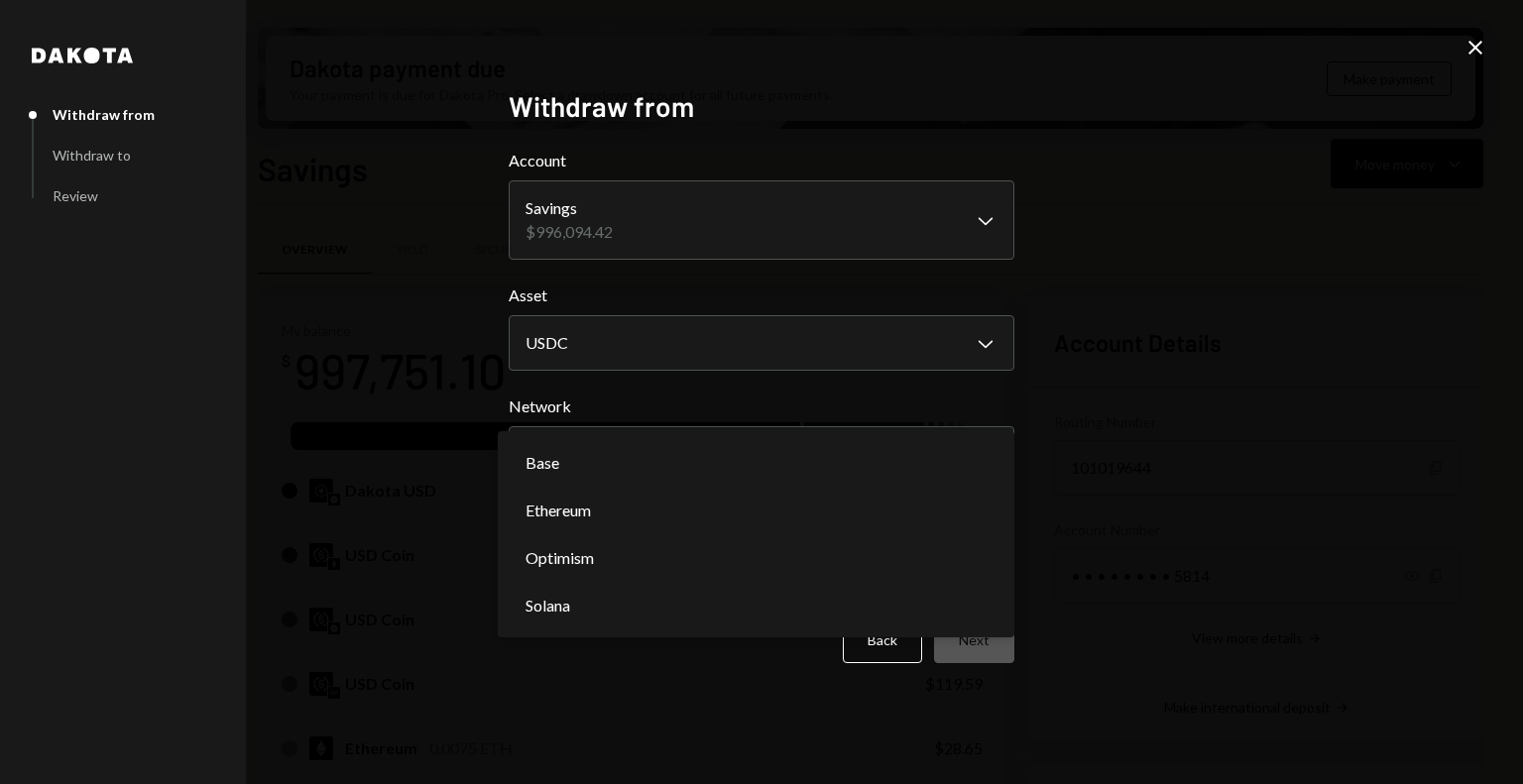 select on "**********" 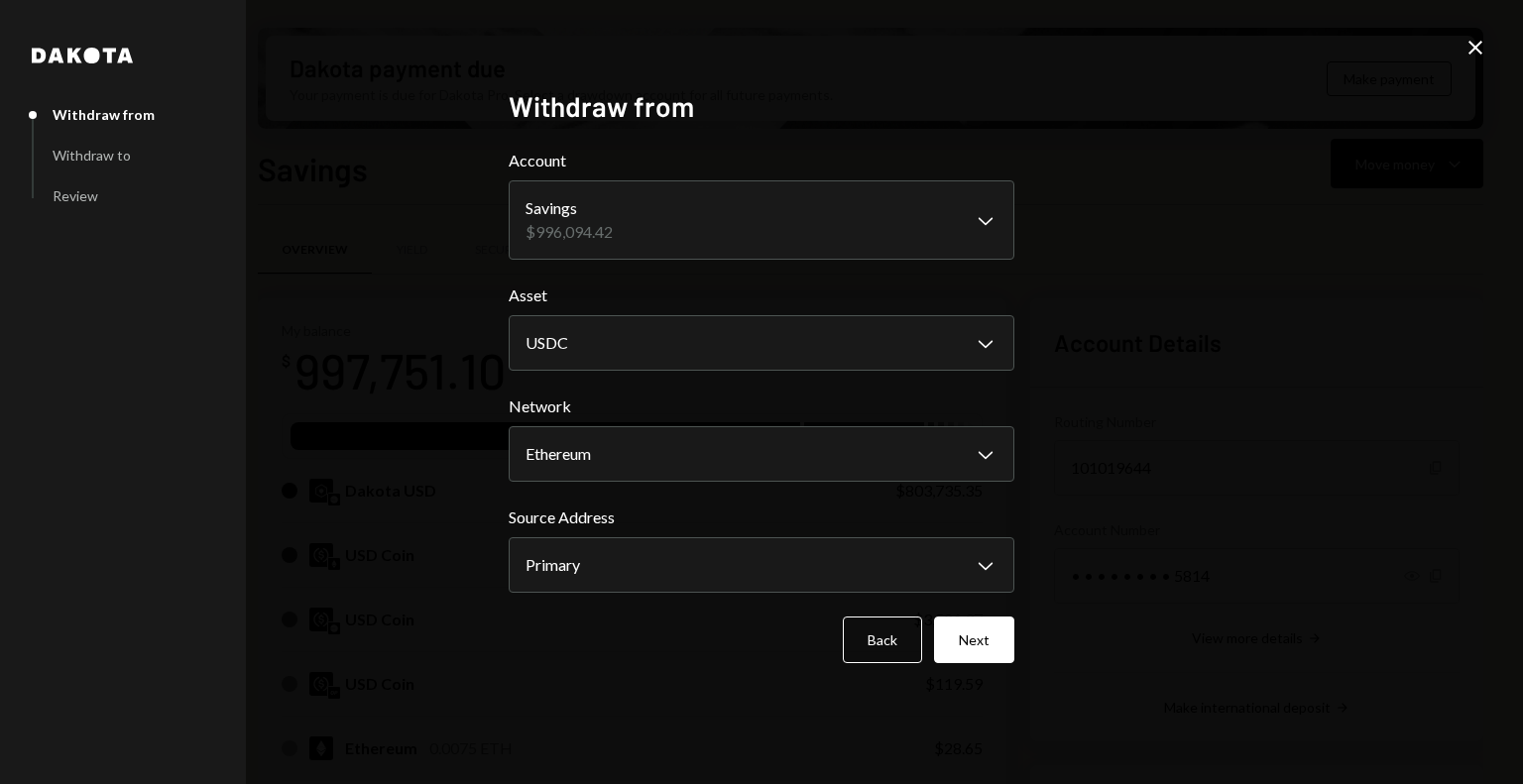 click on "Next" at bounding box center (974, 639) 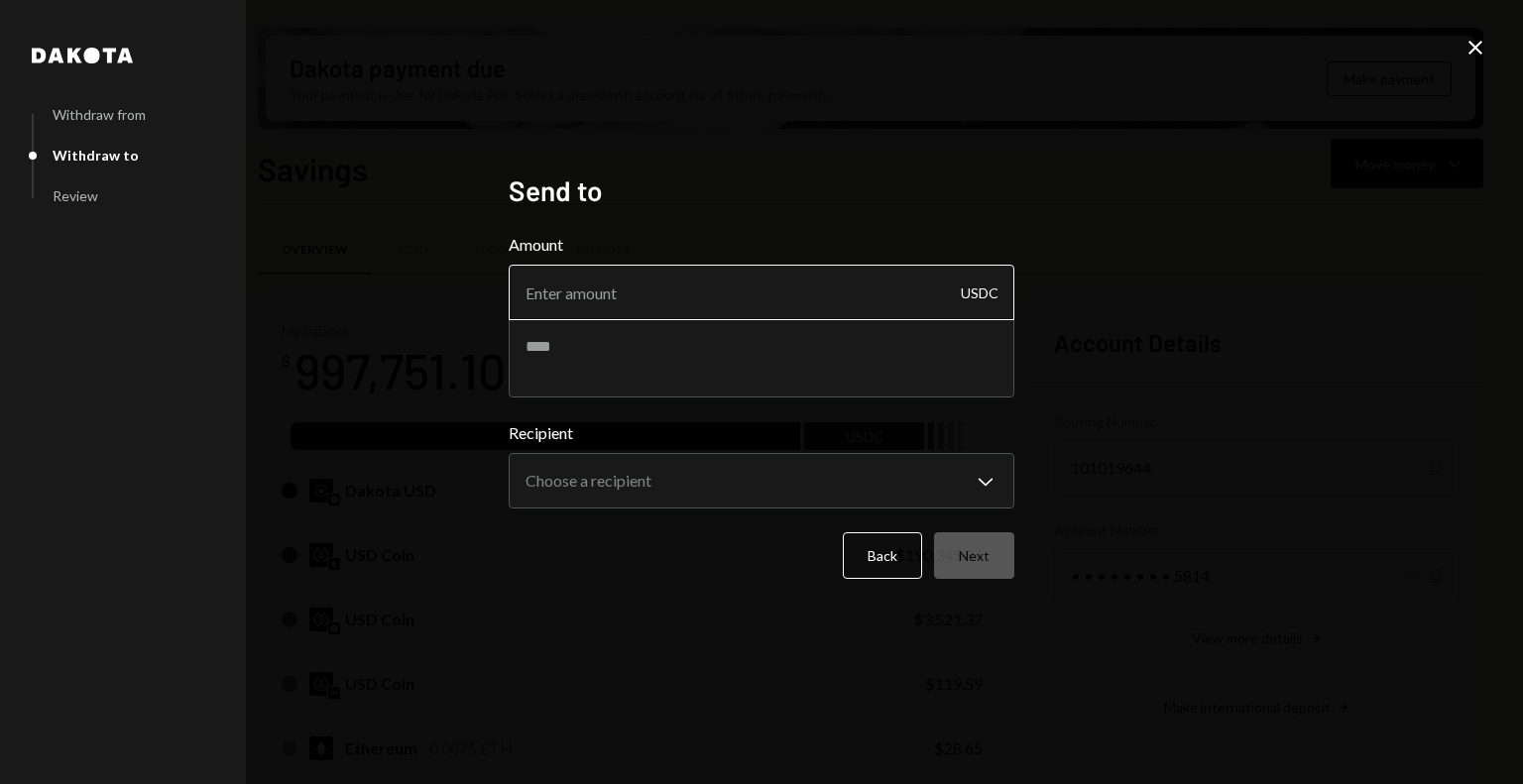click on "Amount" at bounding box center (762, 292) 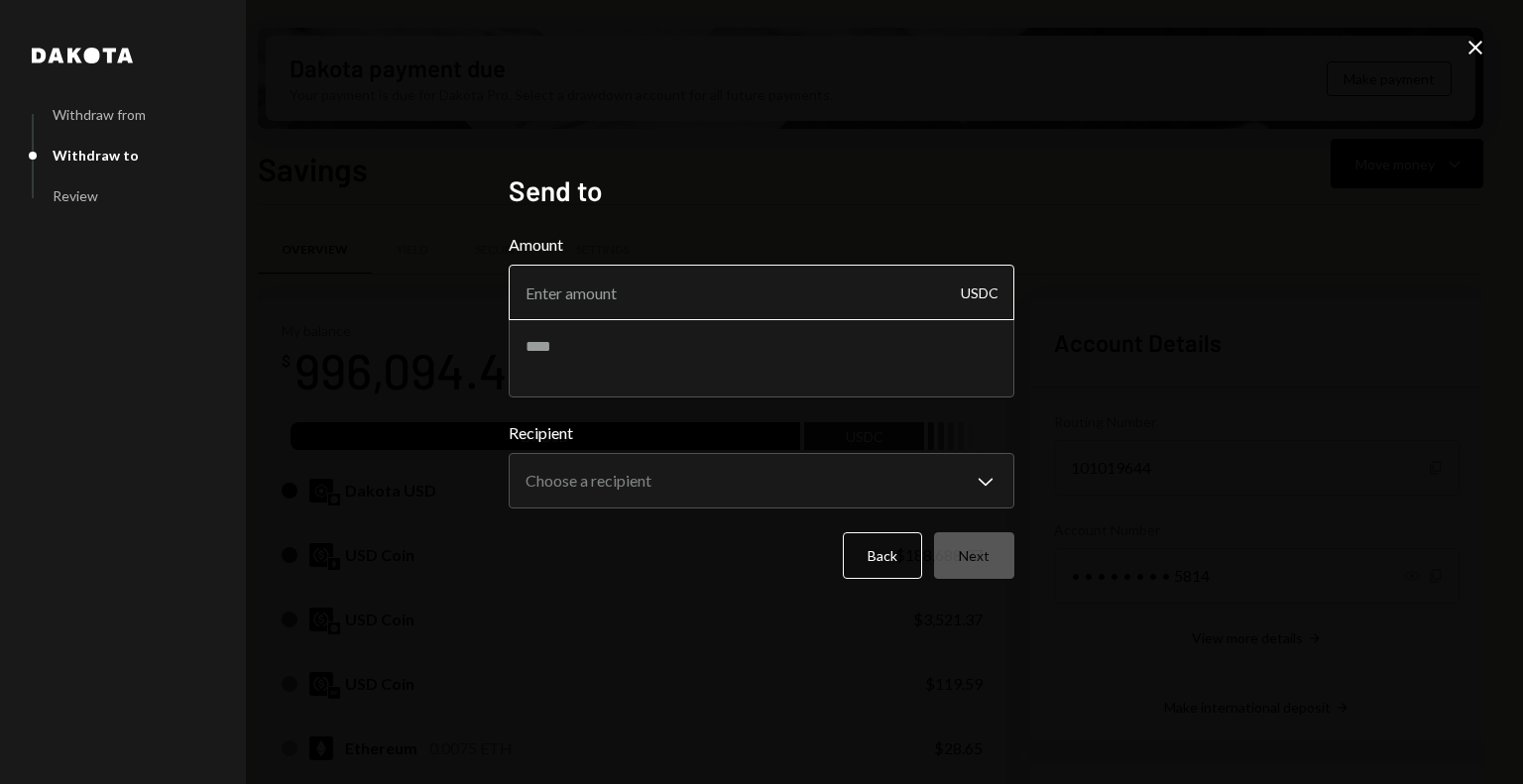 paste on "4435.98" 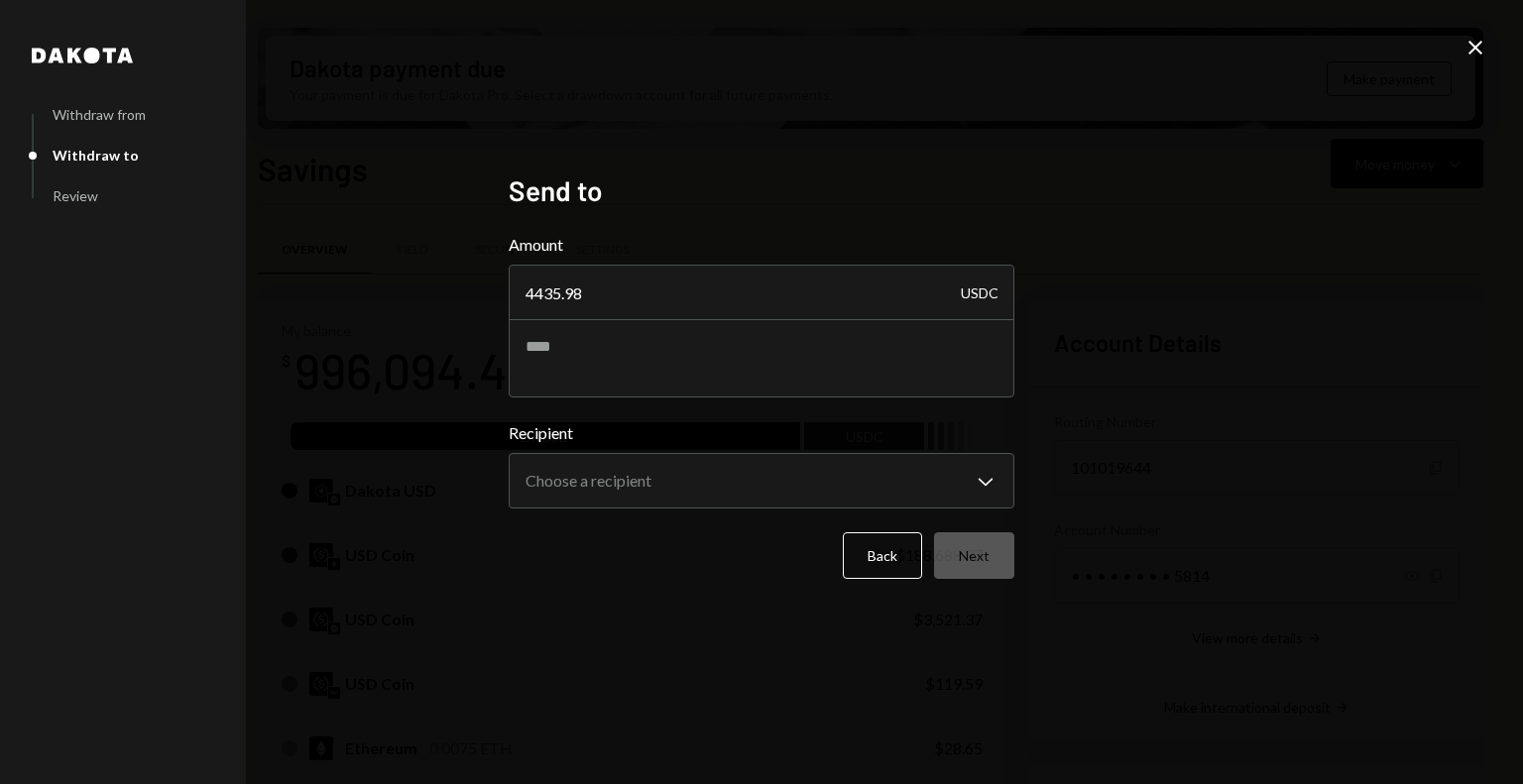 type on "4435.98" 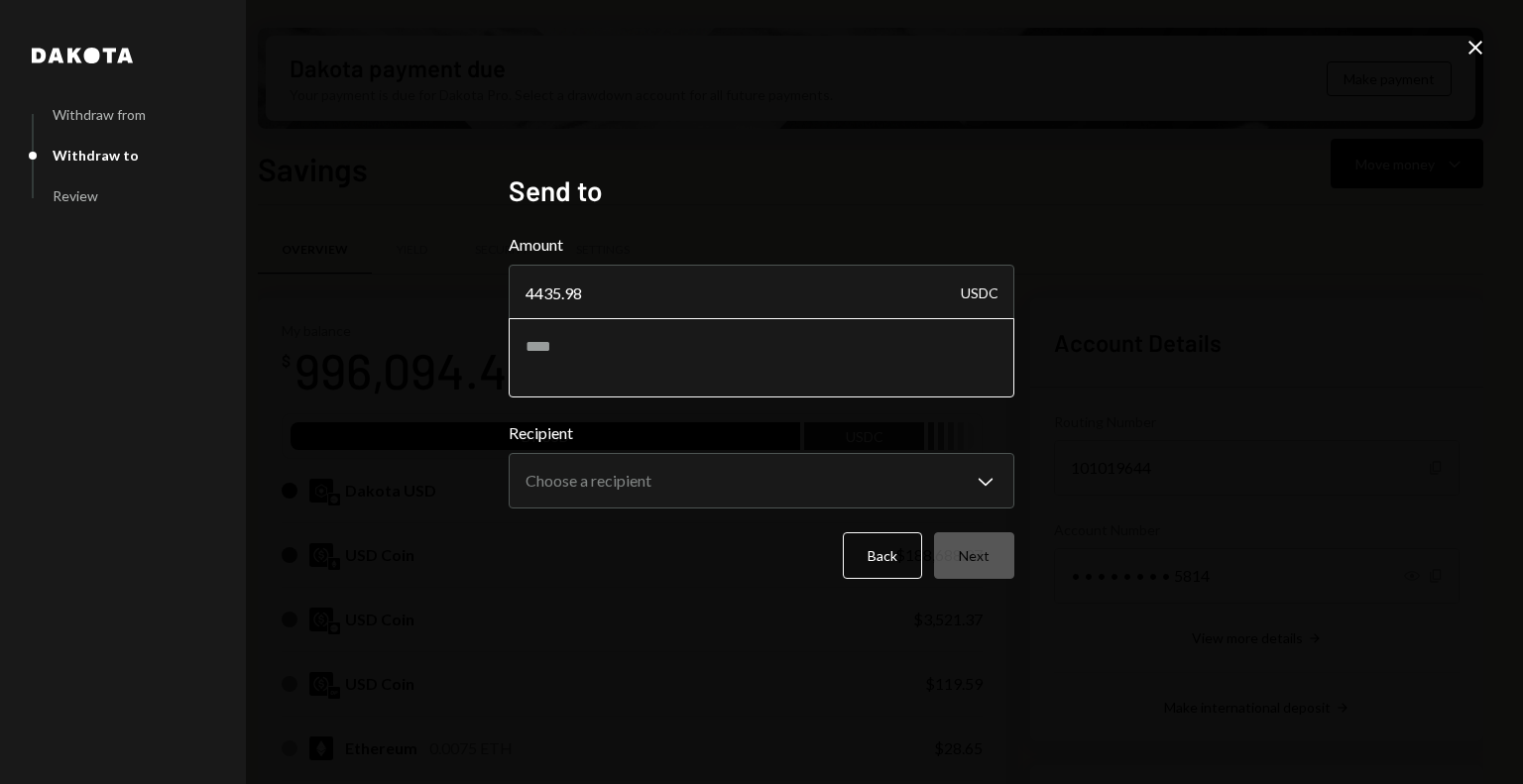click at bounding box center (762, 358) 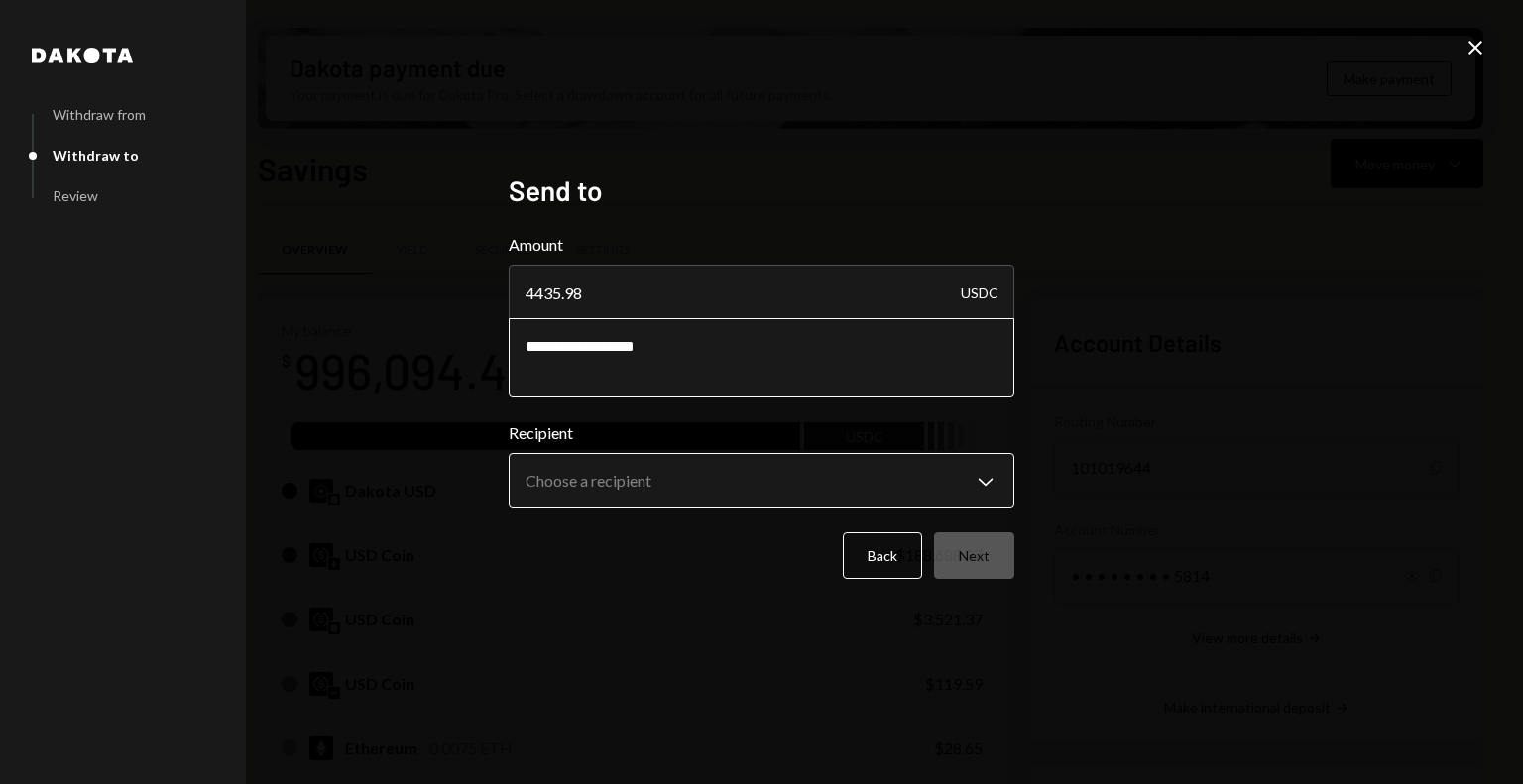 type on "**********" 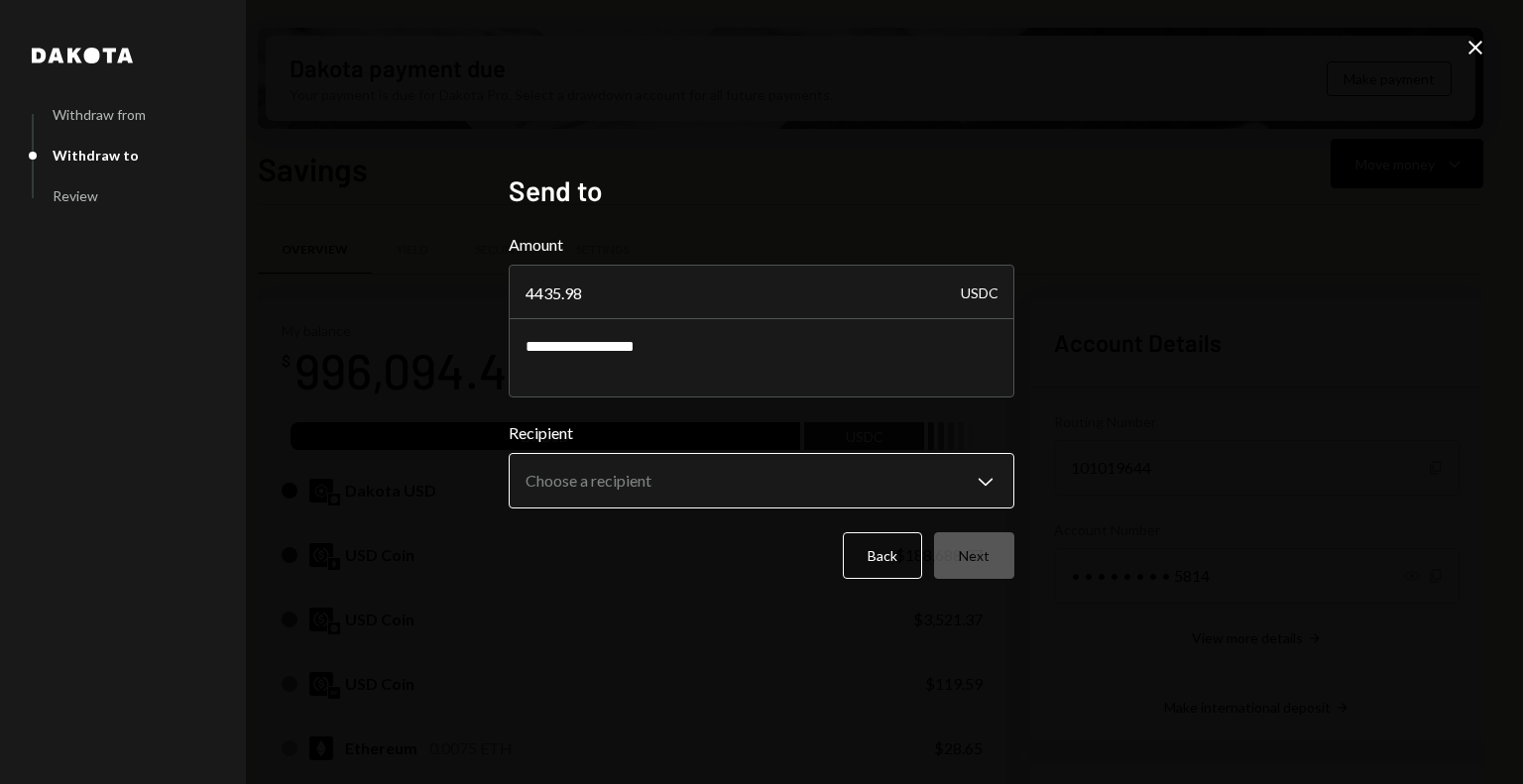 click on "M Monad Foundation Caret Down Home Home Inbox Inbox Activities Transactions Accounts Accounts Caret Down Savings $996,094.43 Checking $0.00 Treasury $0.00 Cards $0.00 Dollar Rewards User Recipients Team Team Dakota payment due Your payment is due for Dakota Pro. Select a drawdown account for all future payments. Make payment Savings Move money Caret Down Overview Yield Security Settings My balance $ 996,094.43 DKUSD USDC Dakota USD $803,735.35 USD Coin $188,688.37 USD Coin $3,521.37 USD Coin $119.59 Ethereum 0.0075  ETH $28.65 Solana 0.0057  SOL $1.09 USD Coin $0.00 Recent Transactions View all Type Initiated By Initiated At Status Bank Payment $39,759.21 Octavia Tenga 07/23/25 7:12 PM Review Right Arrow Bank Payment $7,507.50 Octavia Tenga 07/23/25 7:09 PM Review Right Arrow Bank Payment $4,004.00 Octavia Tenga 07/23/25 7:07 PM Pending Bank Payment $1,178.80 Octavia Tenga 07/23/25 7:06 PM Pending Withdrawal 1,746.33  USDC Octavia Tenga 07/23/25 7:01 PM Completed Account Details Routing Number 101019644 Copy" at bounding box center [762, 392] 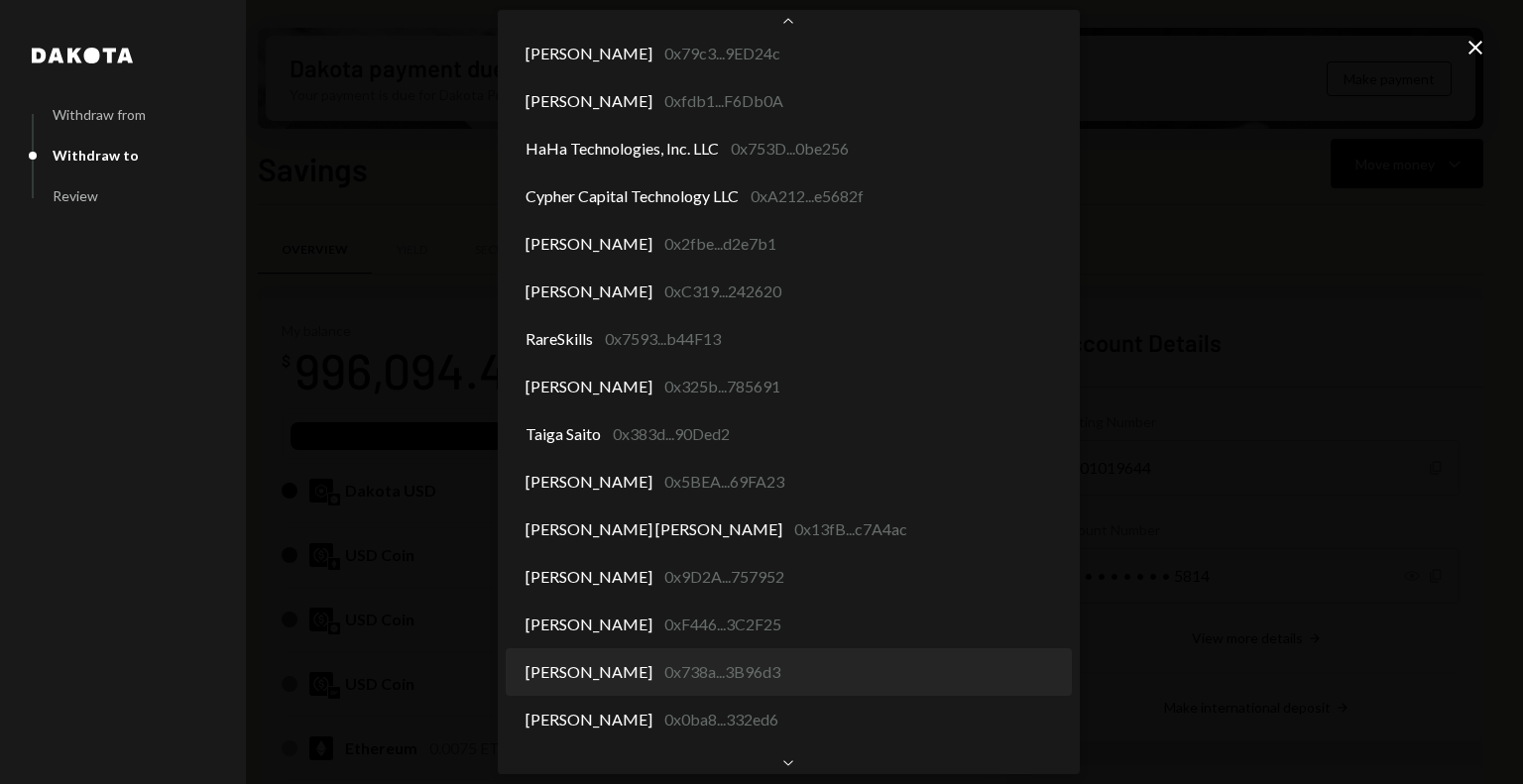 scroll, scrollTop: 4111, scrollLeft: 0, axis: vertical 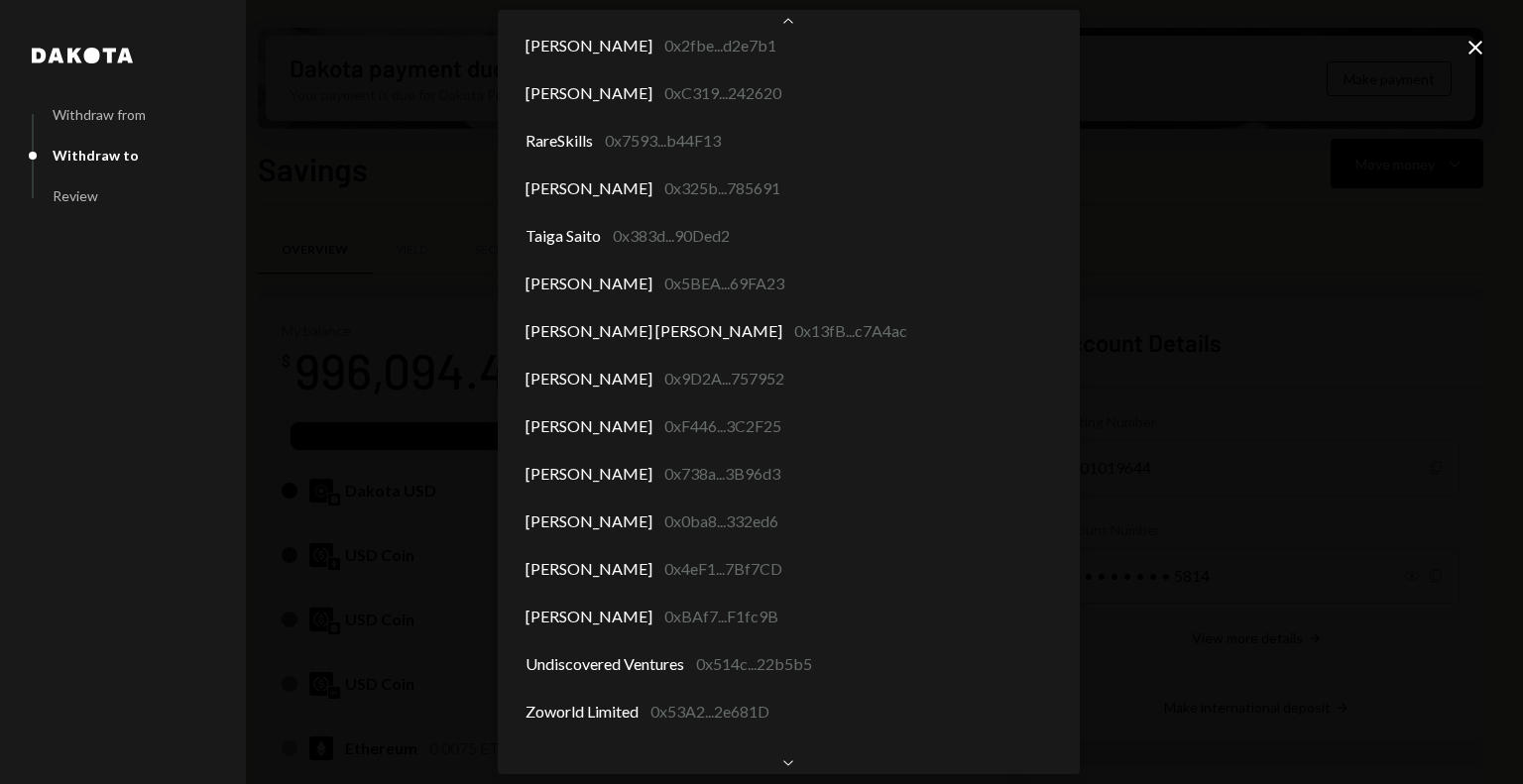 select on "**********" 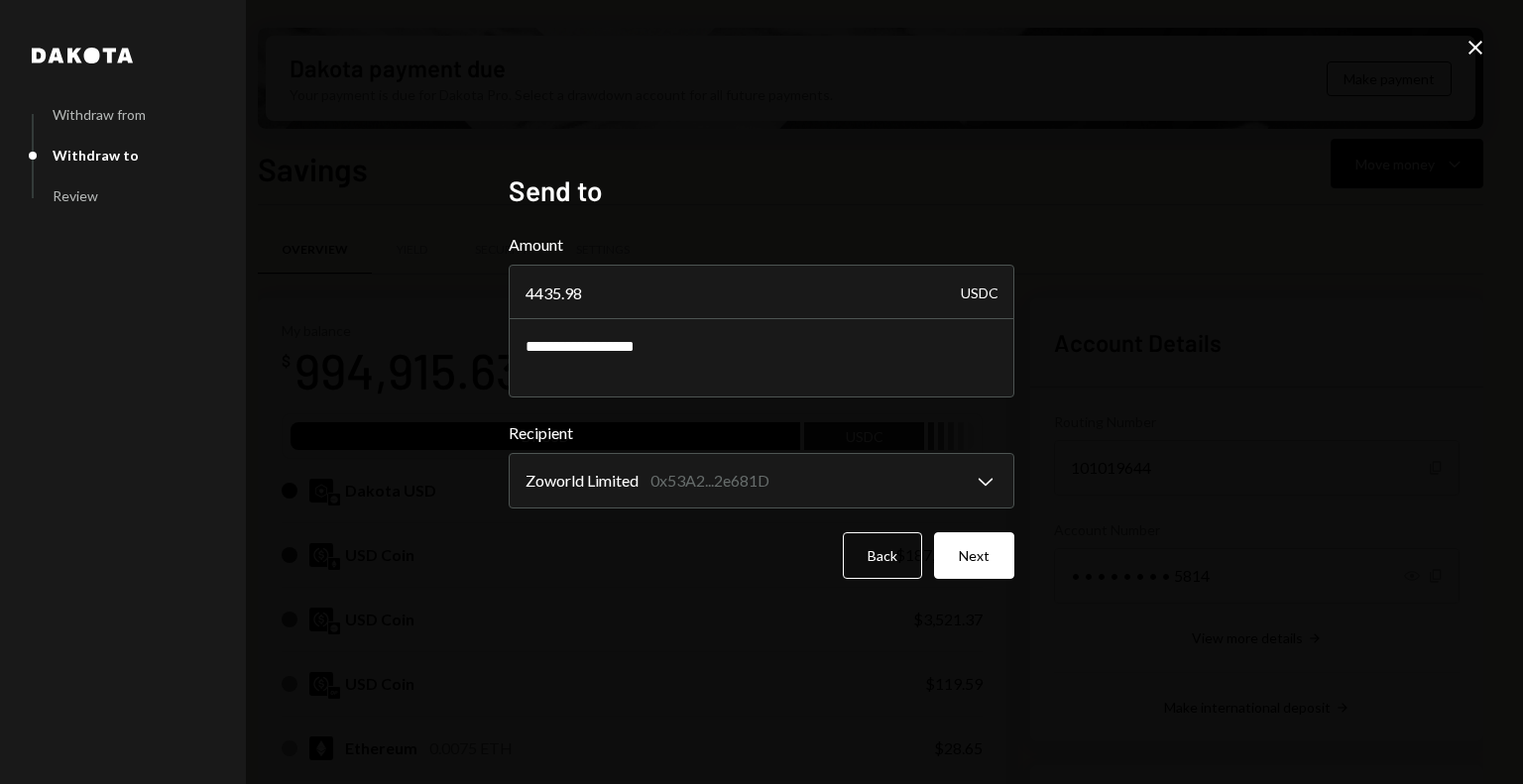 click on "Next" at bounding box center (974, 555) 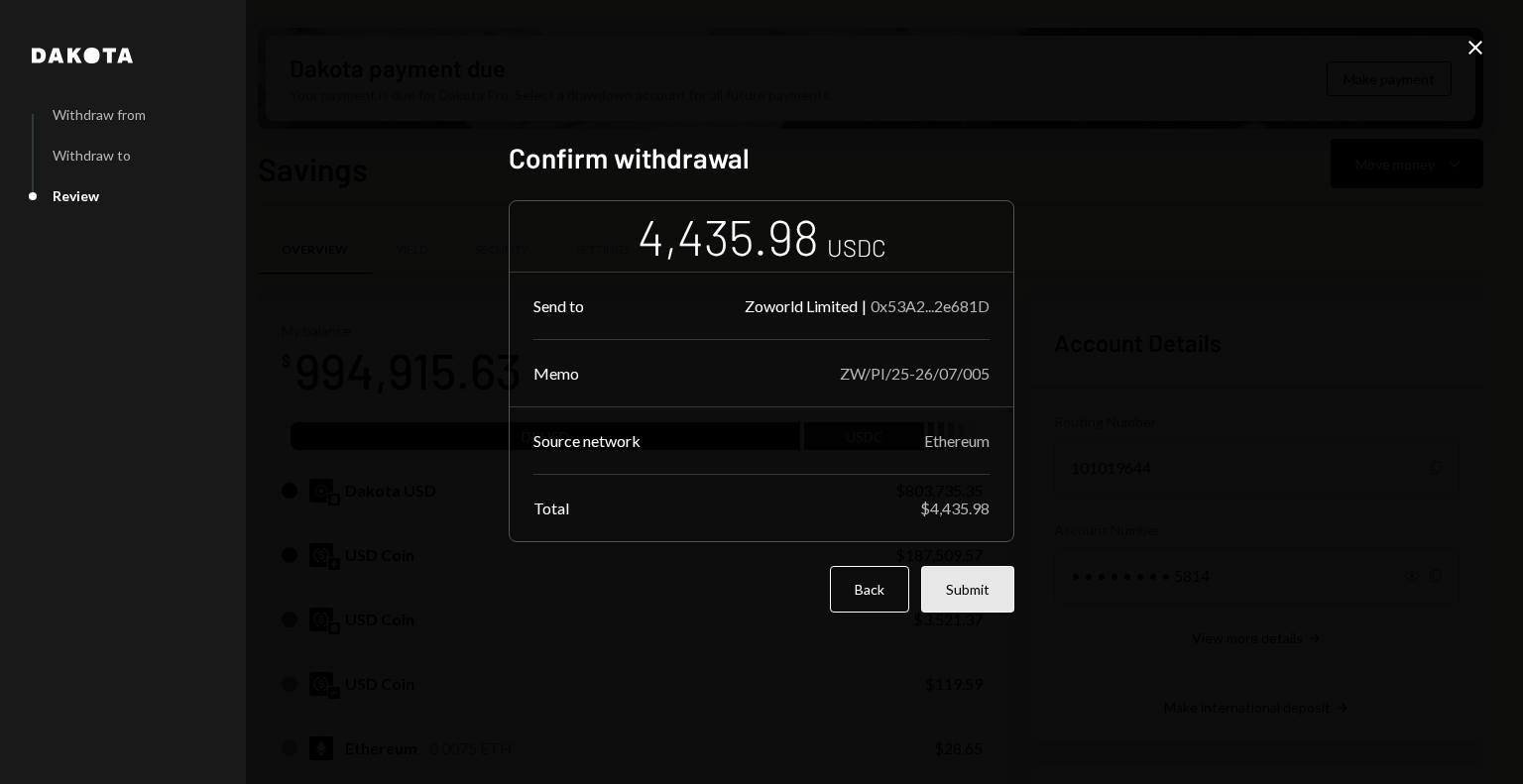 click on "Submit" at bounding box center (968, 589) 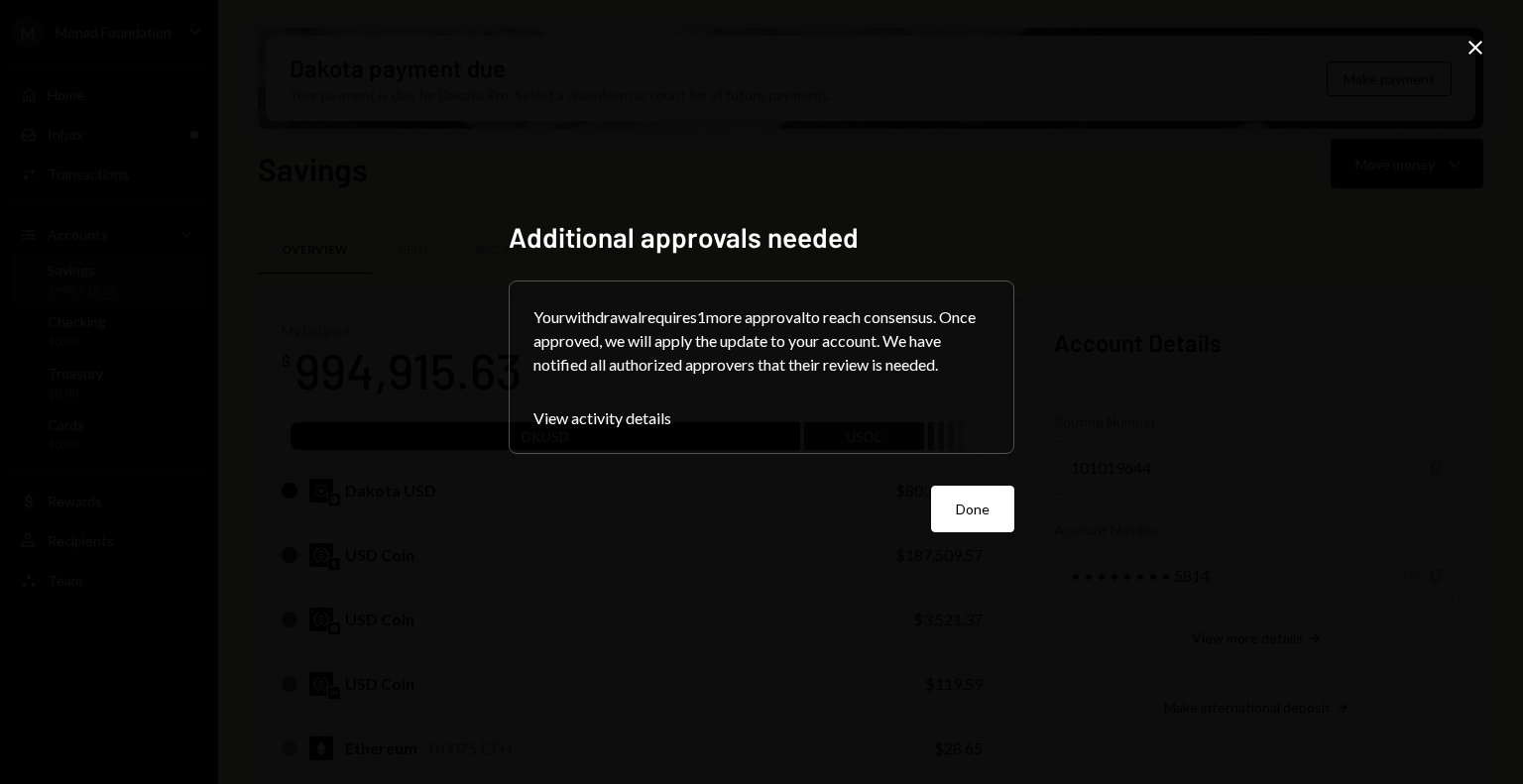 click on "Done" at bounding box center (973, 508) 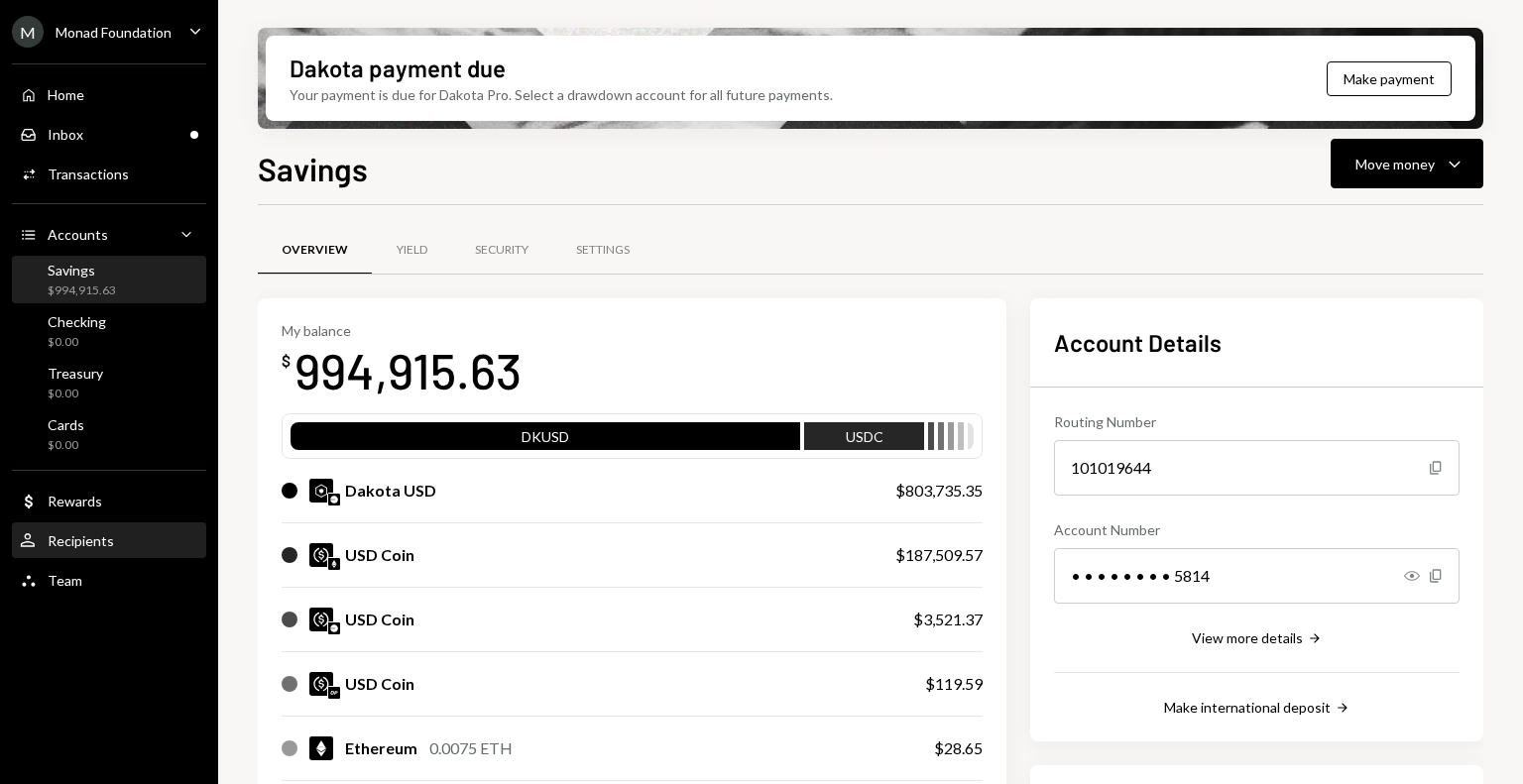 click on "User Recipients" at bounding box center (109, 541) 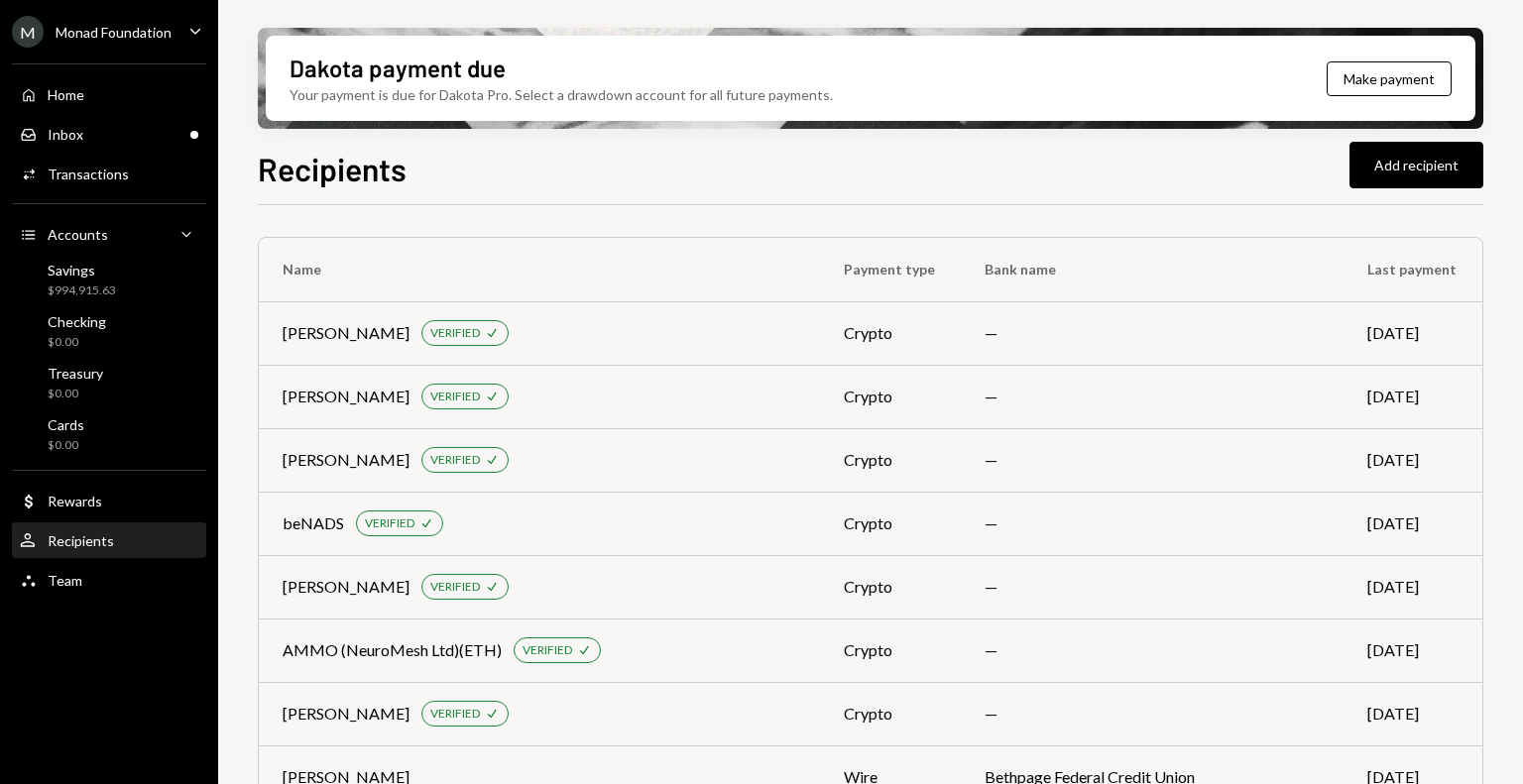 scroll, scrollTop: 0, scrollLeft: 0, axis: both 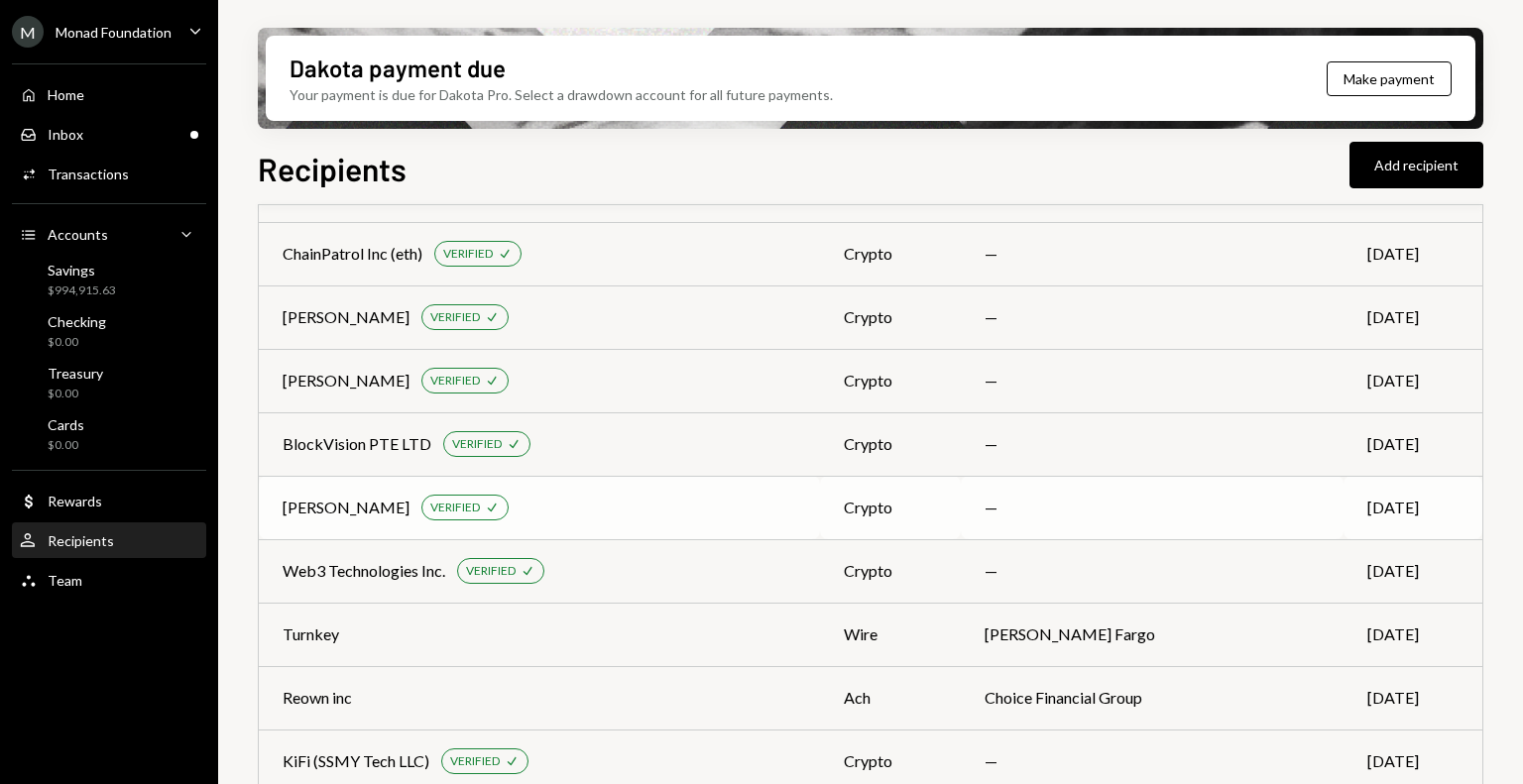 click on "[PERSON_NAME] VERIFIED Check" at bounding box center (539, 507) 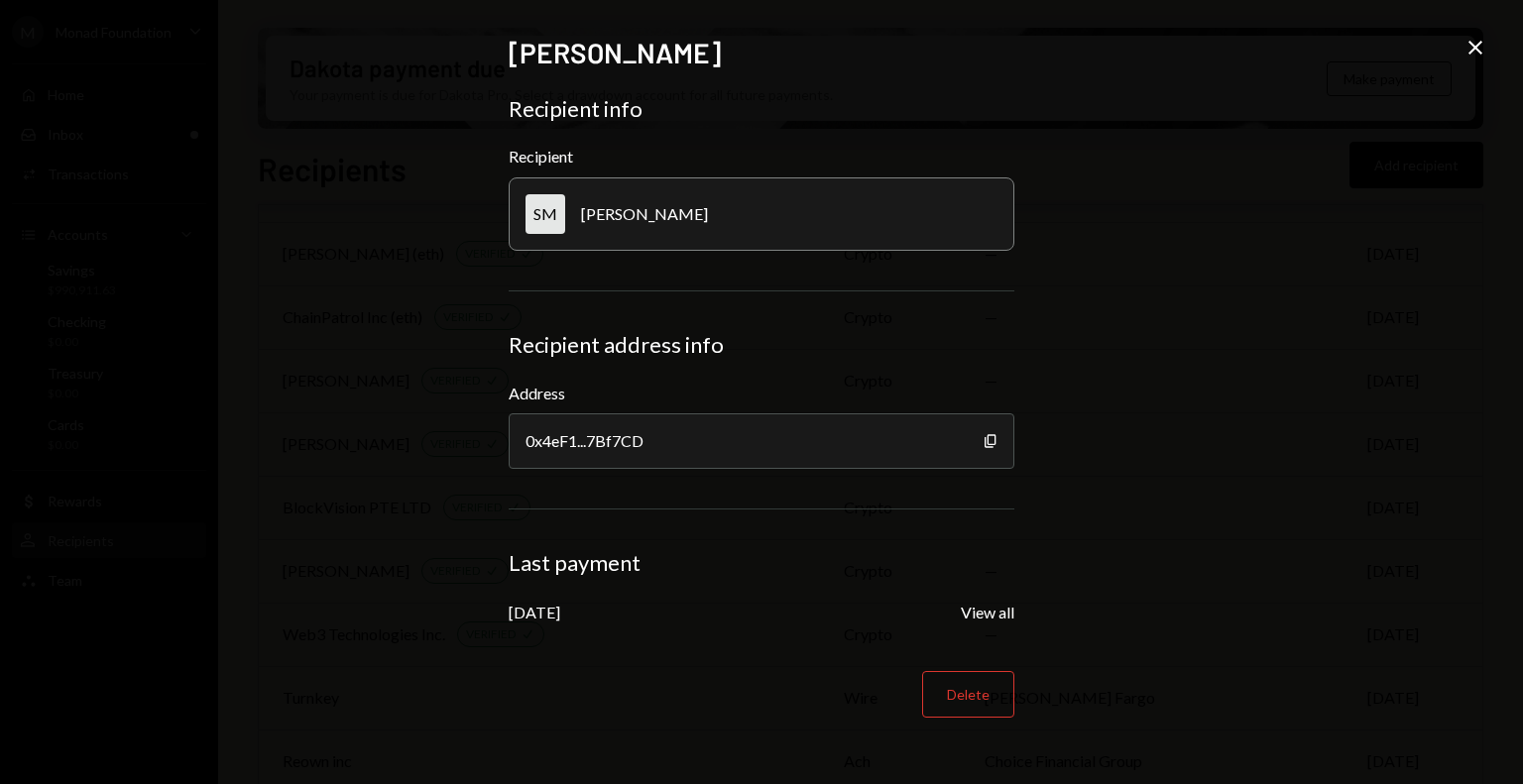 click on "Close" 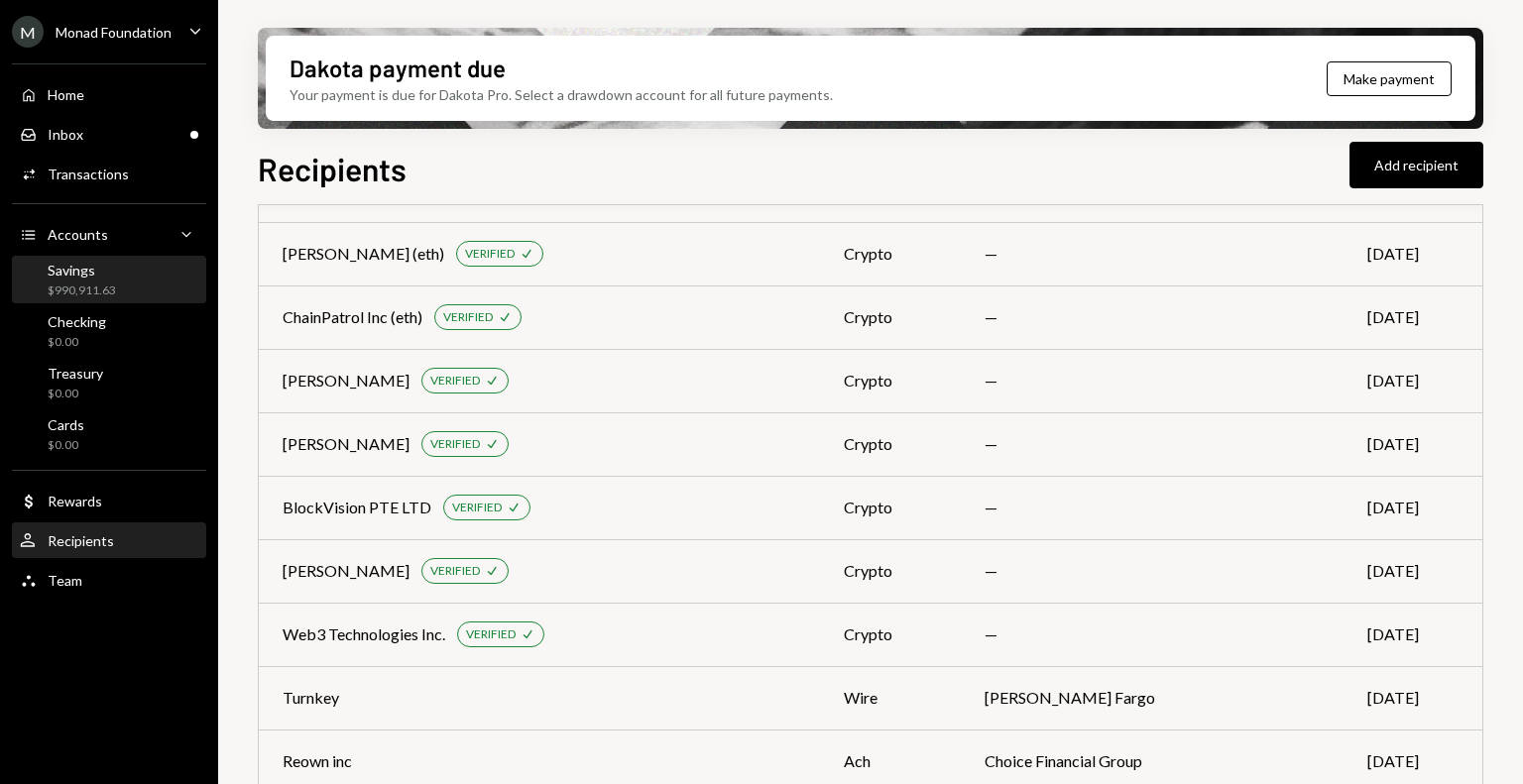 click on "Savings $990,911.63" at bounding box center (81, 280) 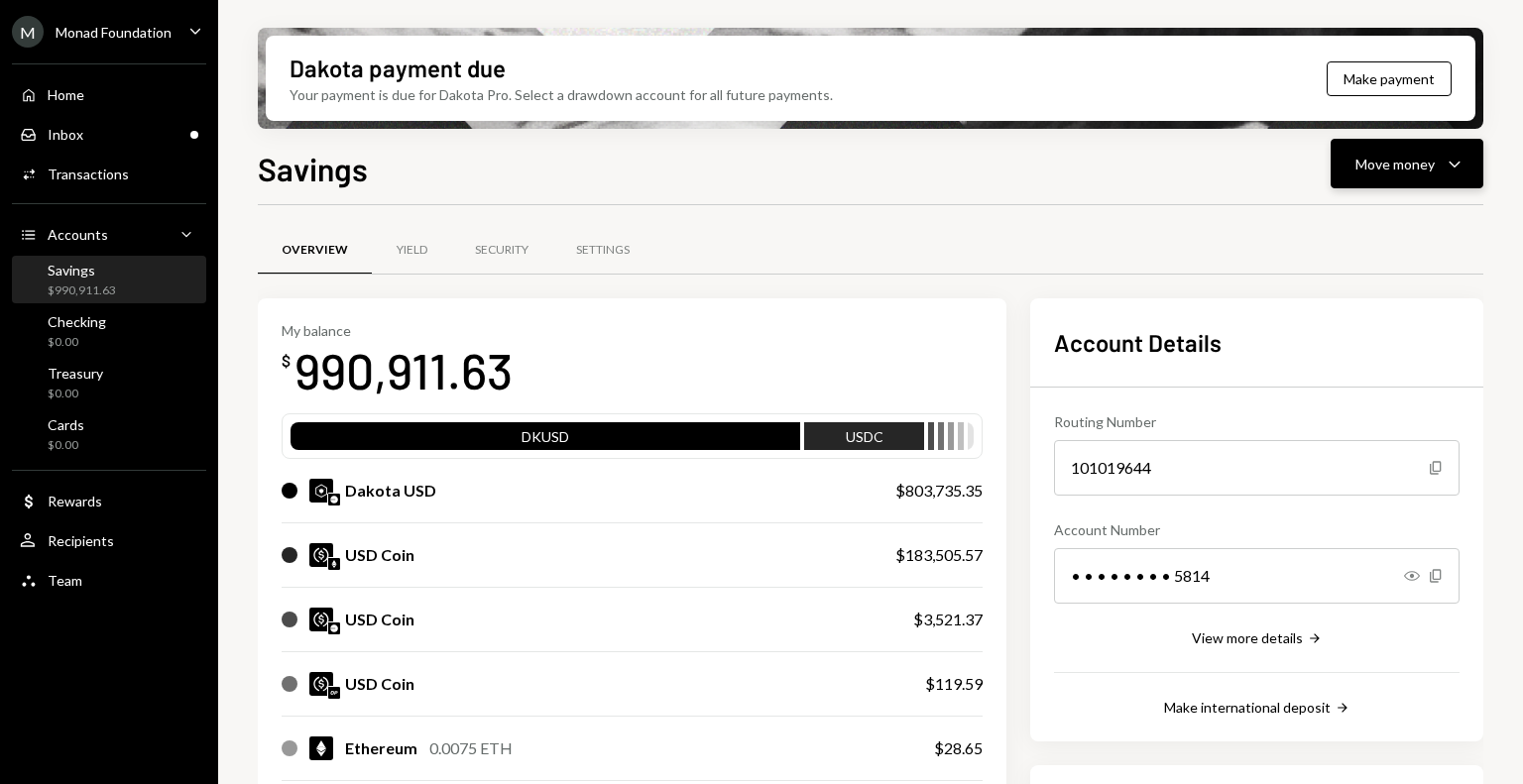 click on "Move money" at bounding box center (1395, 164) 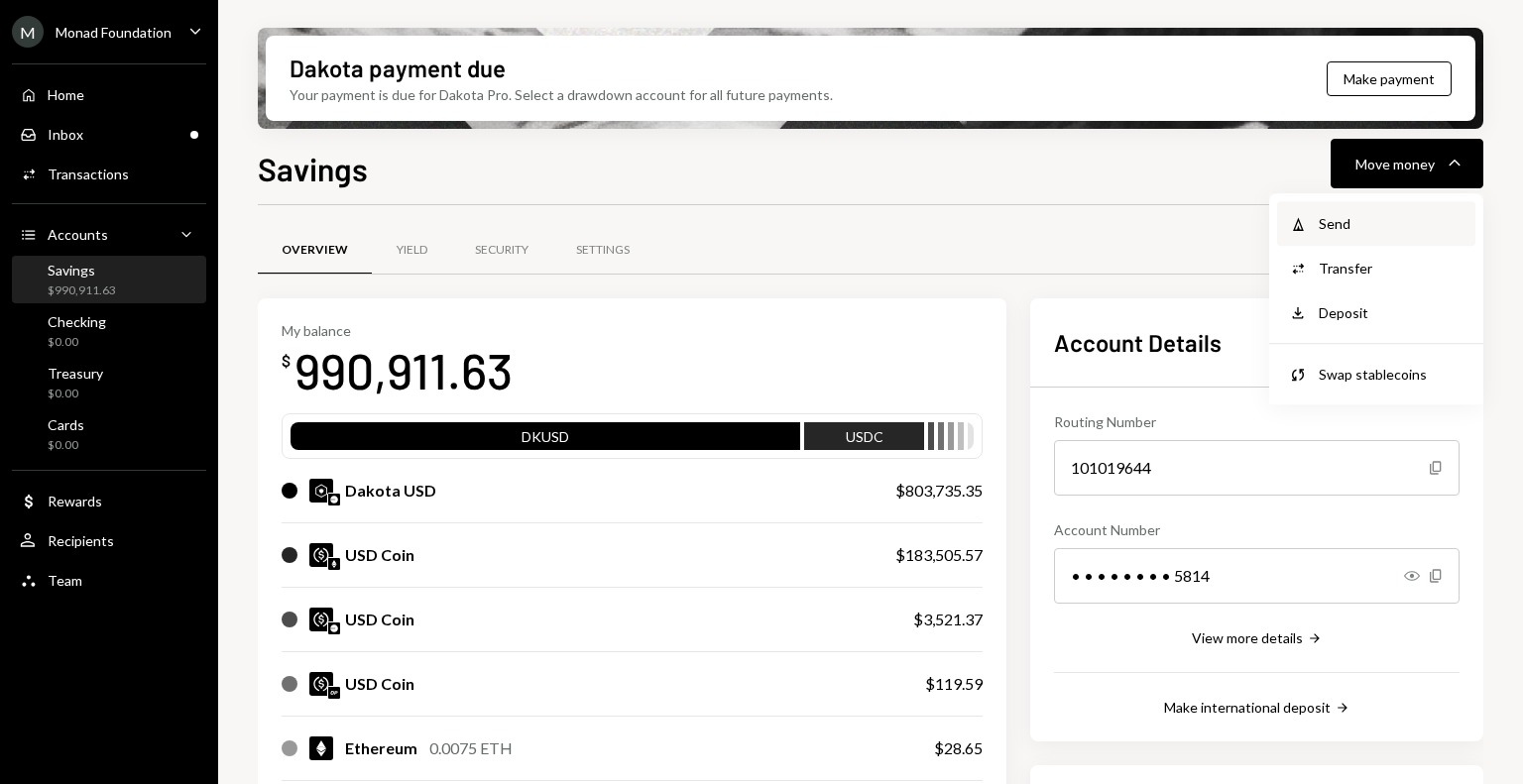 click on "Send" at bounding box center [1391, 223] 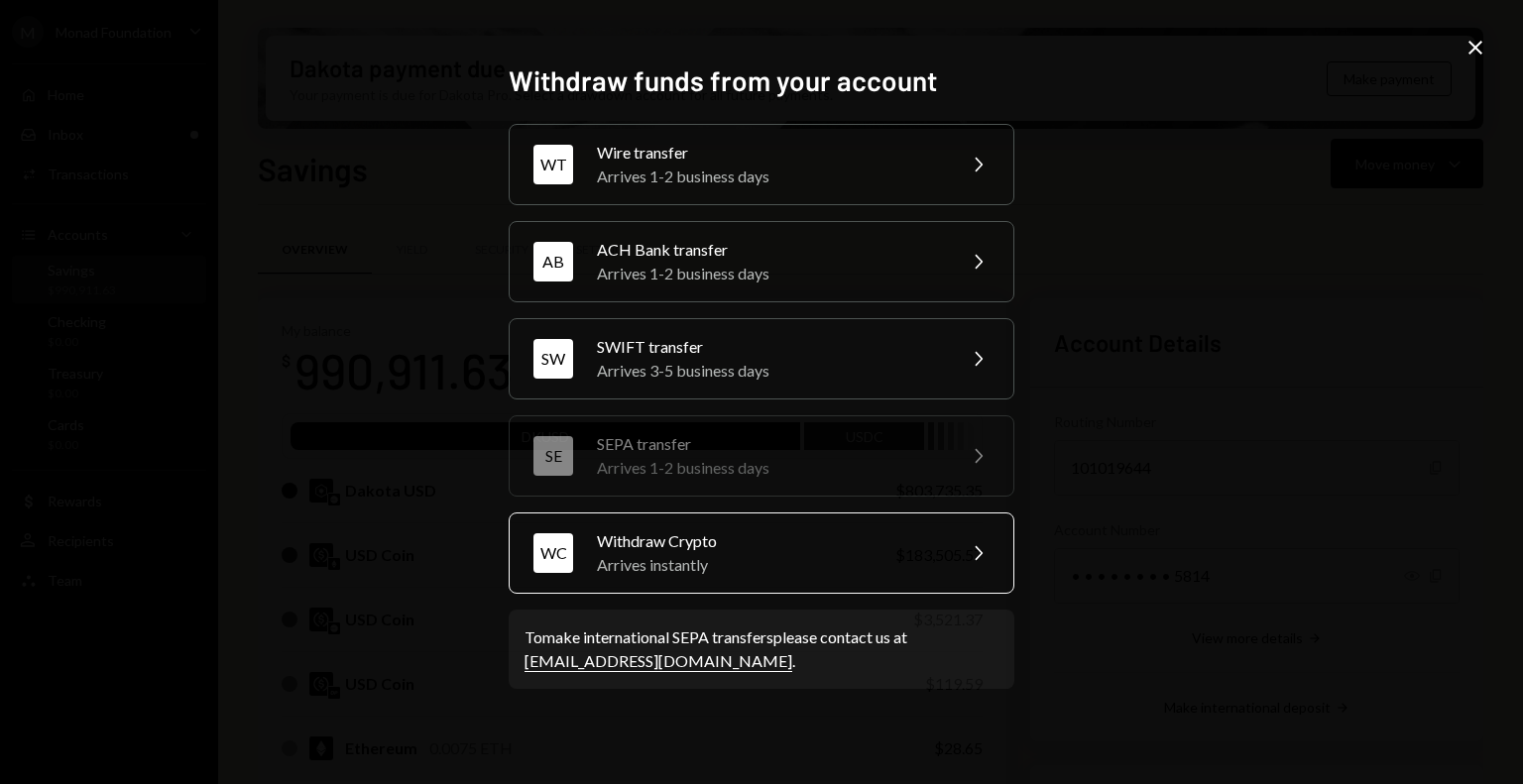click on "Arrives instantly" at bounding box center (769, 565) 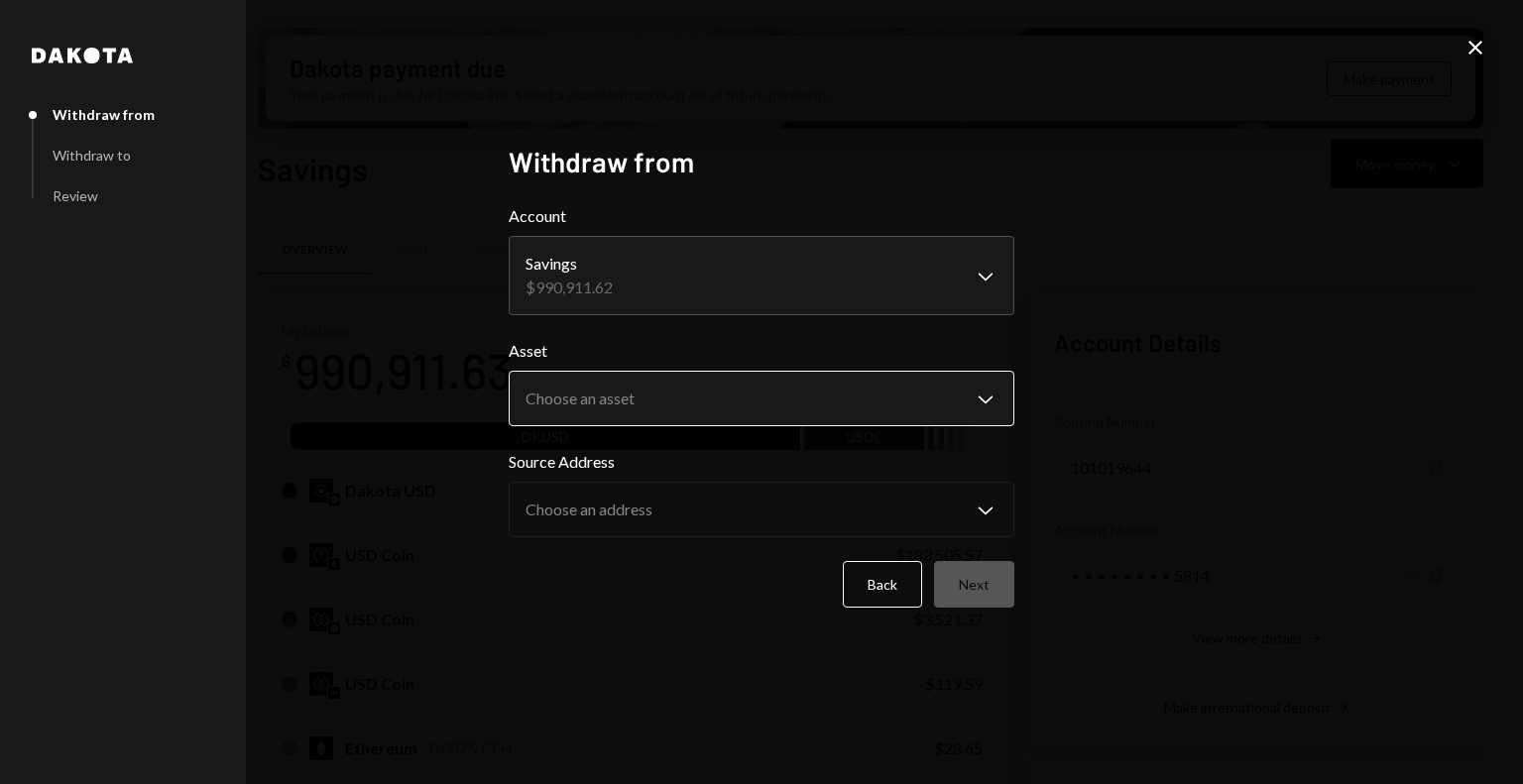click on "M Monad Foundation Caret Down Home Home Inbox Inbox Activities Transactions Accounts Accounts Caret Down Savings $990,911.63 Checking $0.00 Treasury $0.00 Cards $0.00 Dollar Rewards User Recipients Team Team Dakota payment due Your payment is due for Dakota Pro. Select a drawdown account for all future payments. Make payment Savings Move money Caret Down Overview Yield Security Settings My balance $ 990,911.63 DKUSD USDC Dakota USD $803,735.35 USD Coin $183,505.57 USD Coin $3,521.37 USD Coin $119.59 Ethereum 0.0075  ETH $28.65 Solana 0.0057  SOL $1.09 USD Coin $0.00 Recent Transactions View all Type Initiated By Initiated At Status Withdrawal 4,435.98  USDC Octavia Tenga [DATE] 7:13 PM Review Right Arrow Bank Payment $39,759.21 Octavia Tenga [DATE] 7:12 PM Review Right Arrow Bank Payment $7,507.50 Octavia Tenga [DATE] 7:09 PM Pending Bank Payment $4,004.00 Octavia Tenga [DATE] 7:07 PM Pending Bank Payment $1,178.80 [PERSON_NAME] [DATE] 7:06 PM Pending Account Details Routing Number [FINANCIAL_ID] Copy" at bounding box center (762, 392) 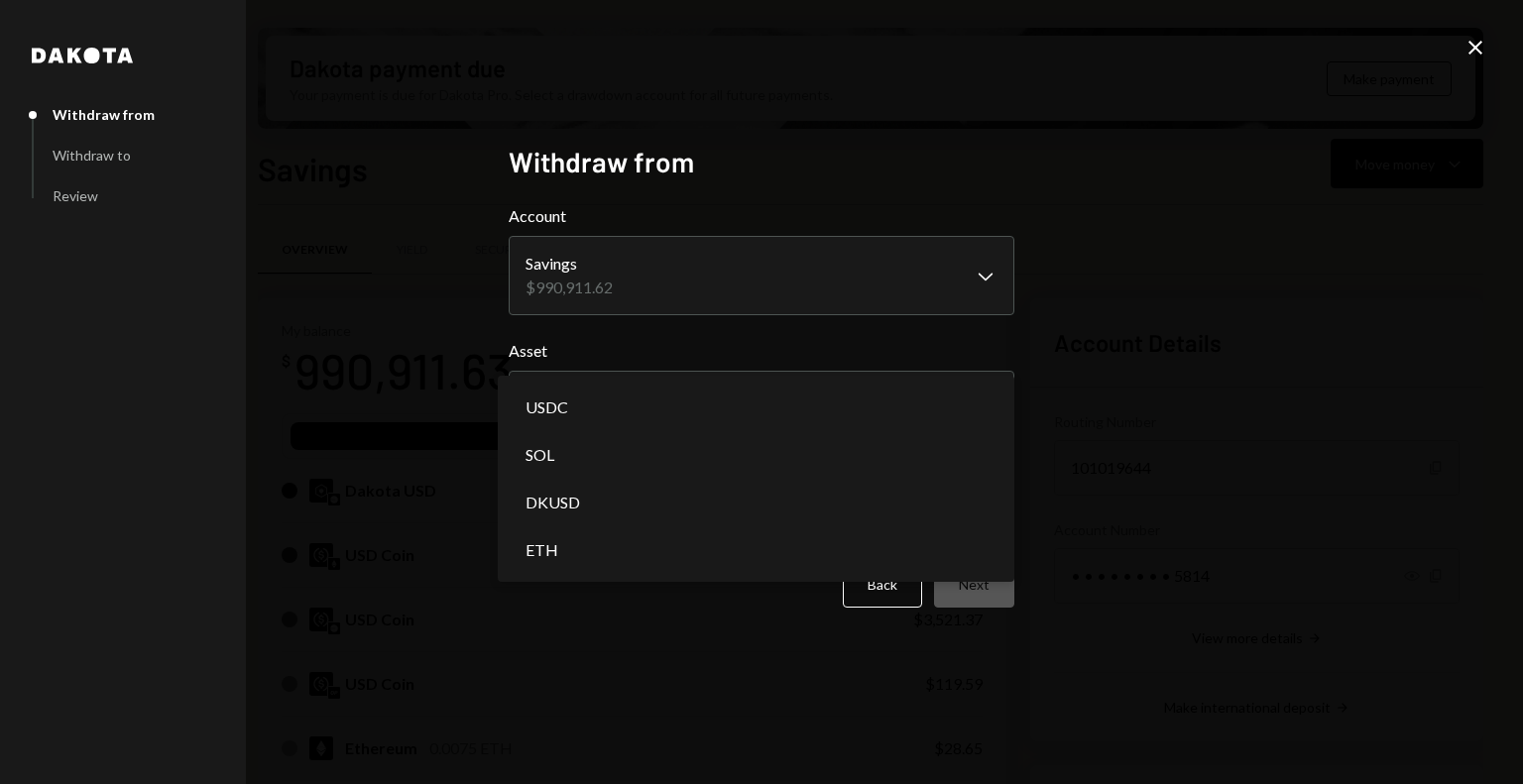 select on "****" 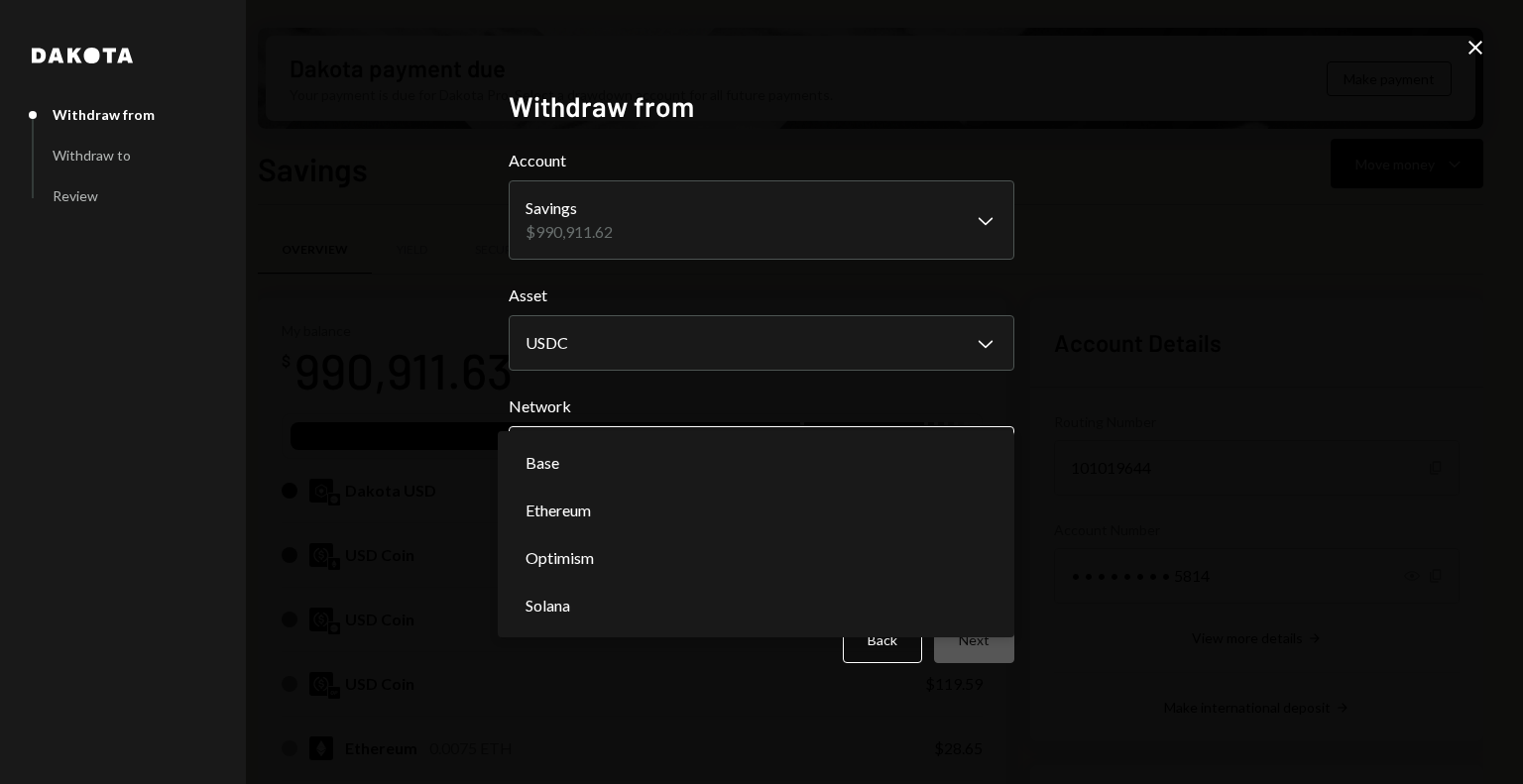 click on "M Monad Foundation Caret Down Home Home Inbox Inbox Activities Transactions Accounts Accounts Caret Down Savings $990,911.63 Checking $0.00 Treasury $0.00 Cards $0.00 Dollar Rewards User Recipients Team Team Dakota payment due Your payment is due for Dakota Pro. Select a drawdown account for all future payments. Make payment Savings Move money Caret Down Overview Yield Security Settings My balance $ 990,911.63 DKUSD USDC Dakota USD $803,735.35 USD Coin $183,505.57 USD Coin $3,521.37 USD Coin $119.59 Ethereum 0.0075  ETH $28.65 Solana 0.0057  SOL $1.09 USD Coin $0.00 Recent Transactions View all Type Initiated By Initiated At Status Withdrawal 4,435.98  USDC Octavia Tenga [DATE] 7:13 PM Review Right Arrow Bank Payment $39,759.21 Octavia Tenga [DATE] 7:12 PM Review Right Arrow Bank Payment $7,507.50 Octavia Tenga [DATE] 7:09 PM Pending Bank Payment $4,004.00 Octavia Tenga [DATE] 7:07 PM Pending Bank Payment $1,178.80 [PERSON_NAME] [DATE] 7:06 PM Pending Account Details Routing Number [FINANCIAL_ID] Copy" at bounding box center [762, 392] 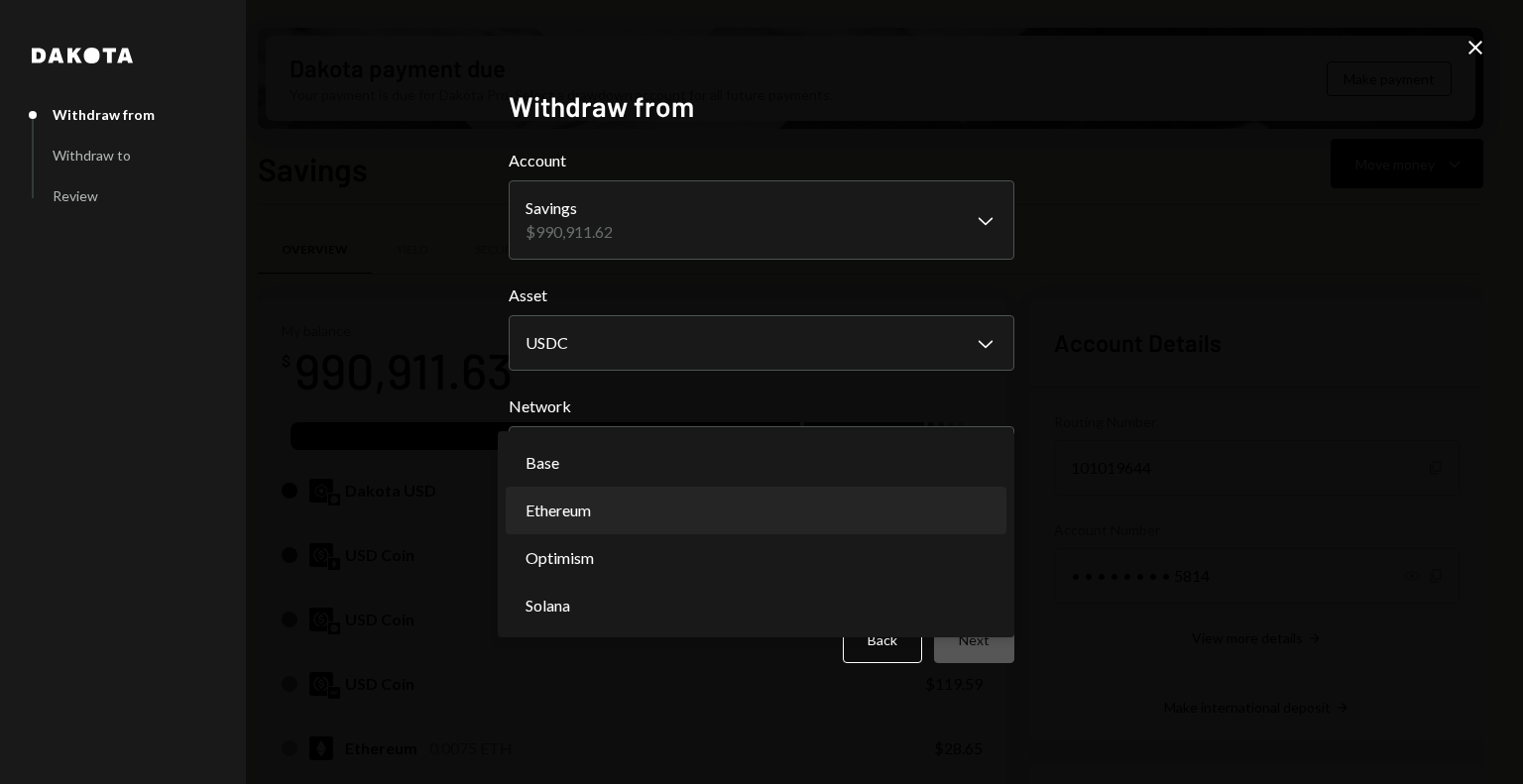 select on "**********" 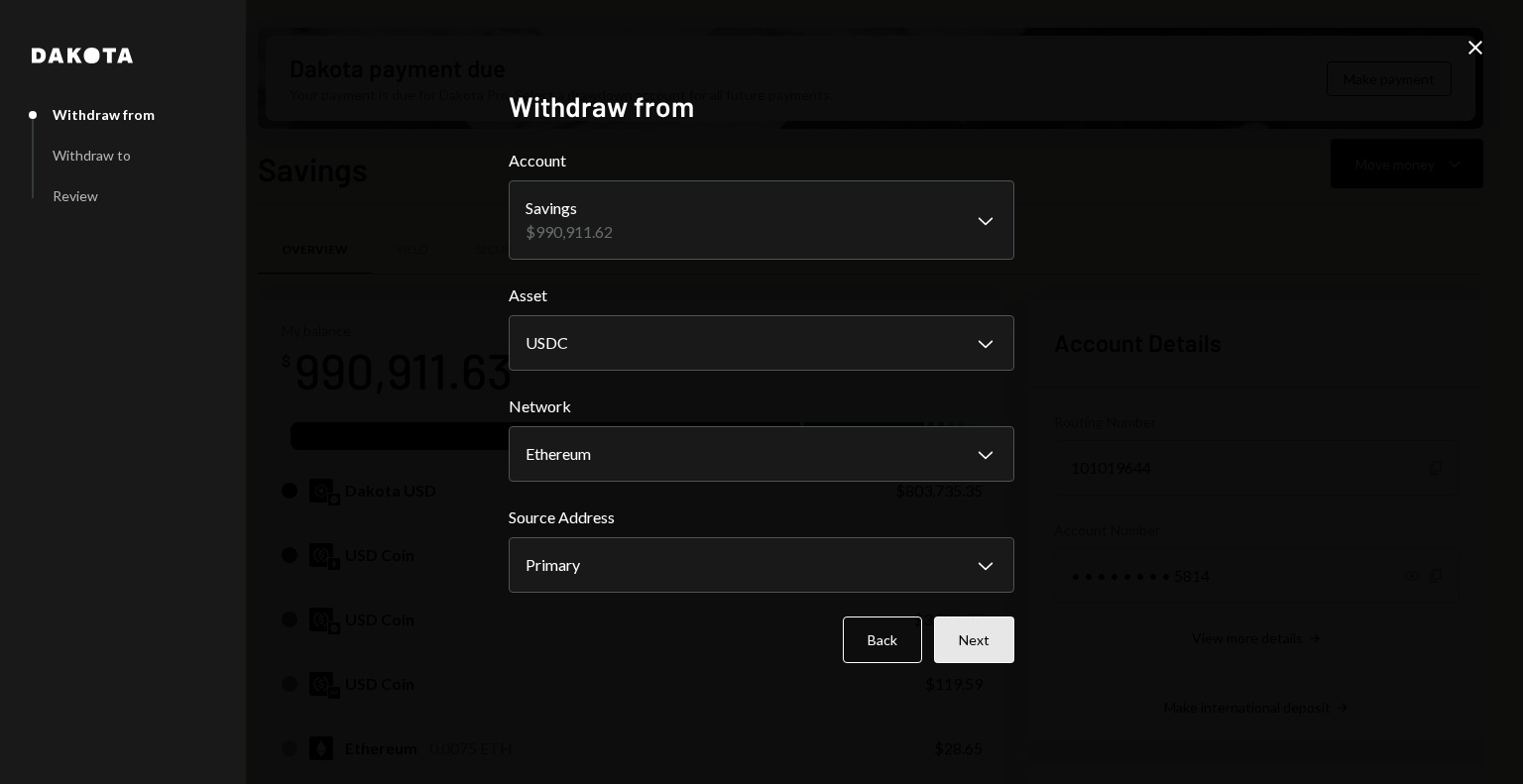 click on "Next" at bounding box center [974, 639] 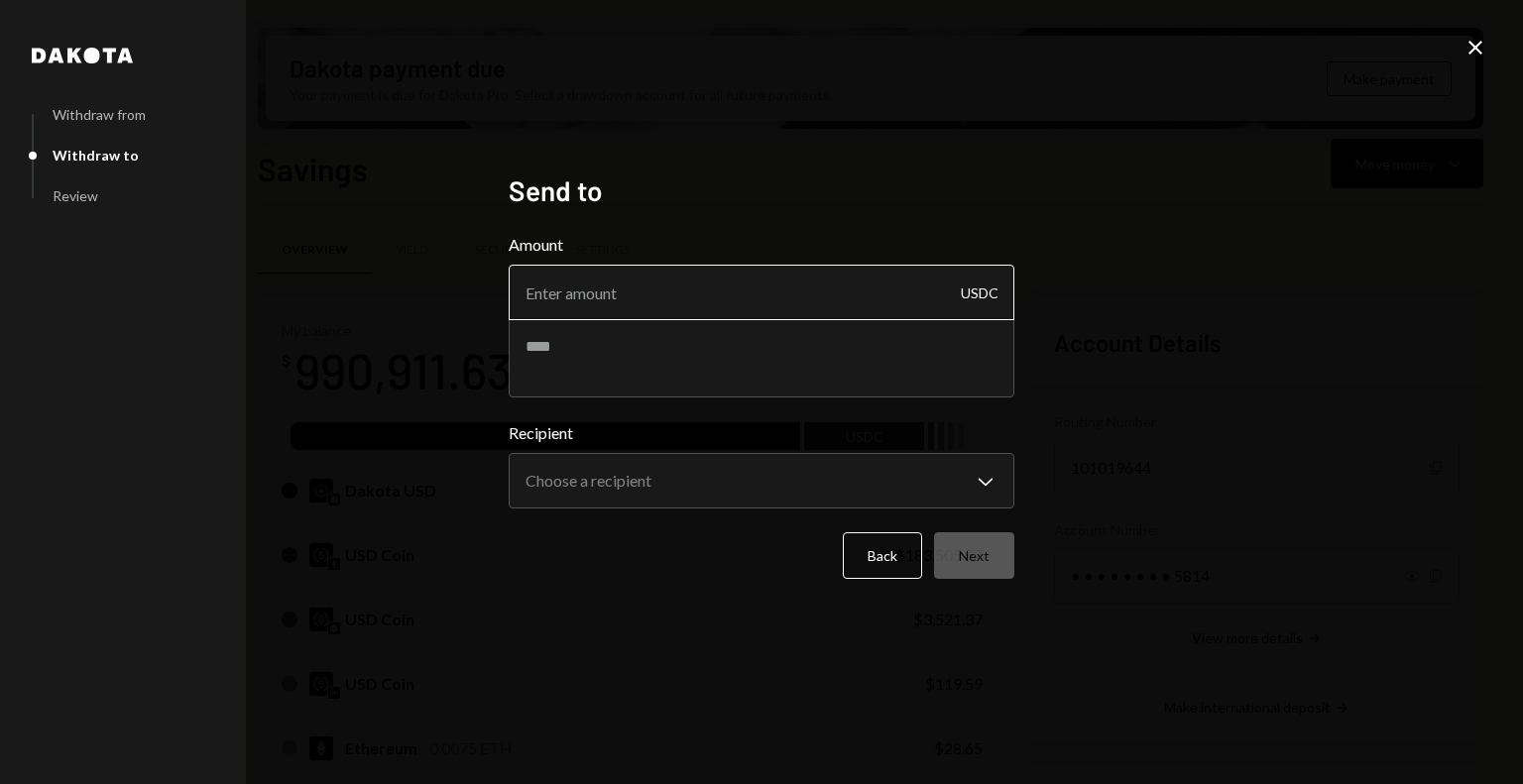 click on "Amount" at bounding box center [762, 292] 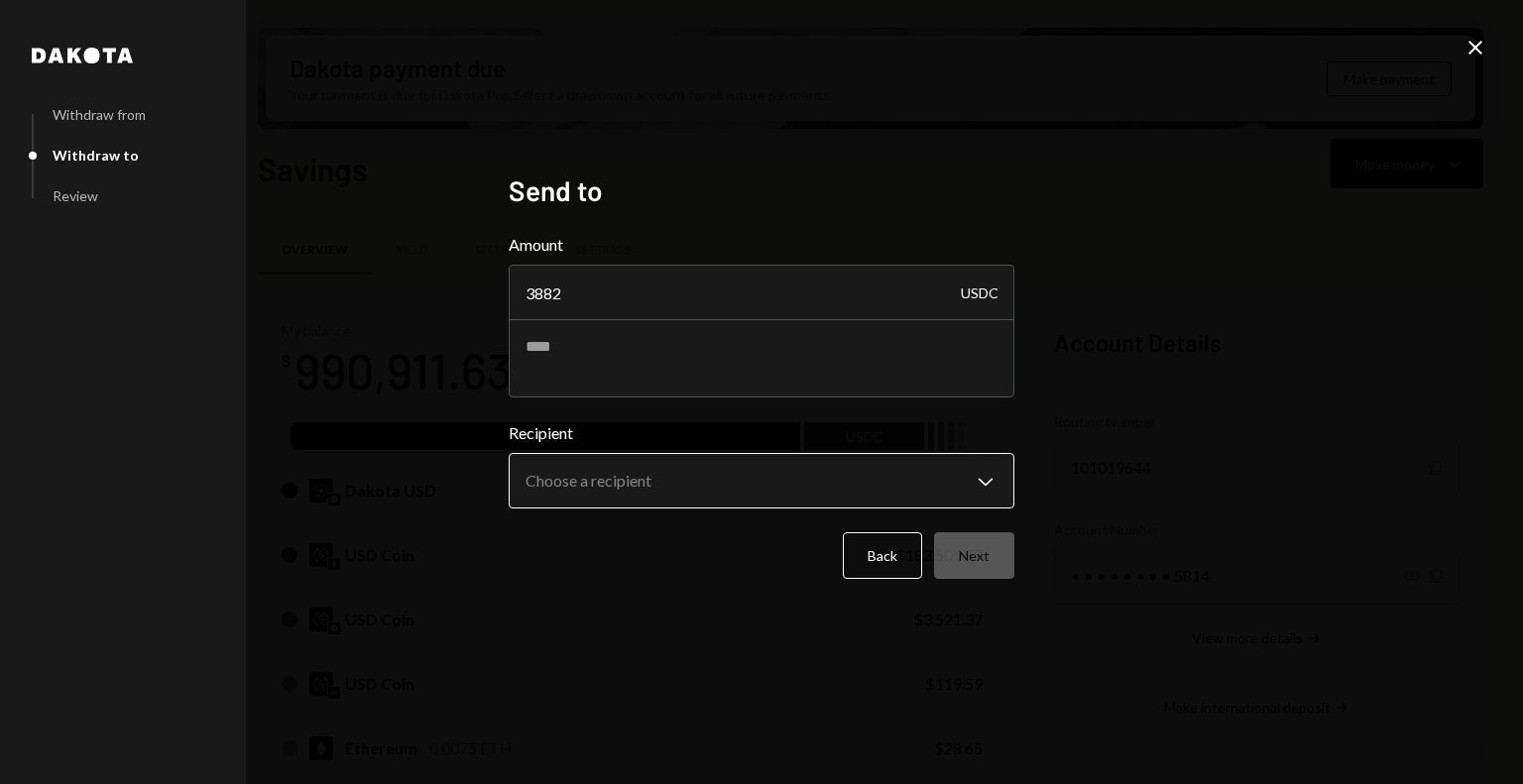 type on "3882" 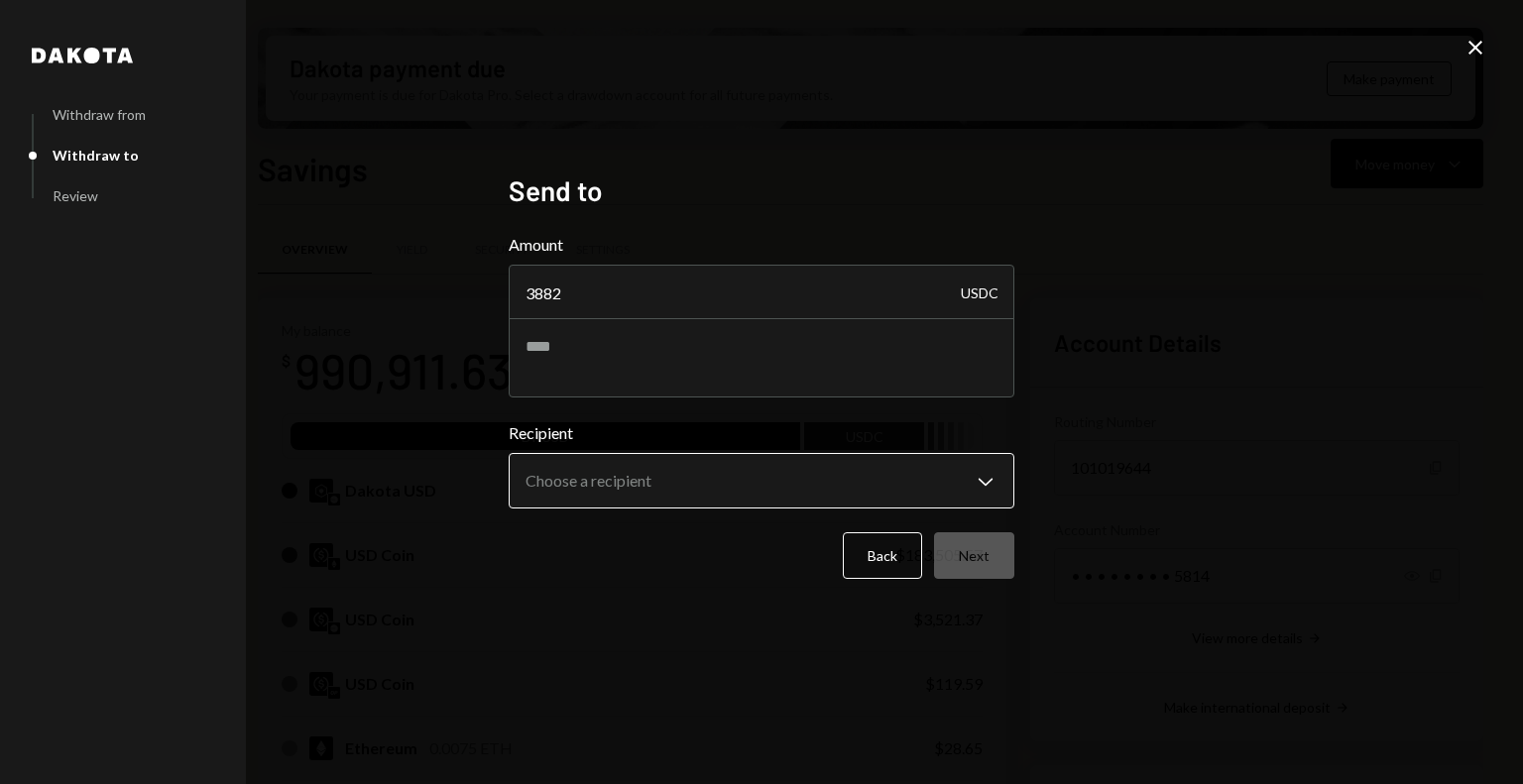 click on "M Monad Foundation Caret Down Home Home Inbox Inbox Activities Transactions Accounts Accounts Caret Down Savings $990,911.63 Checking $0.00 Treasury $0.00 Cards $0.00 Dollar Rewards User Recipients Team Team Dakota payment due Your payment is due for Dakota Pro. Select a drawdown account for all future payments. Make payment Savings Move money Caret Down Overview Yield Security Settings My balance $ 990,911.63 DKUSD USDC Dakota USD $803,735.35 USD Coin $183,505.57 USD Coin $3,521.37 USD Coin $119.59 Ethereum 0.0075  ETH $28.65 Solana 0.0057  SOL $1.09 USD Coin $0.00 Recent Transactions View all Type Initiated By Initiated At Status Withdrawal 4,435.98  USDC Octavia Tenga [DATE] 7:13 PM Review Right Arrow Bank Payment $39,759.21 Octavia Tenga [DATE] 7:12 PM Review Right Arrow Bank Payment $7,507.50 Octavia Tenga [DATE] 7:09 PM Pending Bank Payment $4,004.00 Octavia Tenga [DATE] 7:07 PM Pending Bank Payment $1,178.80 [PERSON_NAME] [DATE] 7:06 PM Pending Account Details Routing Number [FINANCIAL_ID] Copy" at bounding box center (762, 392) 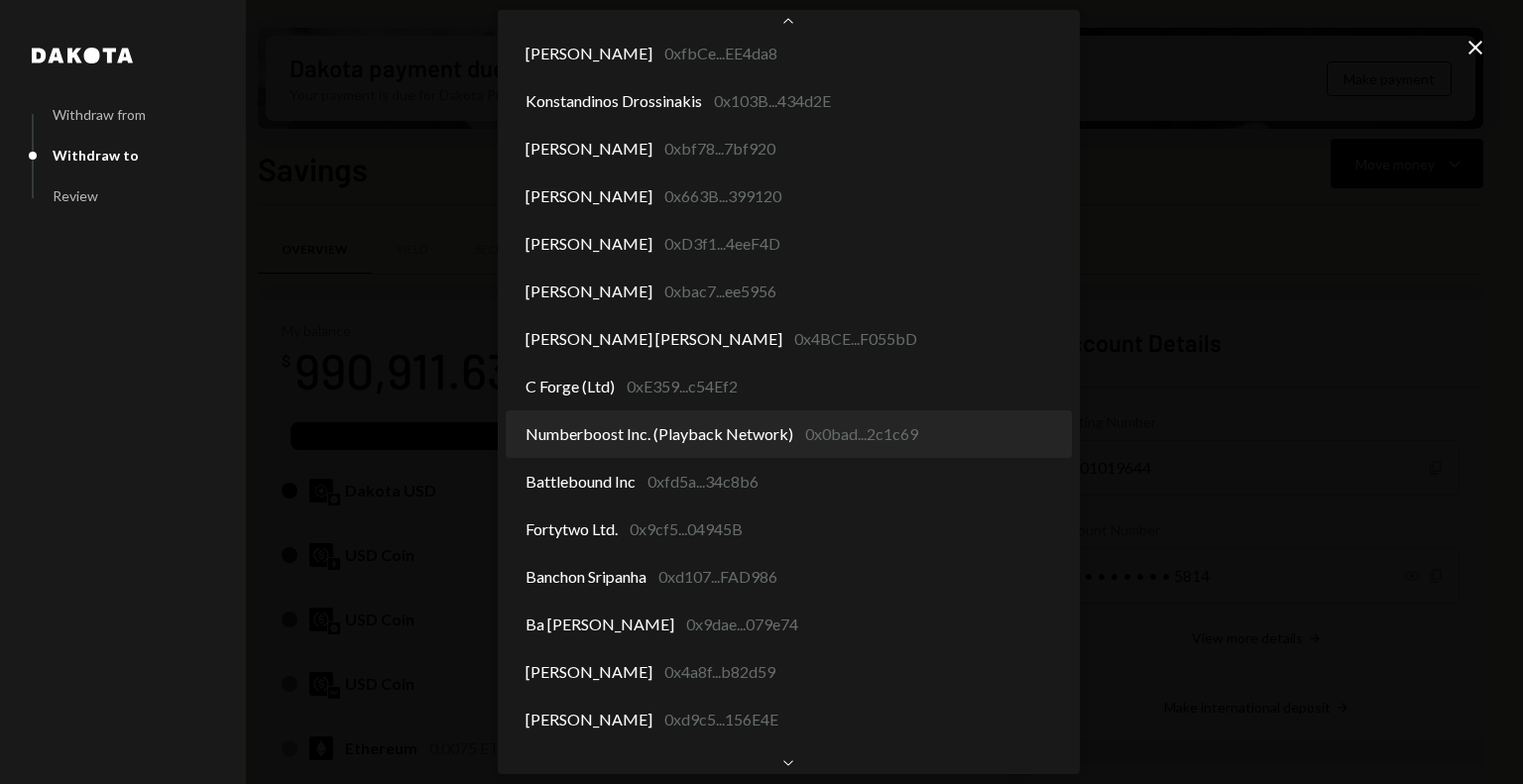 scroll, scrollTop: 0, scrollLeft: 0, axis: both 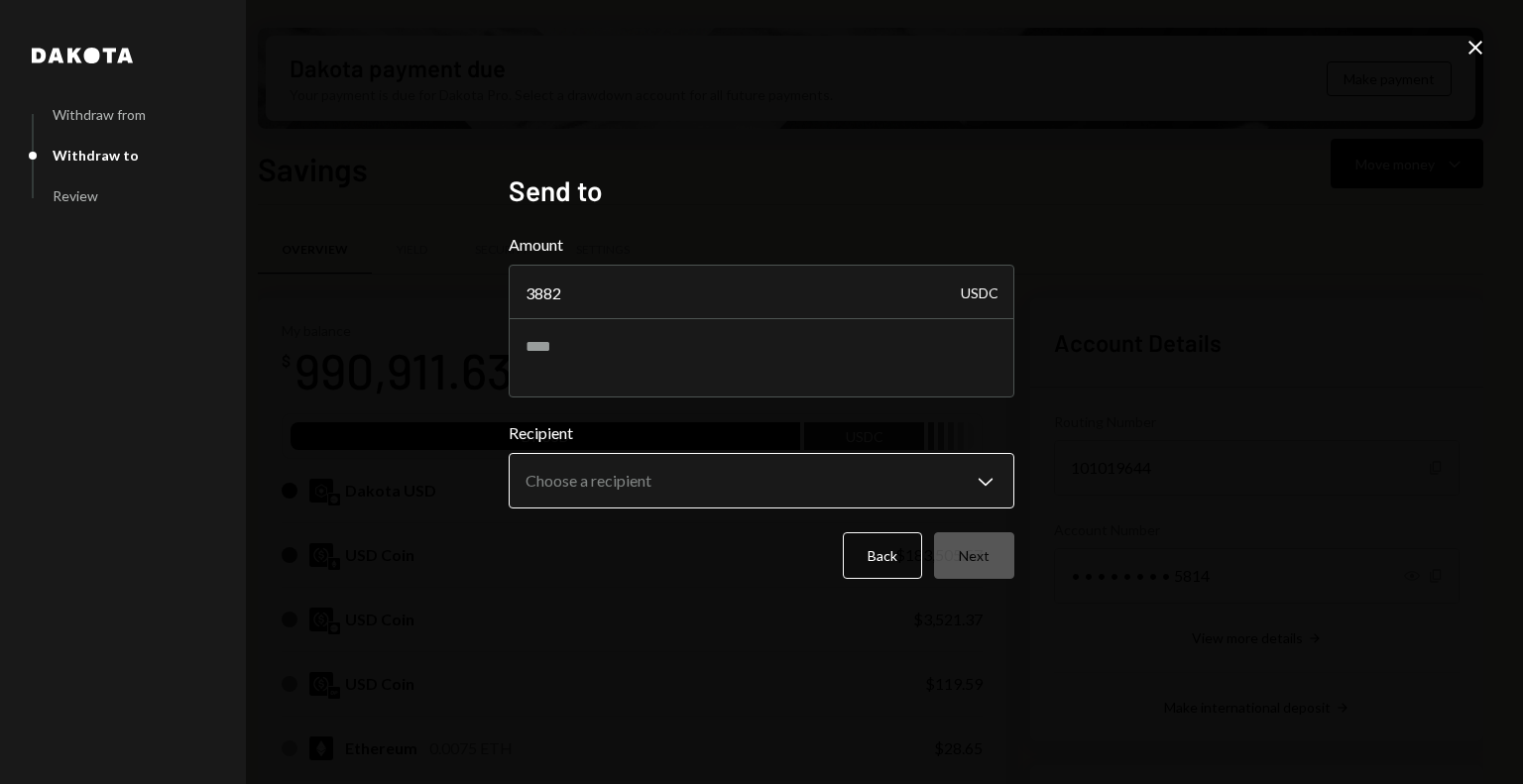 click on "M Monad Foundation Caret Down Home Home Inbox Inbox Activities Transactions Accounts Accounts Caret Down Savings $990,911.63 Checking $0.00 Treasury $0.00 Cards $0.00 Dollar Rewards User Recipients Team Team Dakota payment due Your payment is due for Dakota Pro. Select a drawdown account for all future payments. Make payment Savings Move money Caret Down Overview Yield Security Settings My balance $ 990,911.63 DKUSD USDC Dakota USD $803,735.35 USD Coin $183,505.57 USD Coin $3,521.37 USD Coin $119.59 Ethereum 0.0075  ETH $28.65 Solana 0.0057  SOL $1.09 USD Coin $0.00 Recent Transactions View all Type Initiated By Initiated At Status Withdrawal 4,435.98  USDC Octavia Tenga [DATE] 7:13 PM Review Right Arrow Bank Payment $39,759.21 Octavia Tenga [DATE] 7:12 PM Review Right Arrow Bank Payment $7,507.50 Octavia Tenga [DATE] 7:09 PM Pending Bank Payment $4,004.00 Octavia Tenga [DATE] 7:07 PM Pending Bank Payment $1,178.80 [PERSON_NAME] [DATE] 7:06 PM Pending Account Details Routing Number [FINANCIAL_ID] Copy" at bounding box center (762, 392) 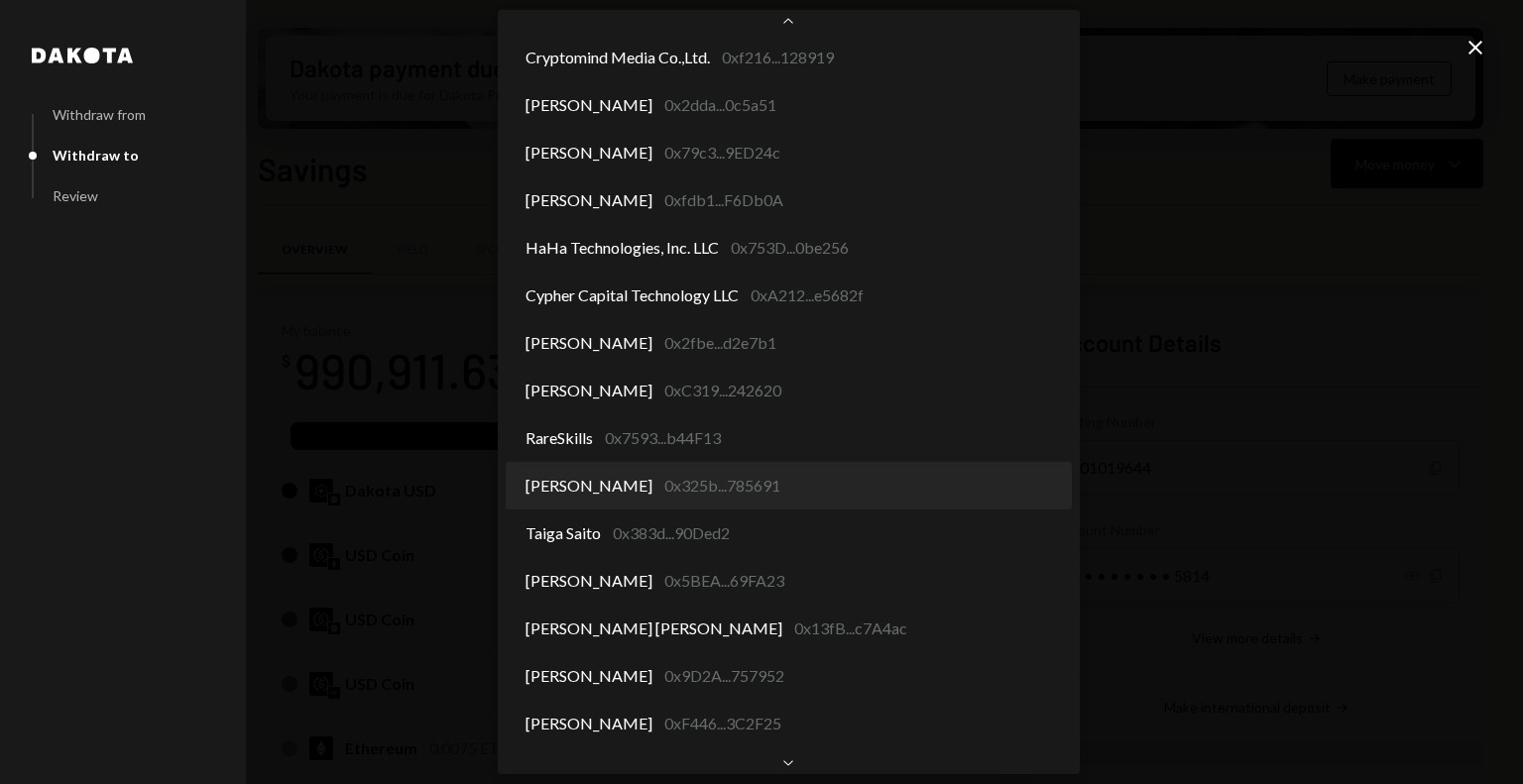 scroll, scrollTop: 4012, scrollLeft: 0, axis: vertical 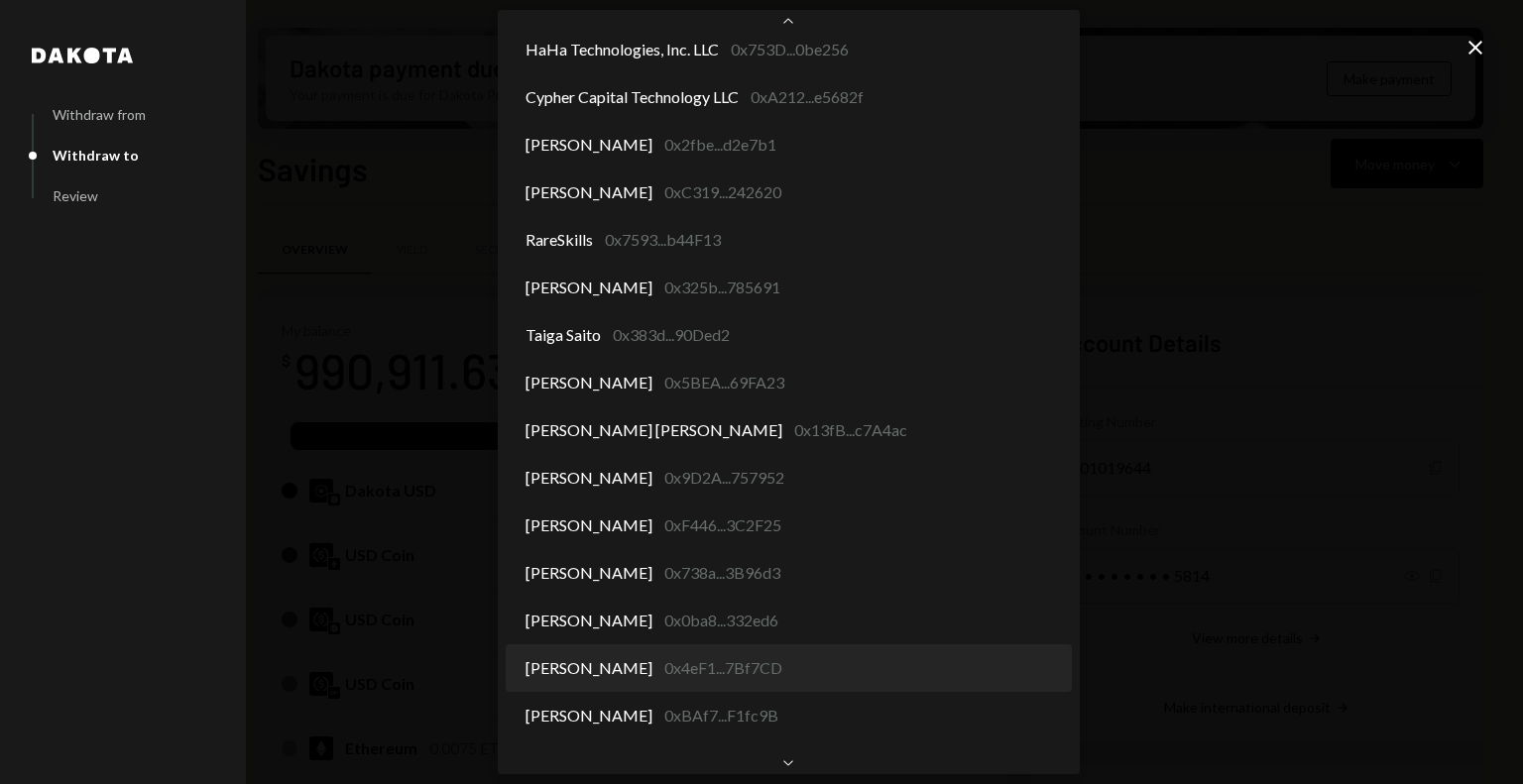 select on "**********" 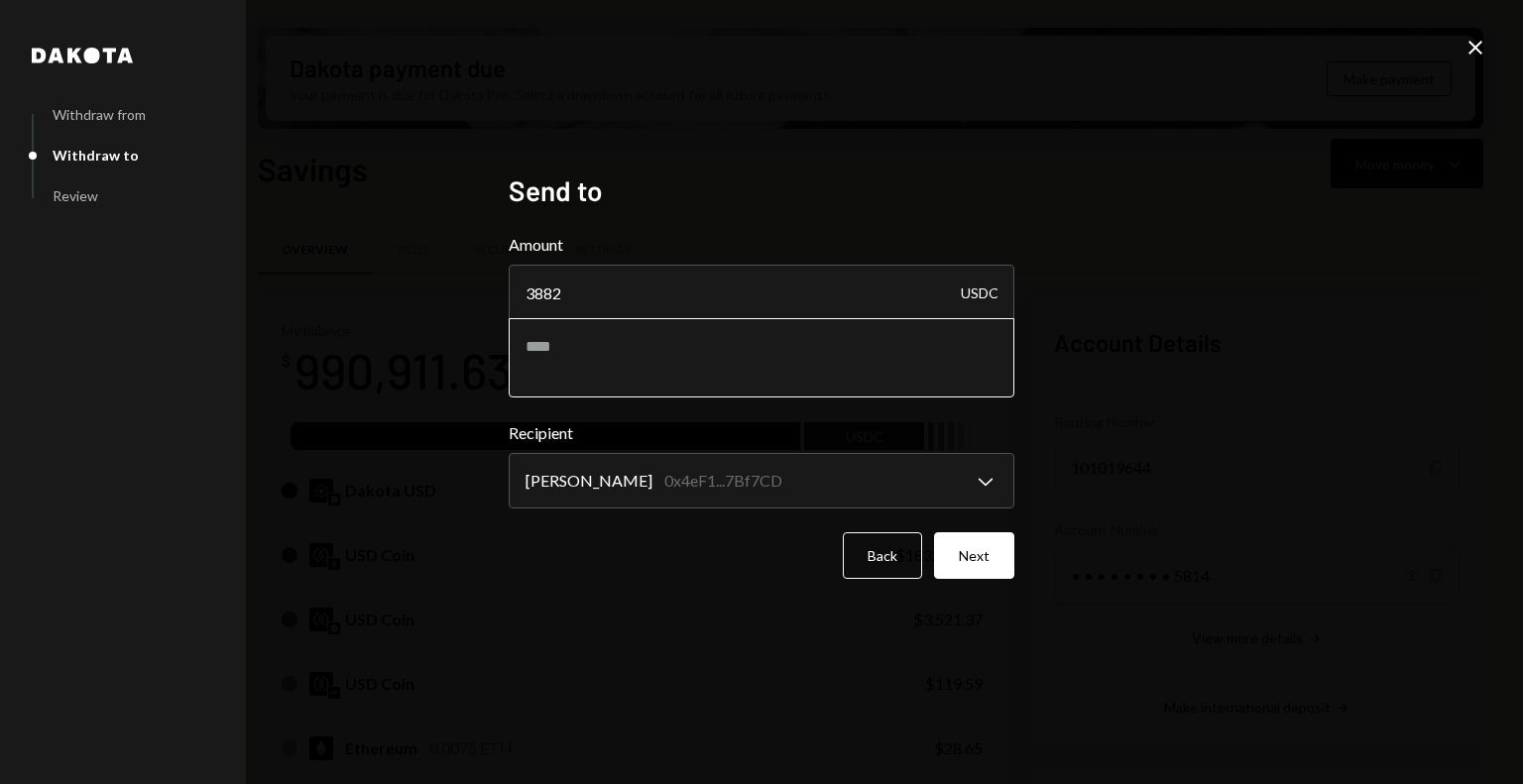 click at bounding box center [762, 358] 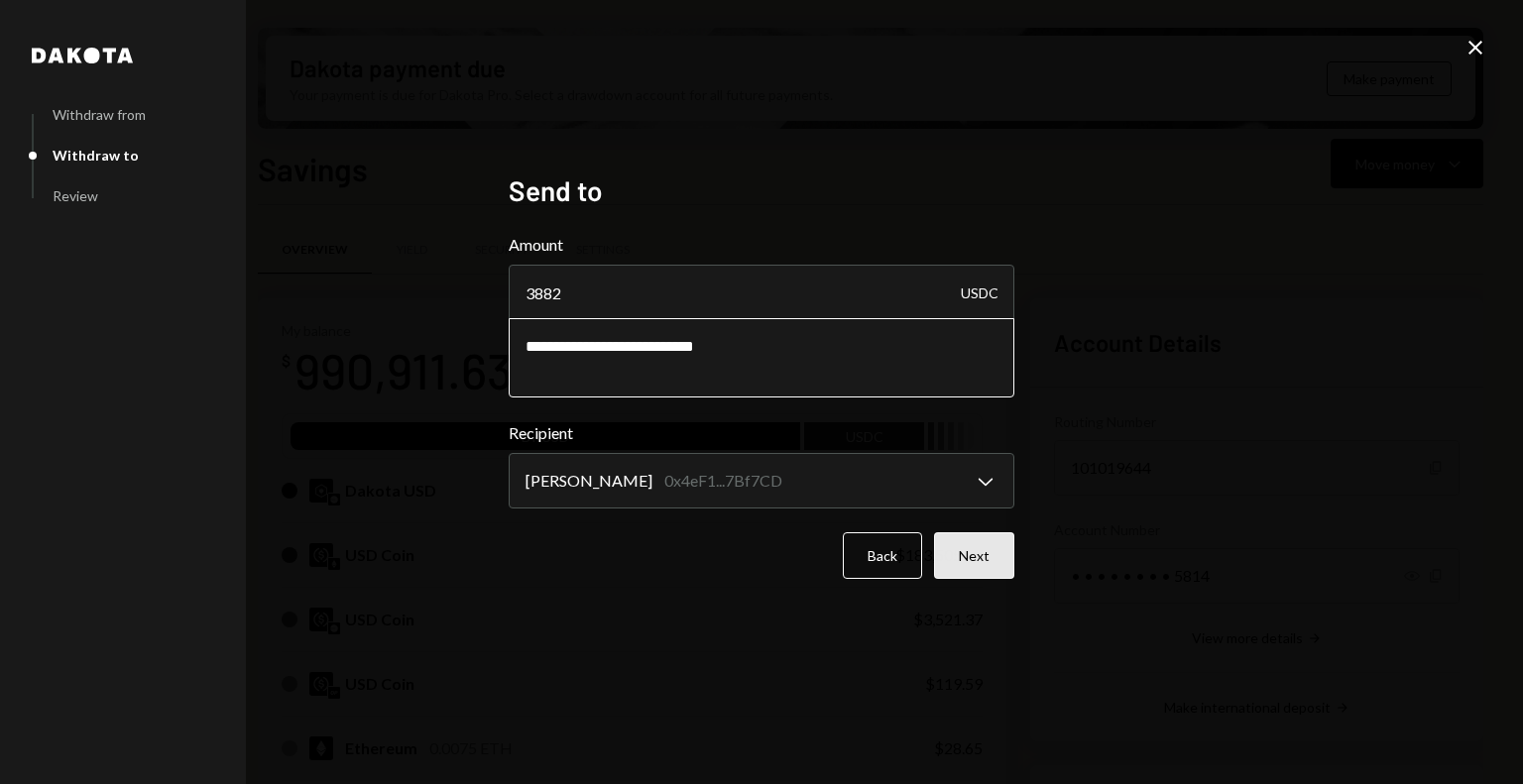 type on "**********" 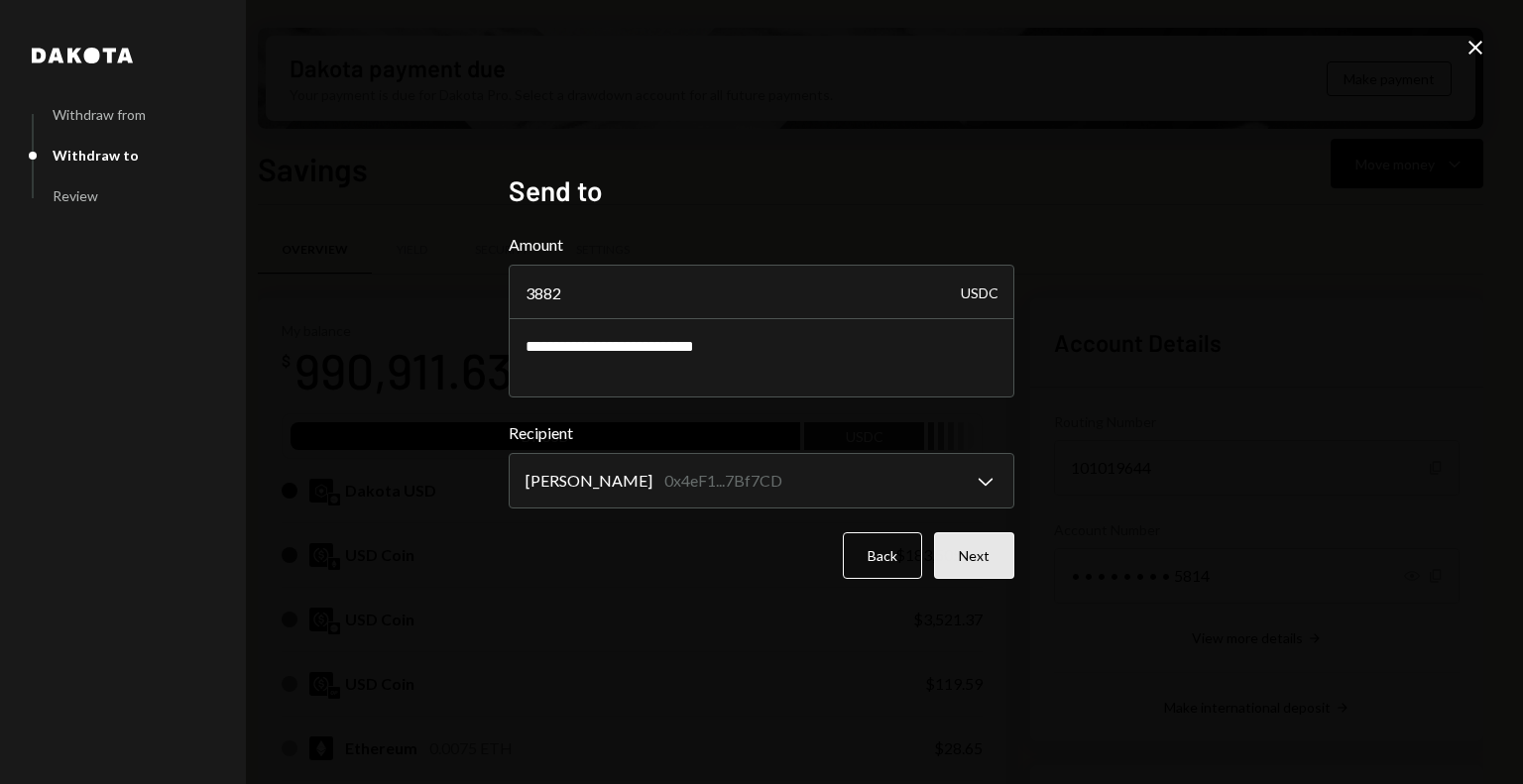 click on "Next" at bounding box center [974, 555] 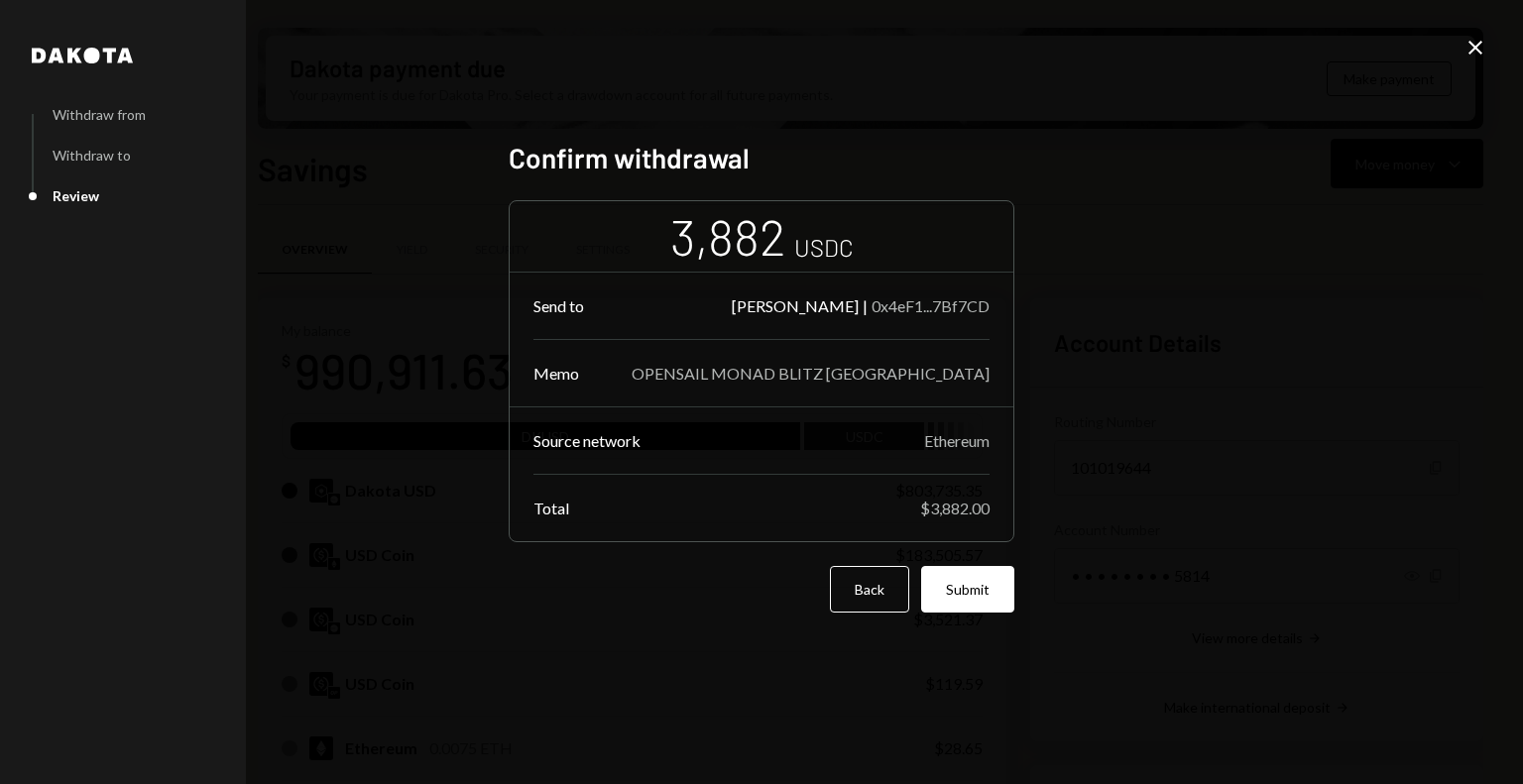 click on "Submit" at bounding box center [968, 589] 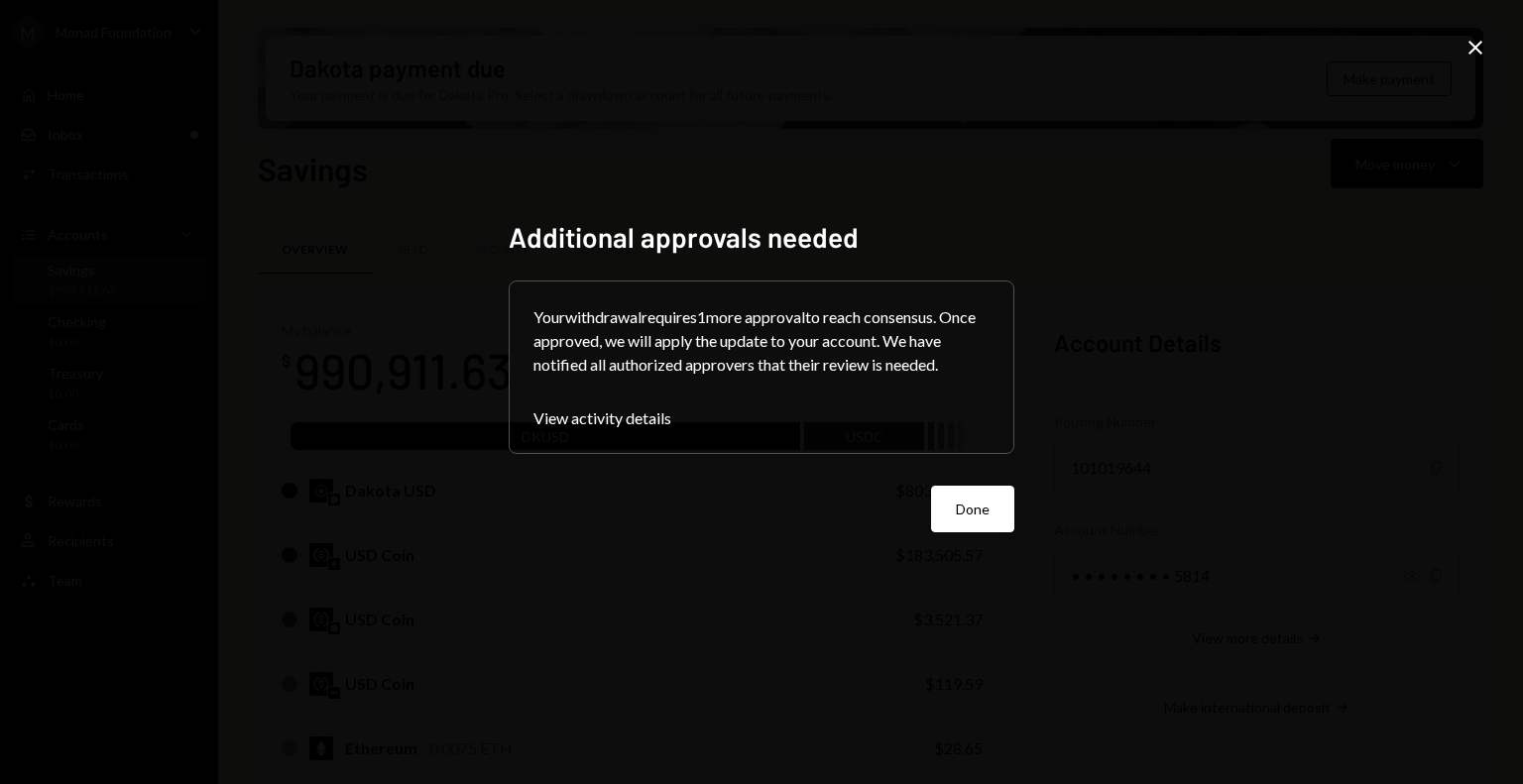 click on "Done" at bounding box center (973, 508) 